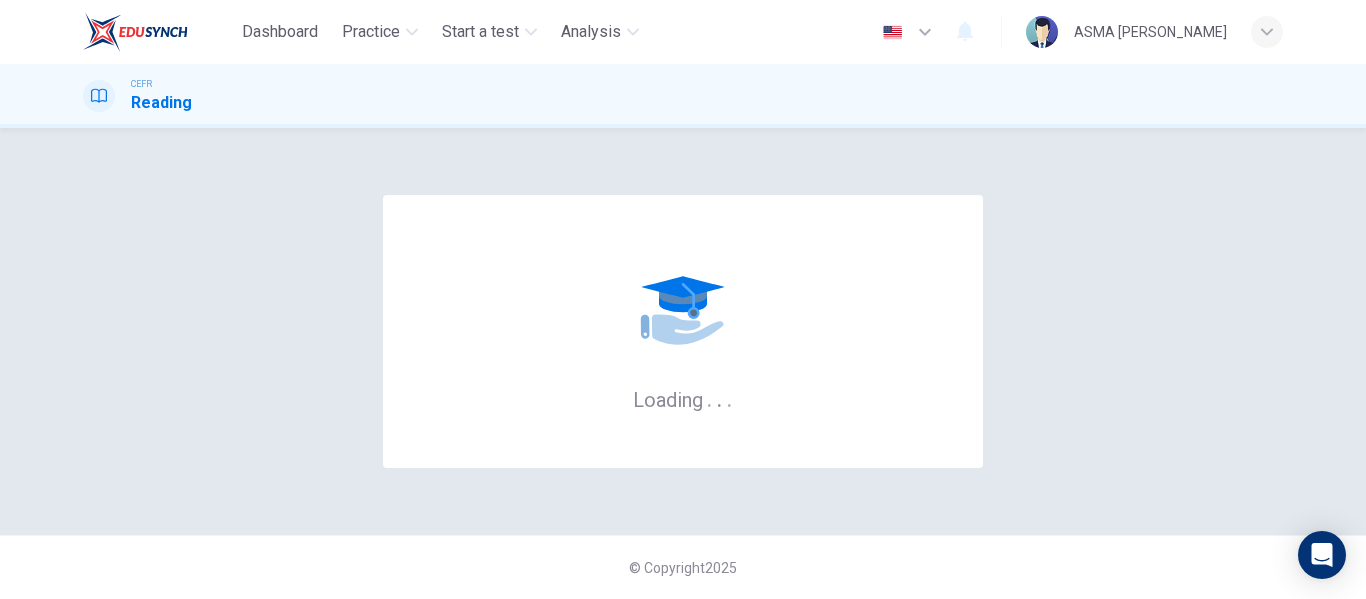 scroll, scrollTop: 0, scrollLeft: 0, axis: both 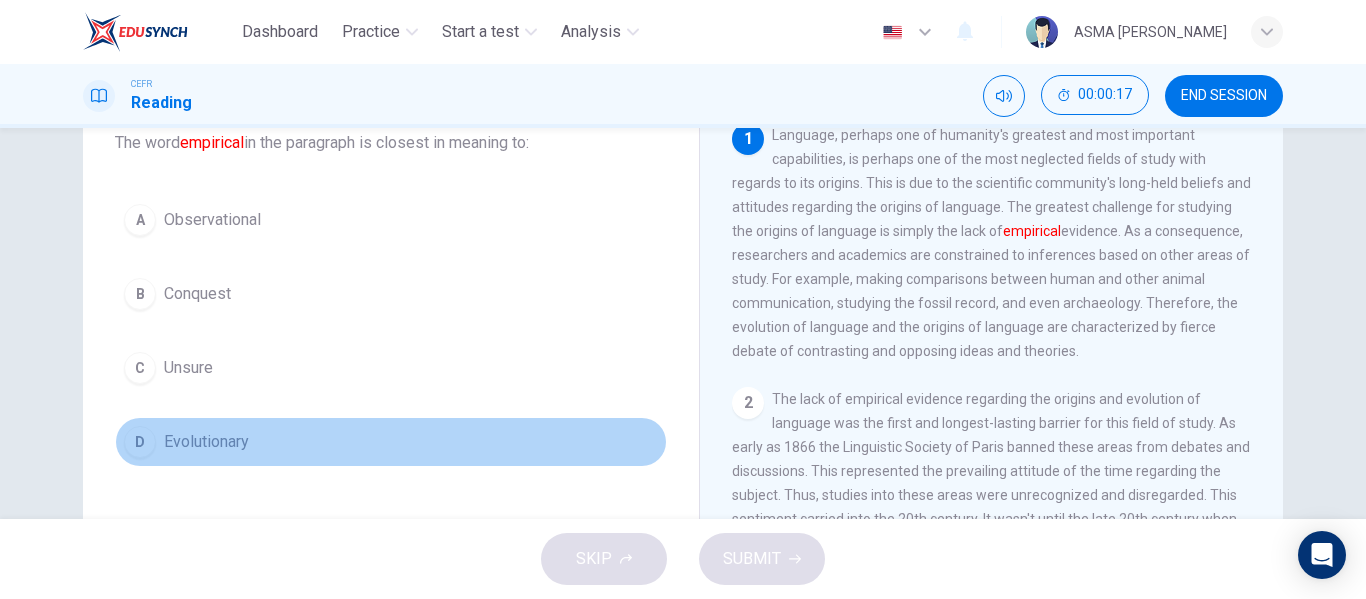click on "Evolutionary" at bounding box center (206, 442) 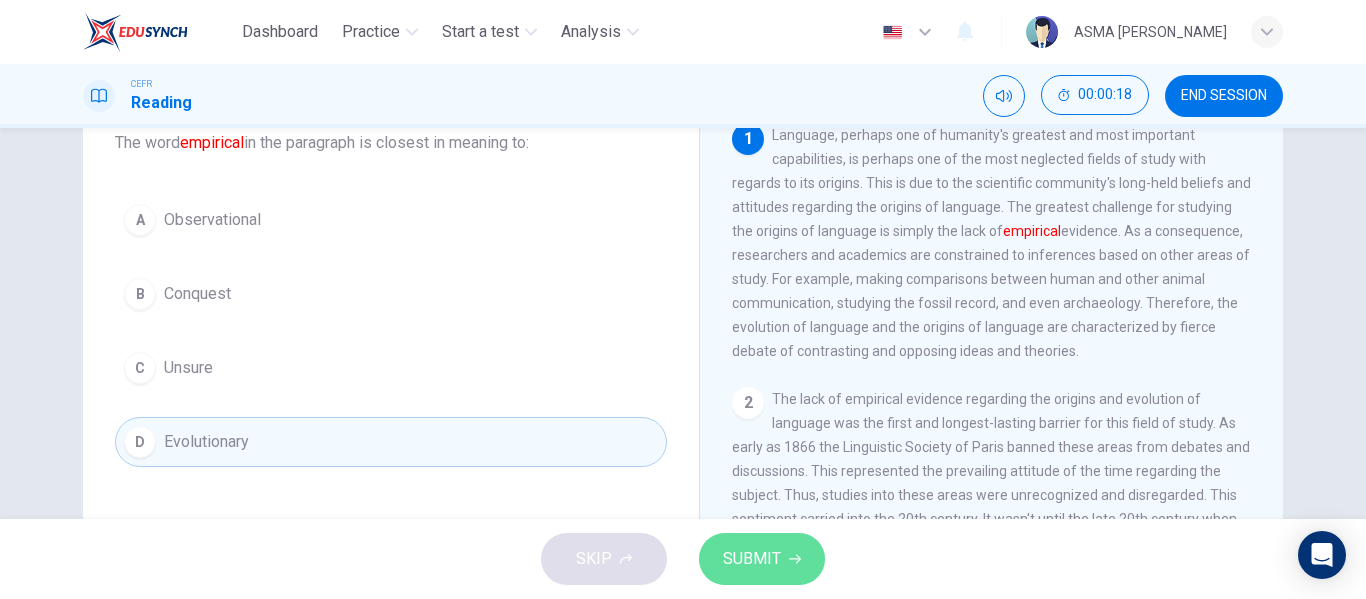 click on "SUBMIT" at bounding box center [752, 559] 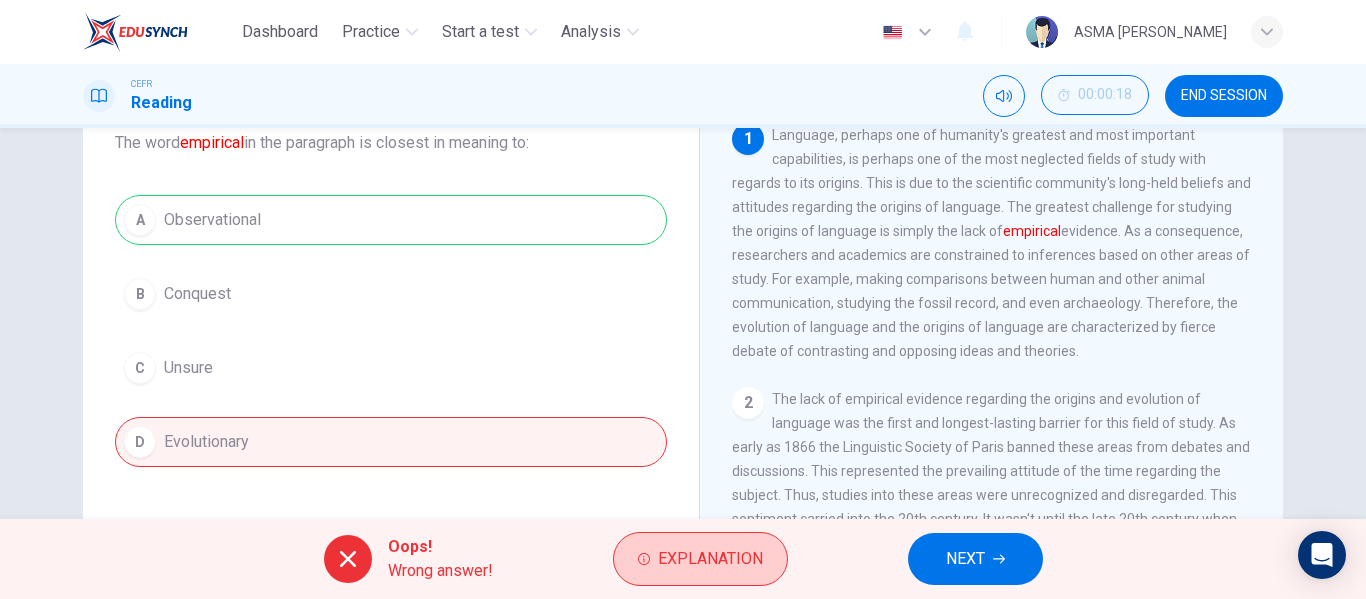 click on "Explanation" at bounding box center [700, 559] 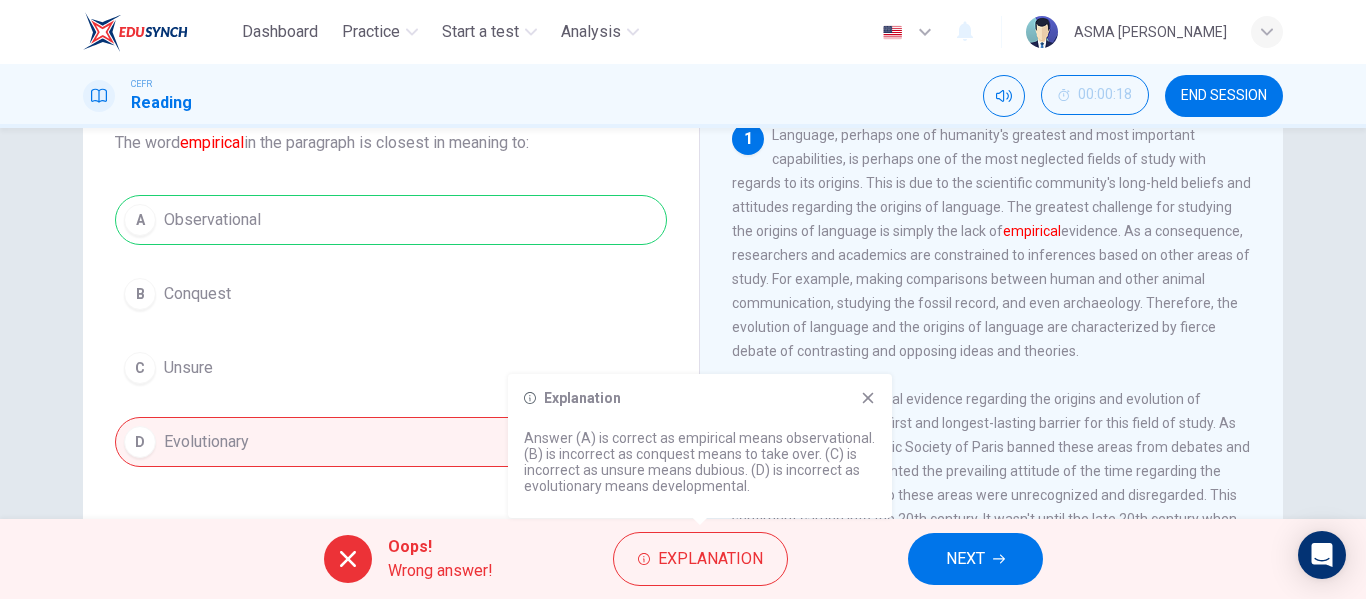 click 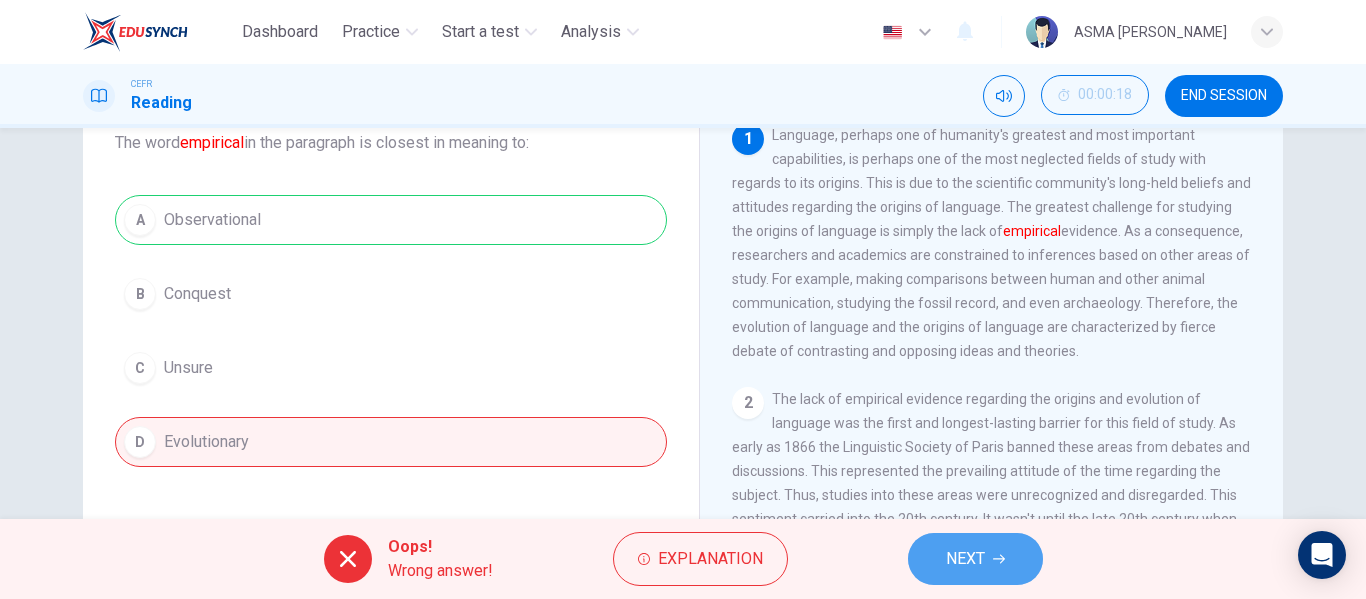 click on "NEXT" at bounding box center [965, 559] 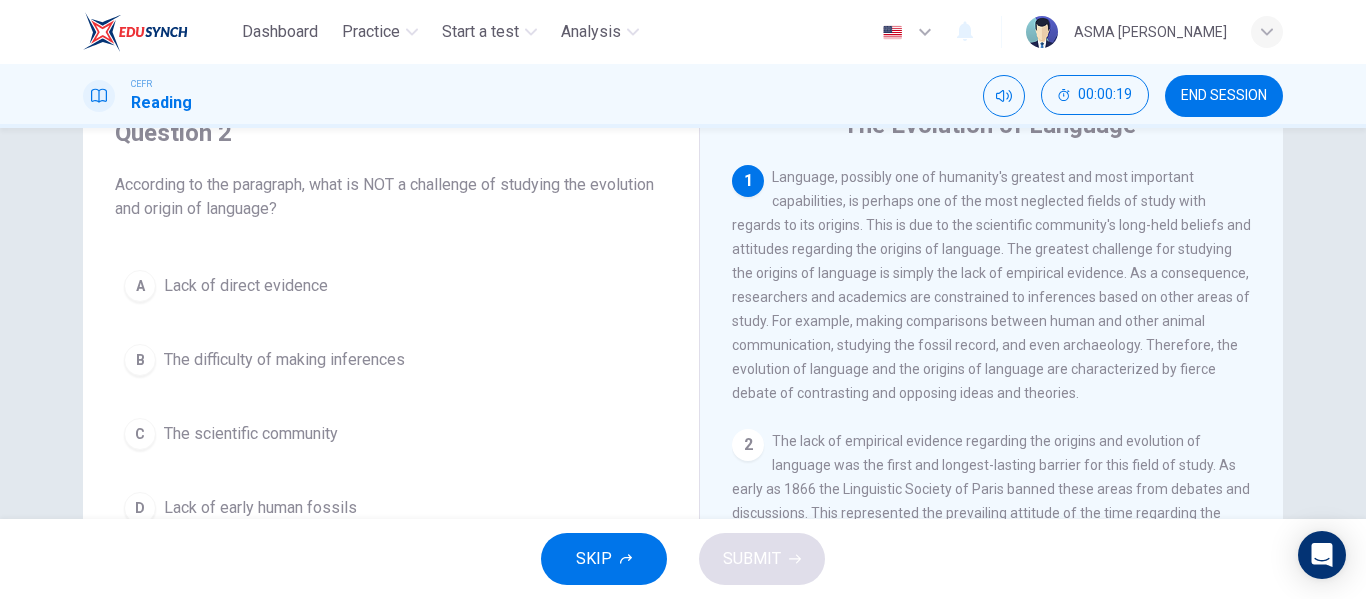 scroll, scrollTop: 90, scrollLeft: 0, axis: vertical 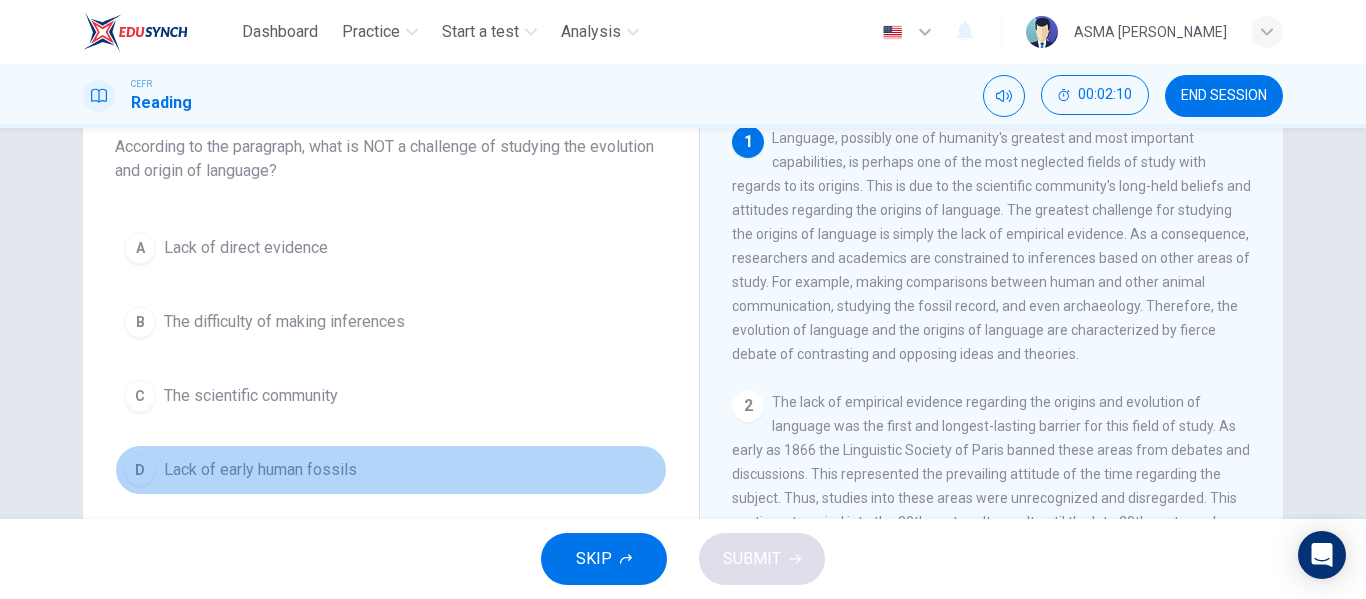 click on "Lack of early human fossils" at bounding box center (260, 470) 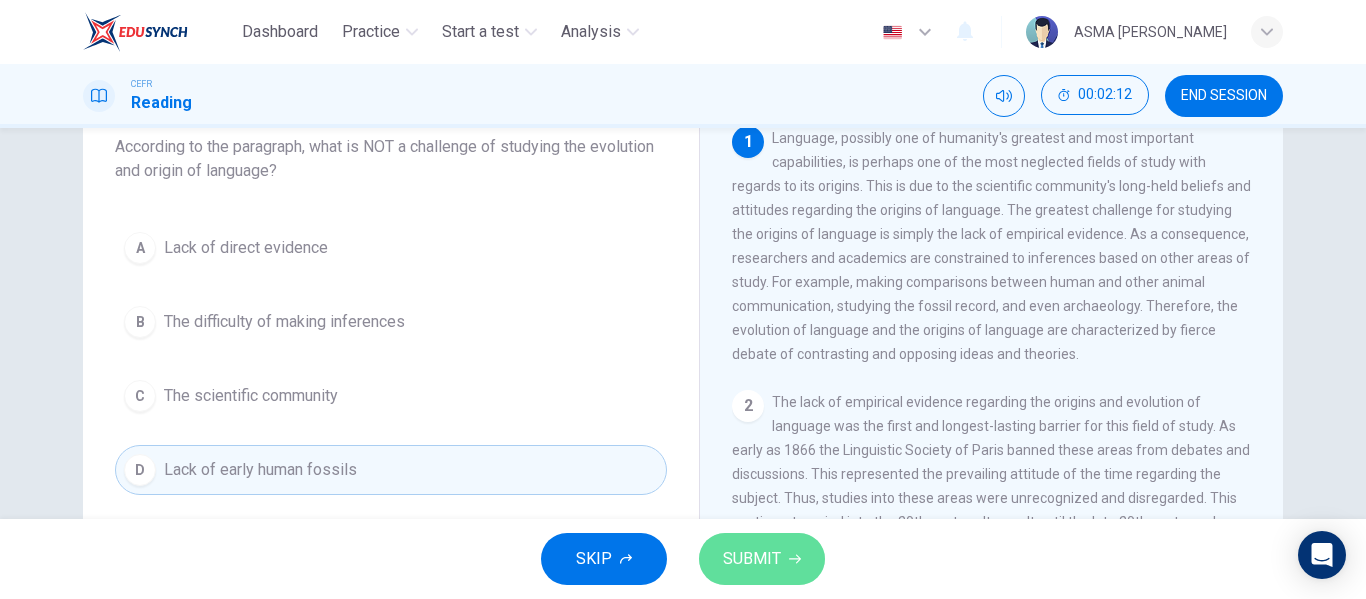 click on "SUBMIT" at bounding box center [752, 559] 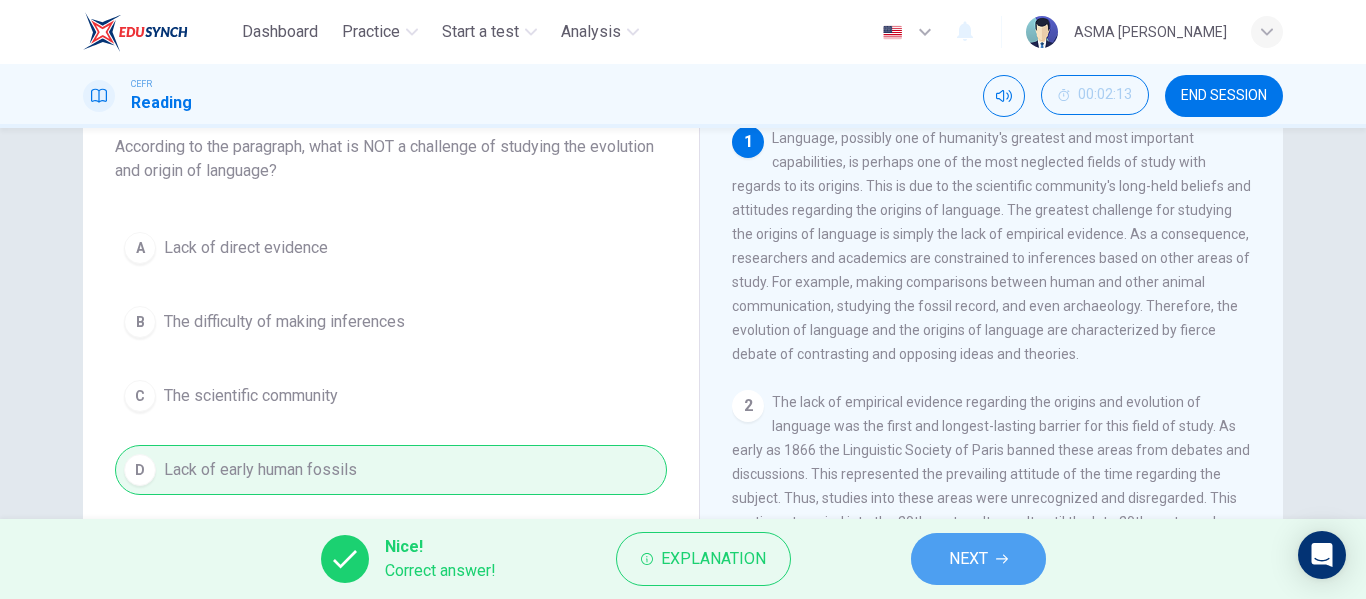 click on "NEXT" at bounding box center [968, 559] 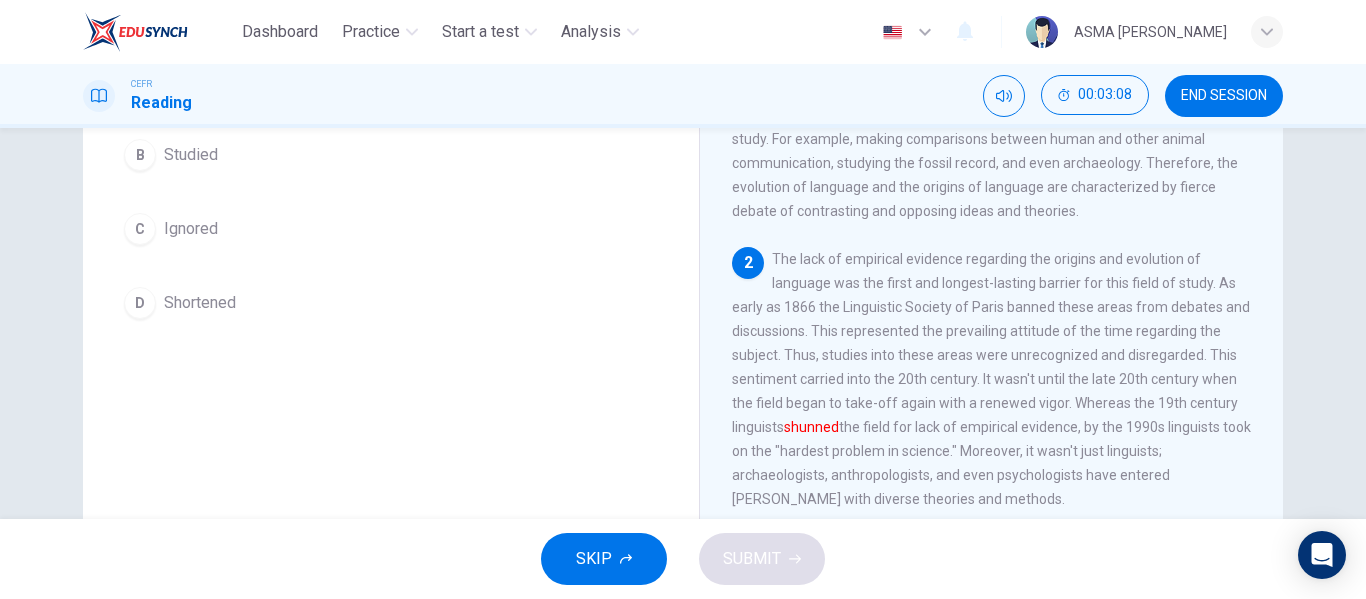 scroll, scrollTop: 272, scrollLeft: 0, axis: vertical 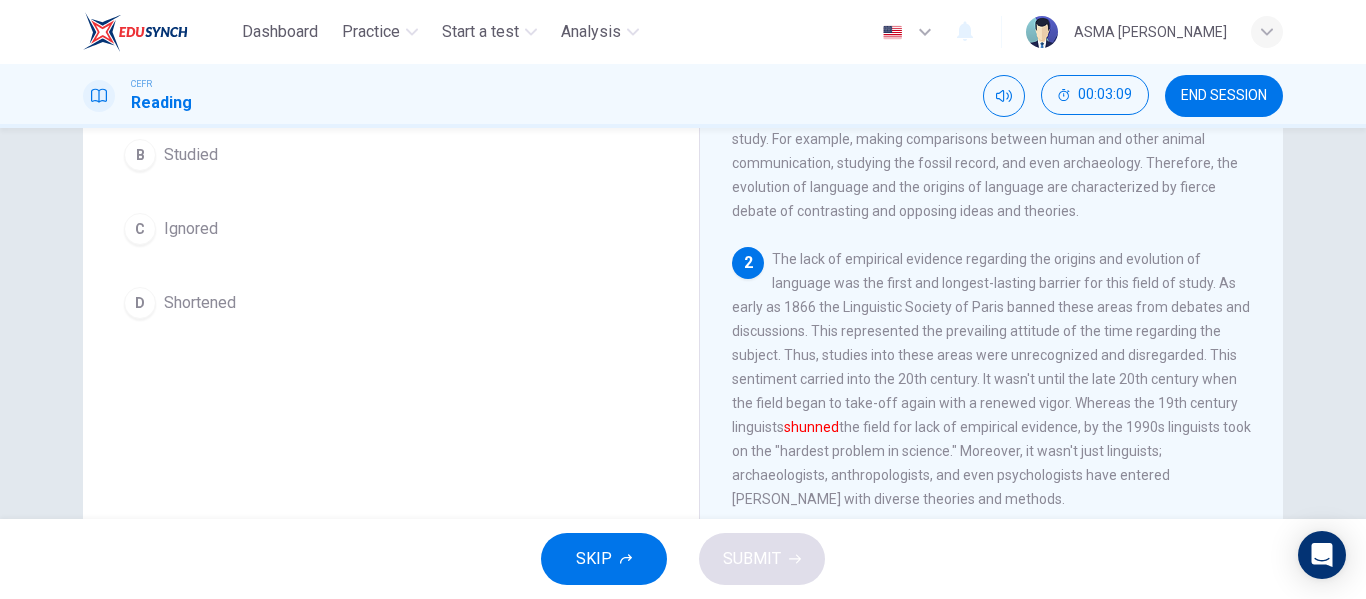 click on "Ignored" at bounding box center [191, 229] 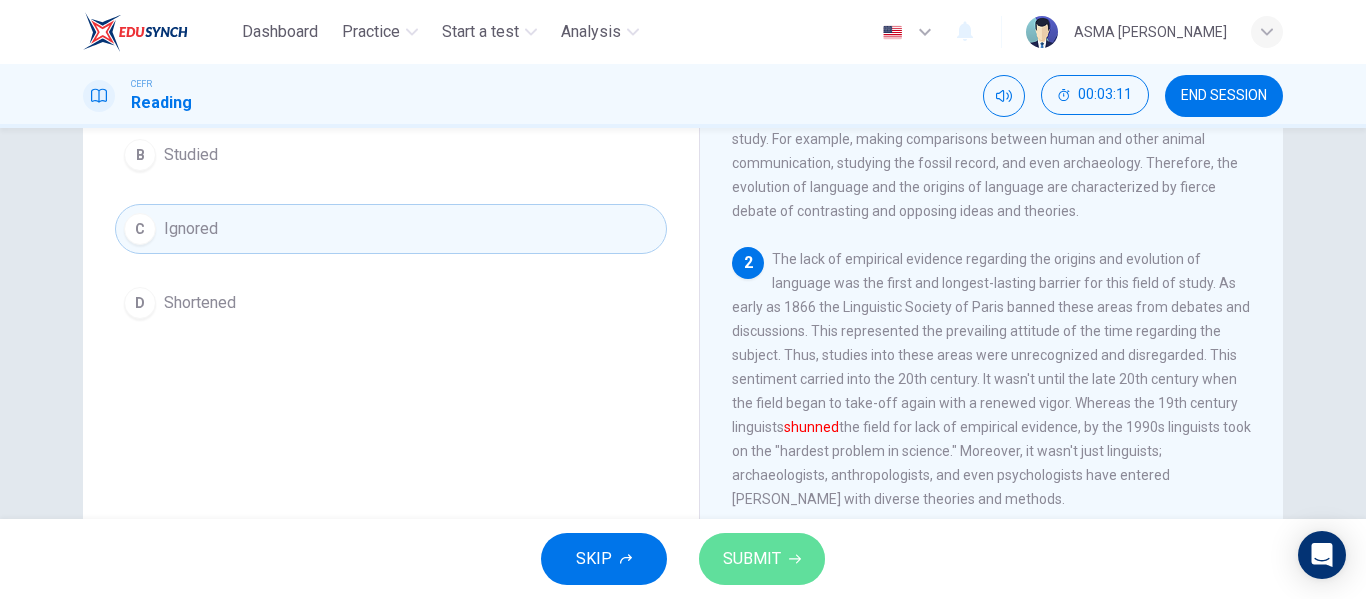click on "SUBMIT" at bounding box center [752, 559] 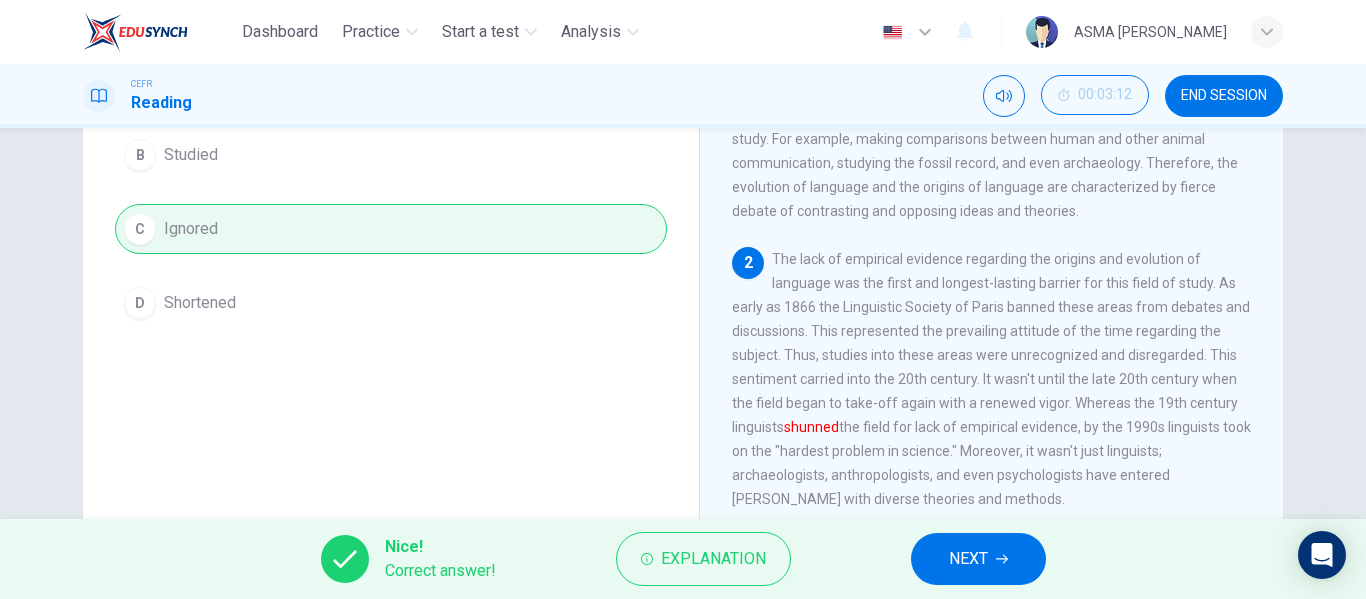 click on "NEXT" at bounding box center (968, 559) 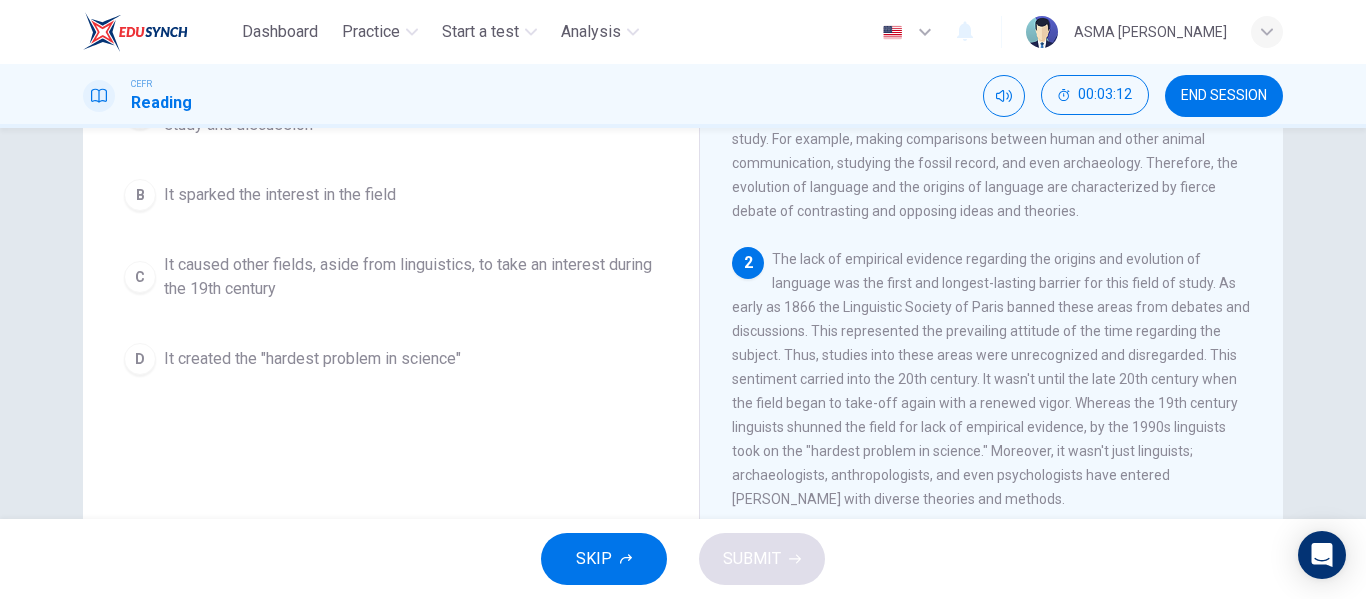 scroll, scrollTop: 296, scrollLeft: 0, axis: vertical 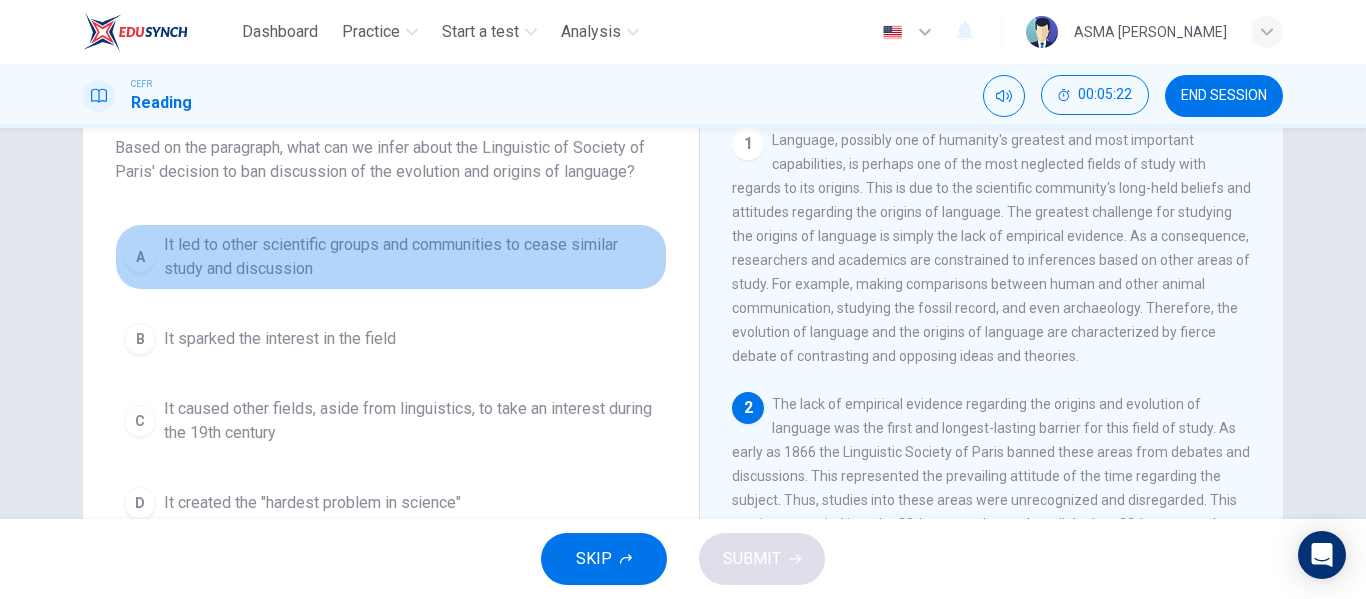 click on "It led to other scientific groups and communities to cease similar study and discussion" at bounding box center (411, 257) 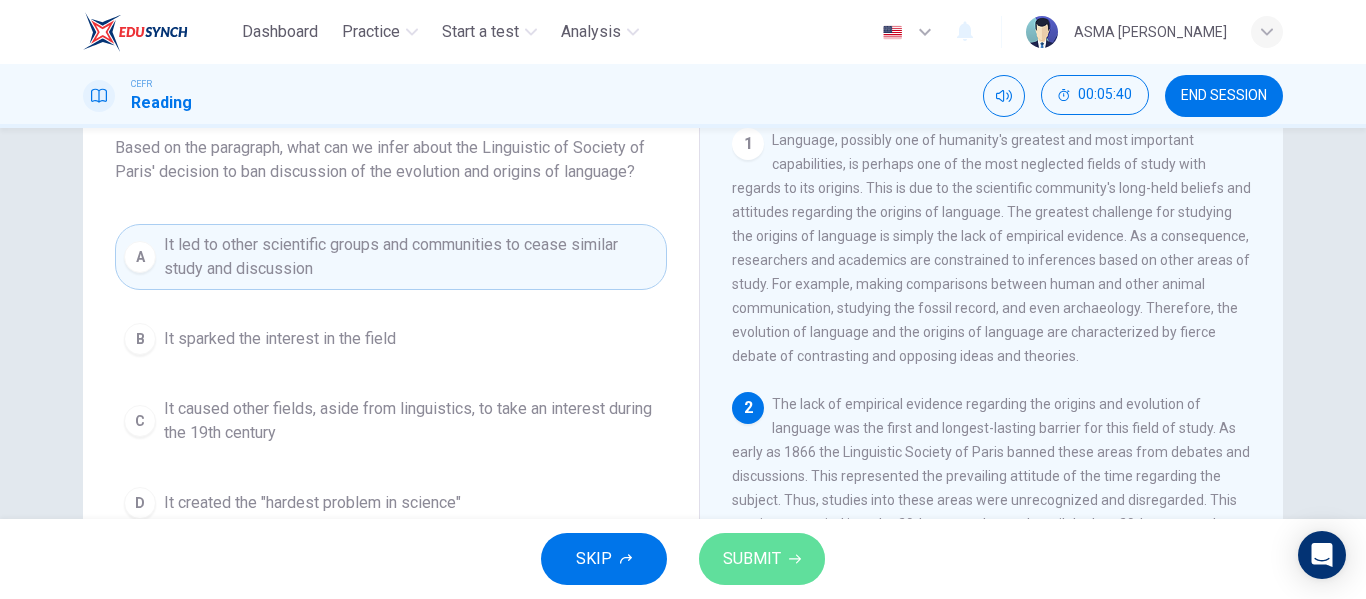 click on "SUBMIT" at bounding box center [762, 559] 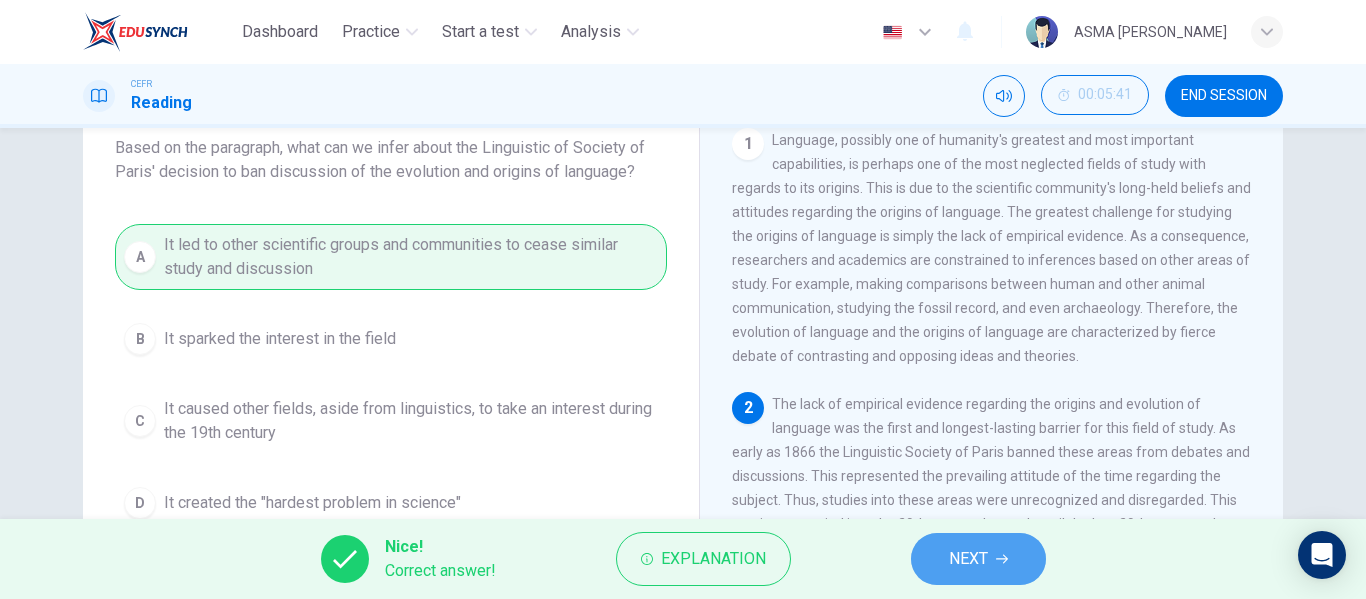 click on "NEXT" at bounding box center [968, 559] 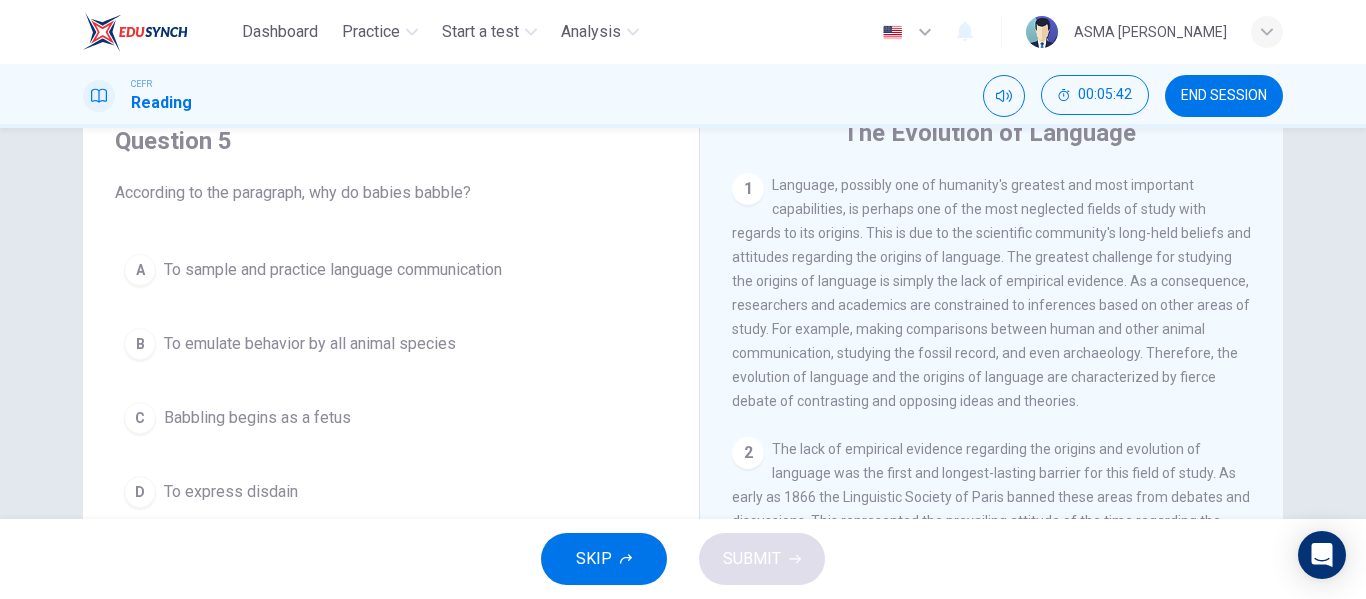 scroll, scrollTop: 82, scrollLeft: 0, axis: vertical 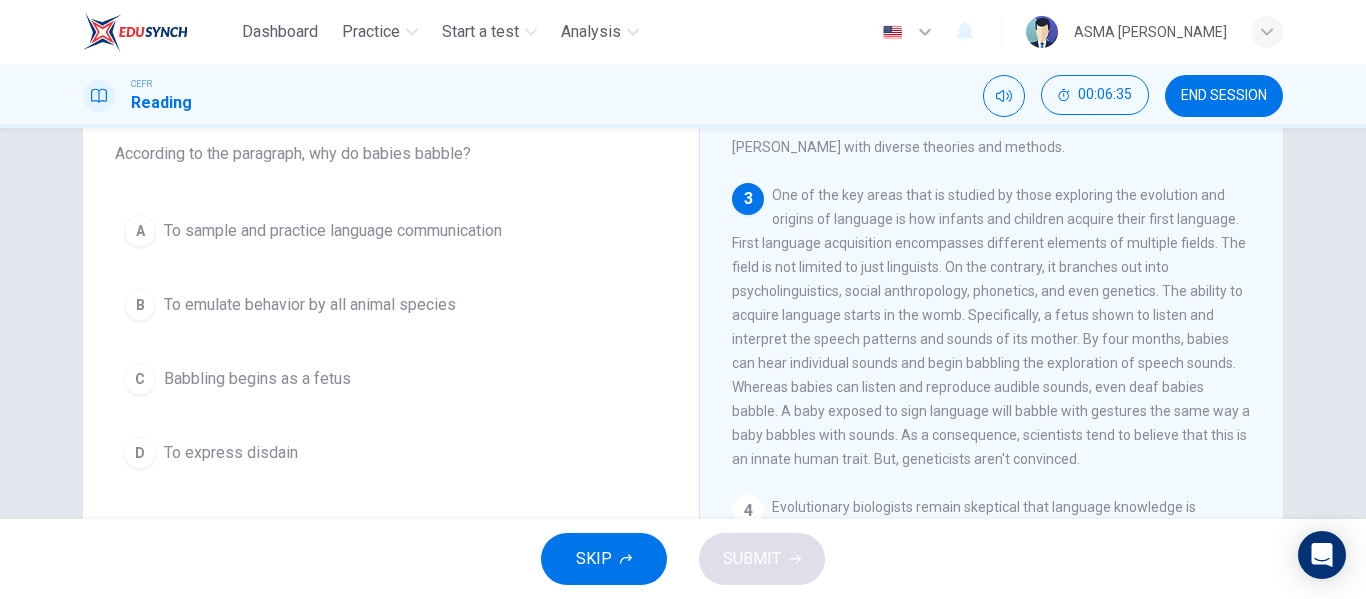 click on "A To sample and practice language communication" at bounding box center [391, 231] 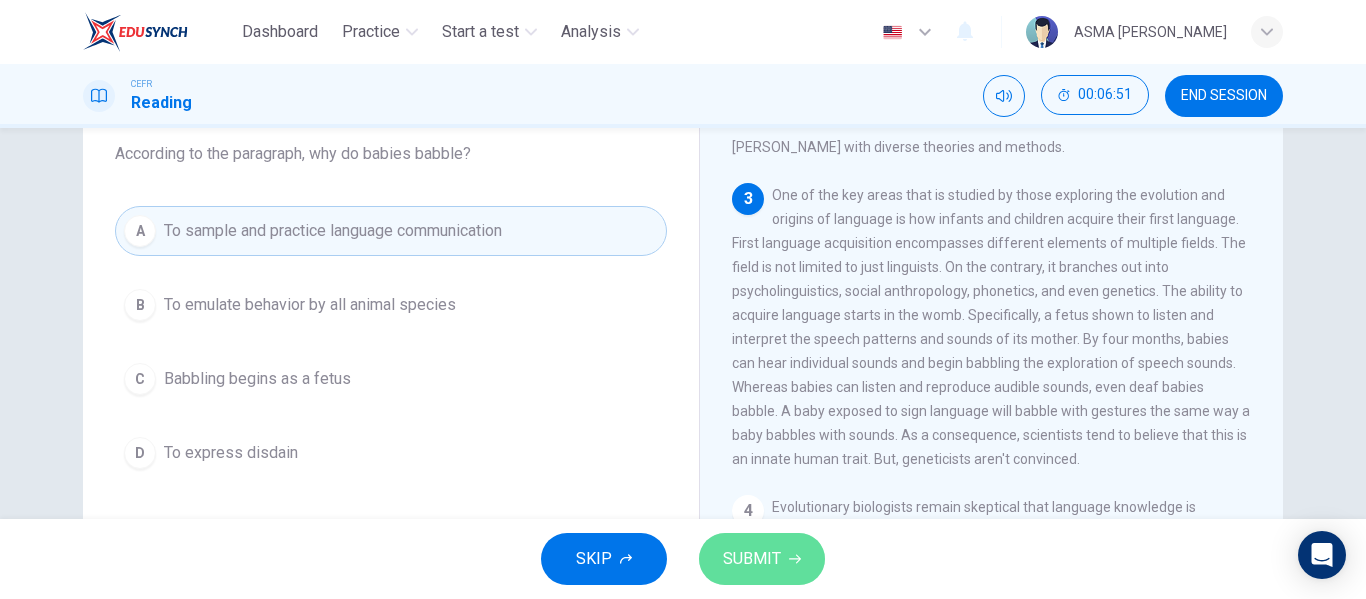 click on "SUBMIT" at bounding box center (762, 559) 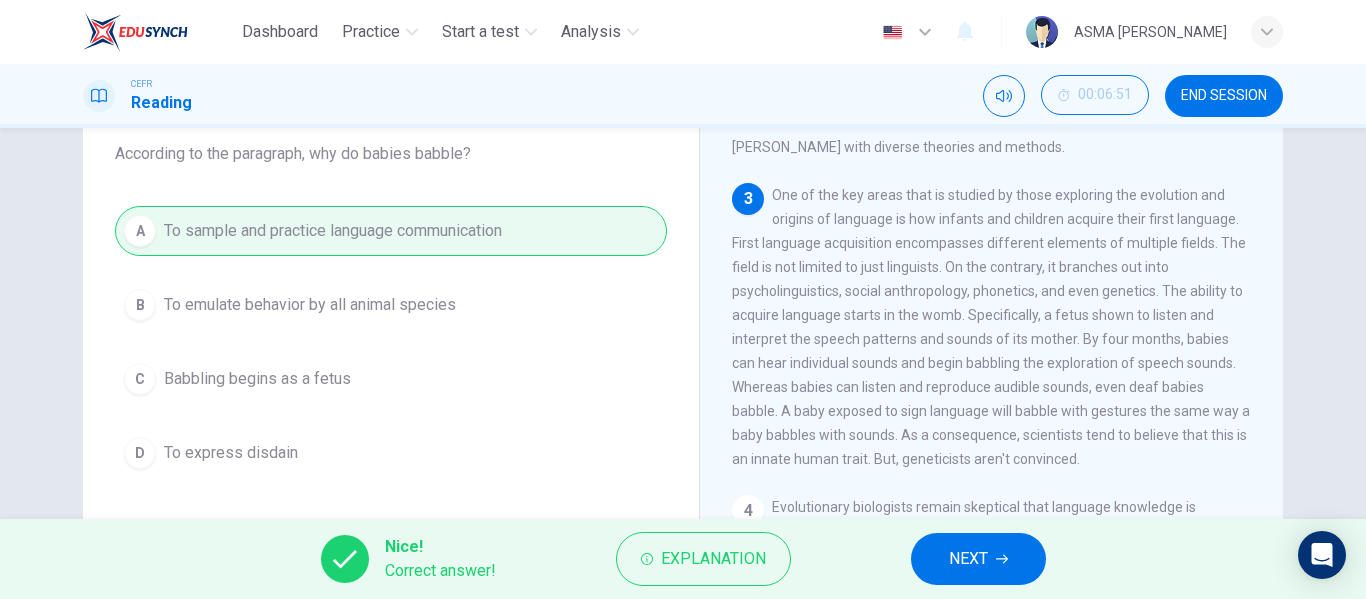 click on "NEXT" at bounding box center (978, 559) 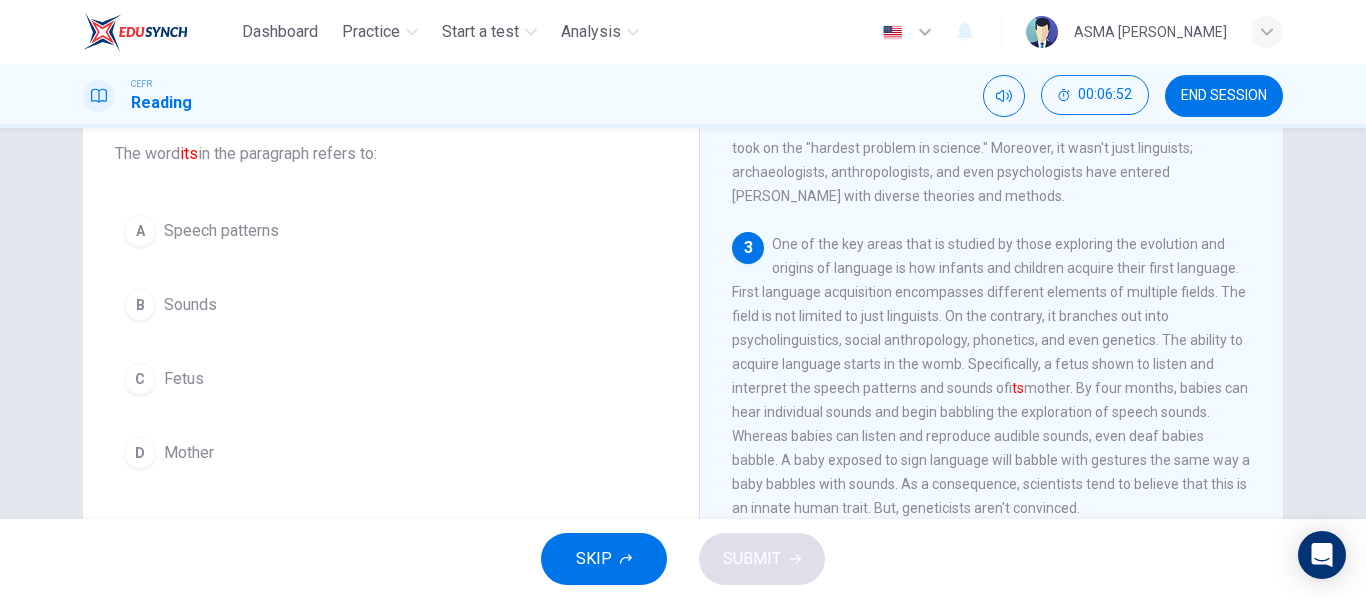 scroll, scrollTop: 452, scrollLeft: 0, axis: vertical 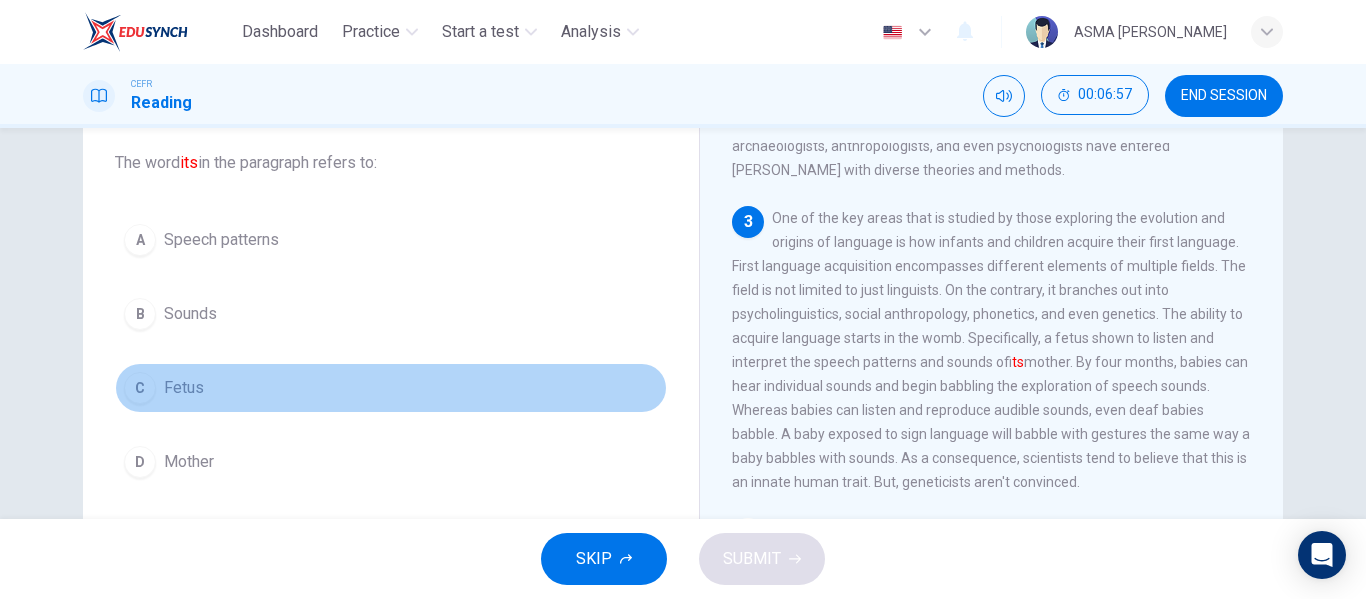 click on "C Fetus" at bounding box center [391, 388] 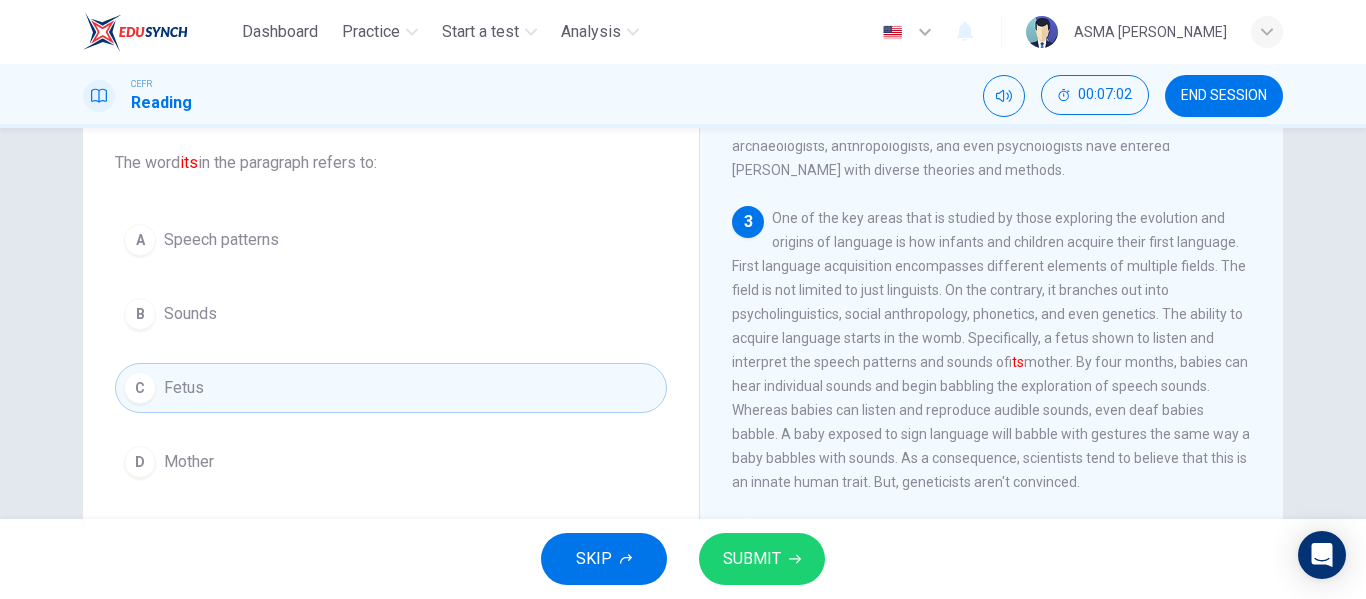 click on "SUBMIT" at bounding box center [752, 559] 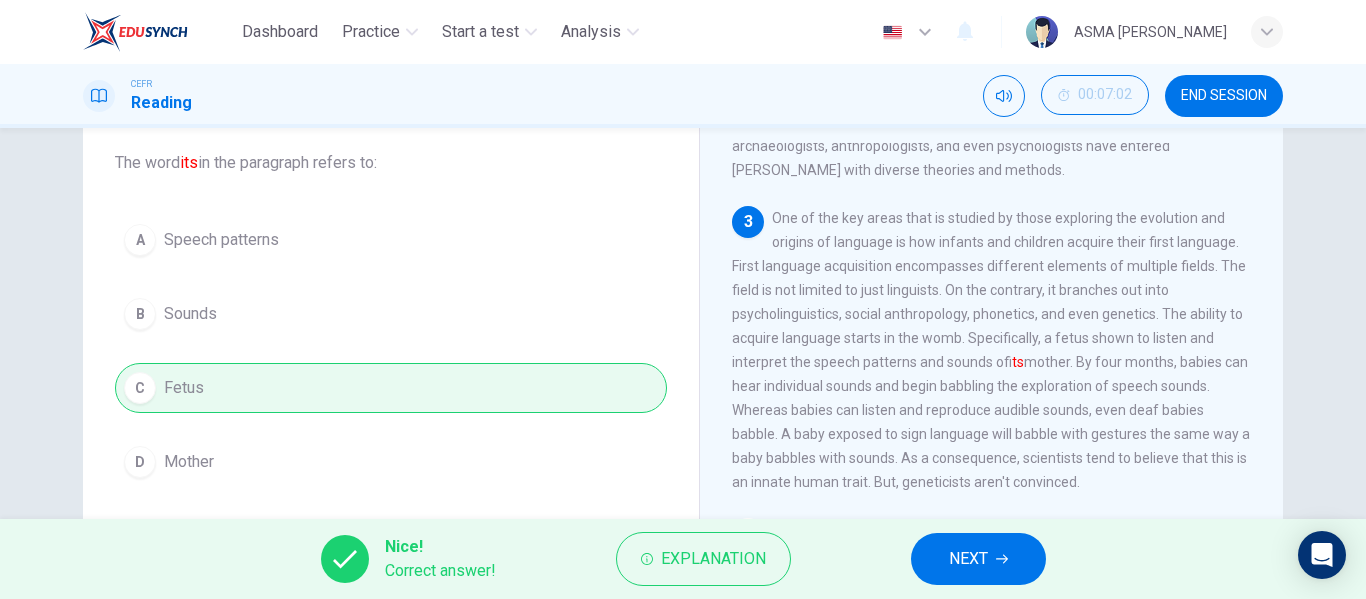 click on "NEXT" at bounding box center (968, 559) 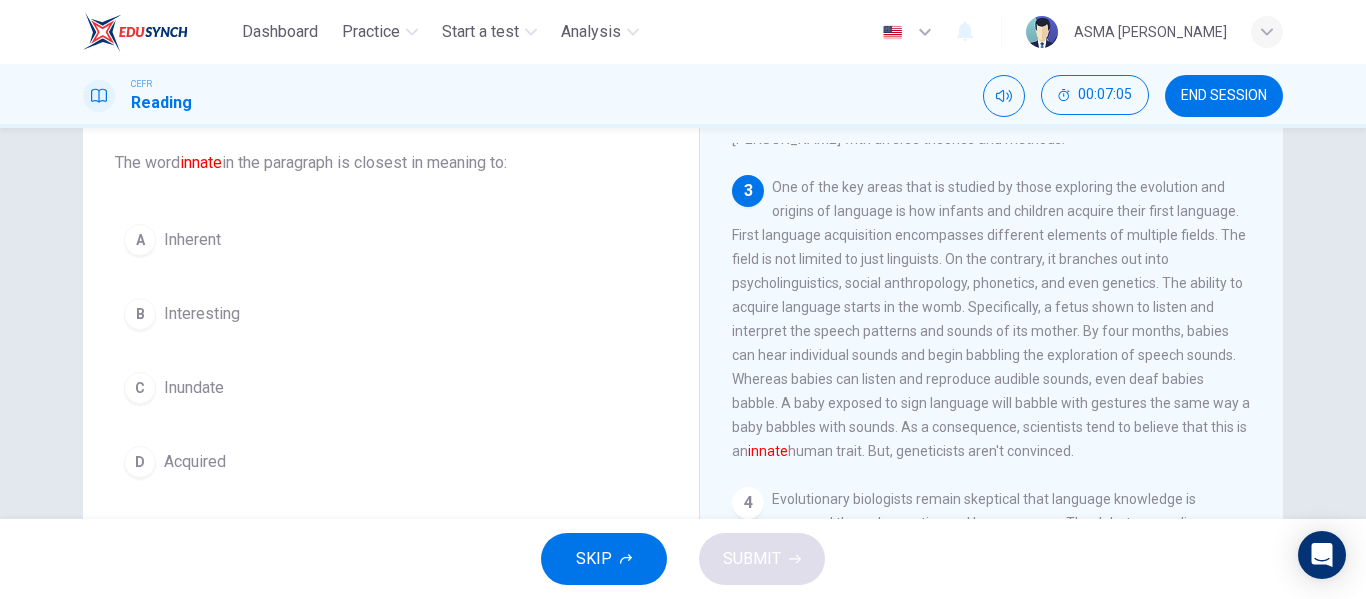 scroll, scrollTop: 521, scrollLeft: 0, axis: vertical 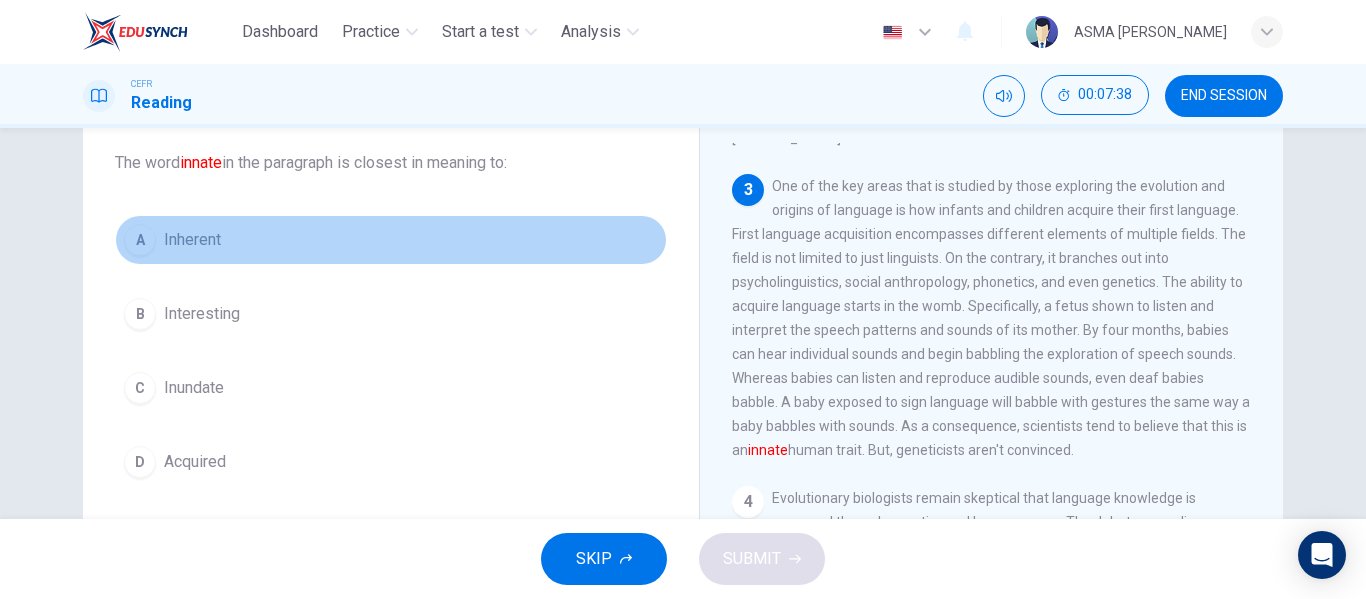 click on "A Inherent" at bounding box center (391, 240) 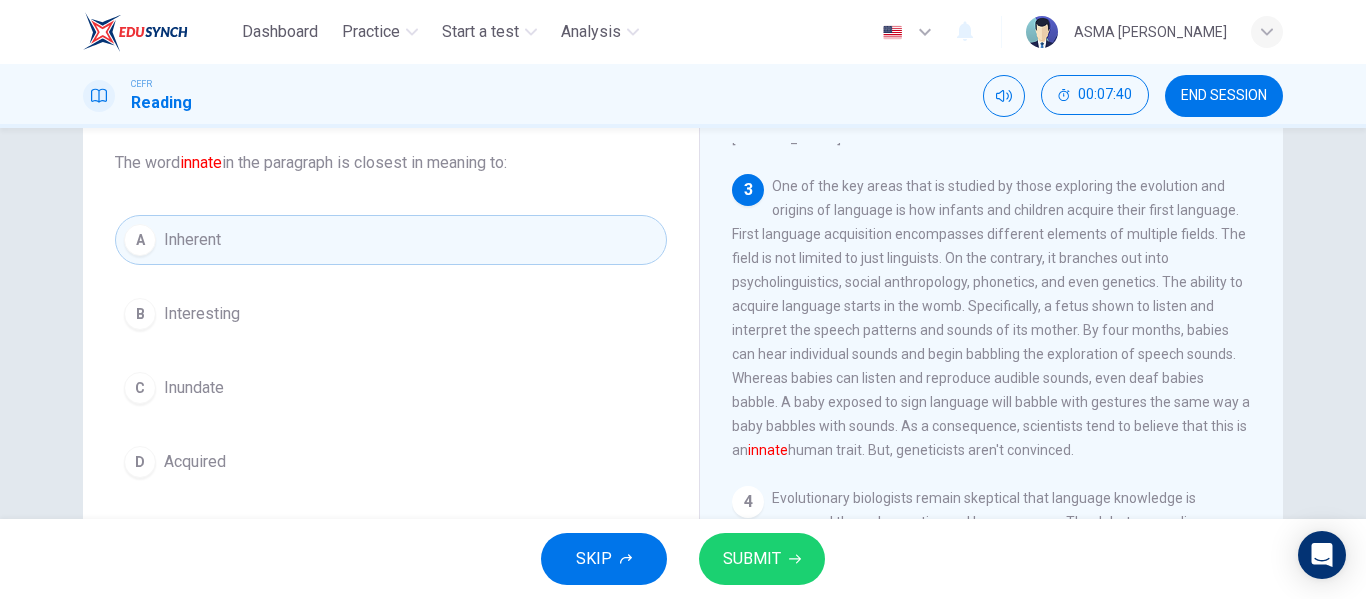 click on "SUBMIT" at bounding box center (752, 559) 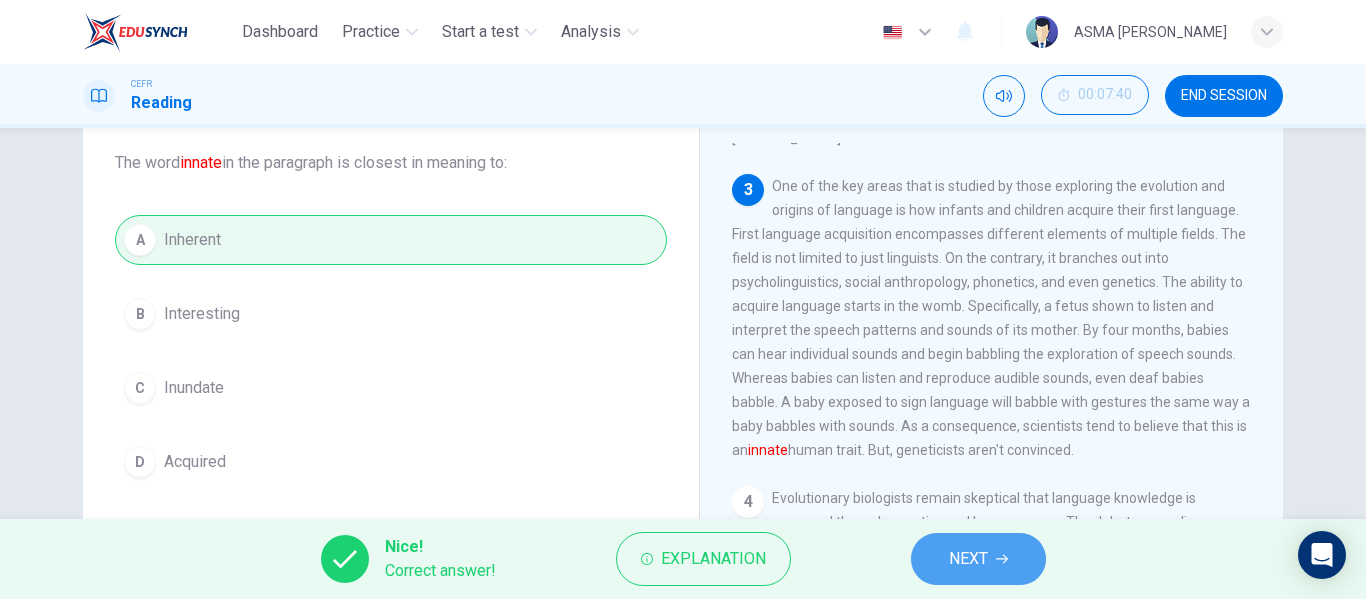 click on "NEXT" at bounding box center (978, 559) 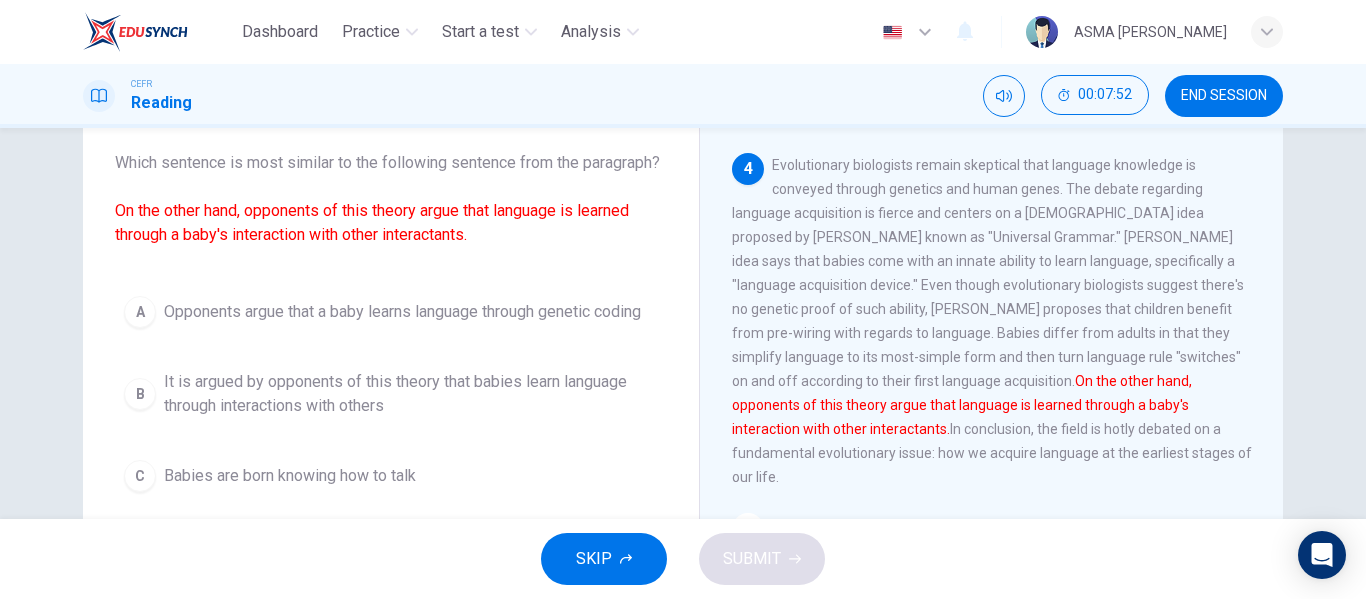 scroll, scrollTop: 854, scrollLeft: 0, axis: vertical 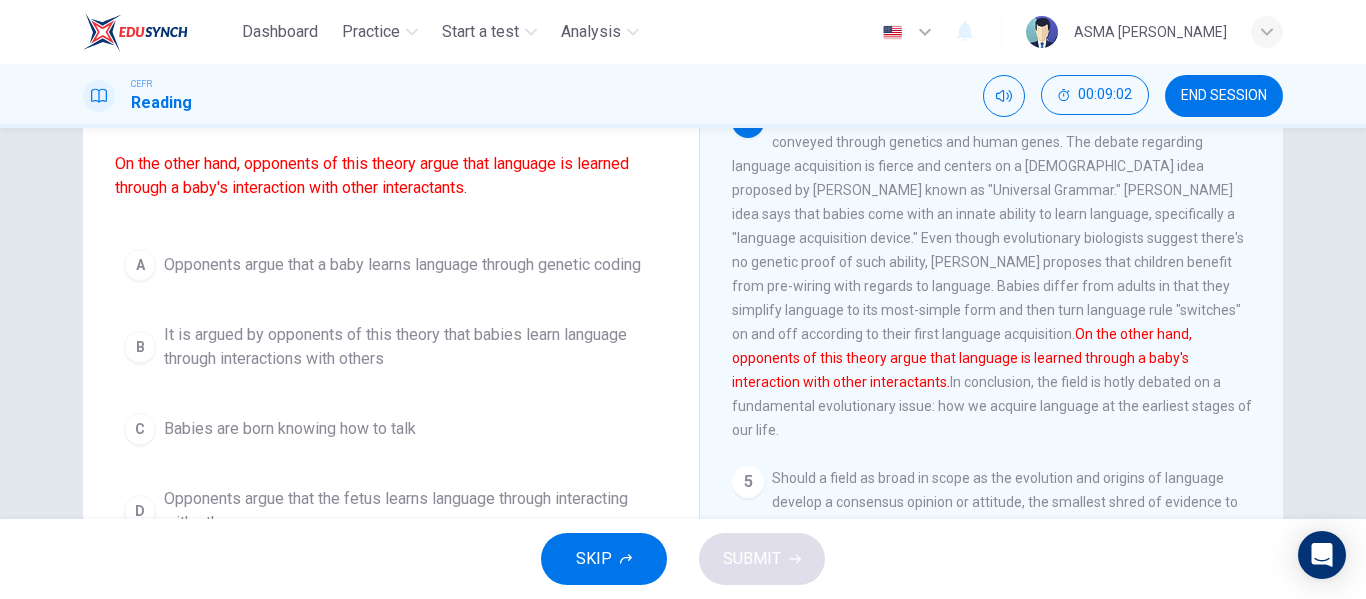 click on "It is argued by opponents of this theory that babies learn language through interactions with others" at bounding box center [411, 347] 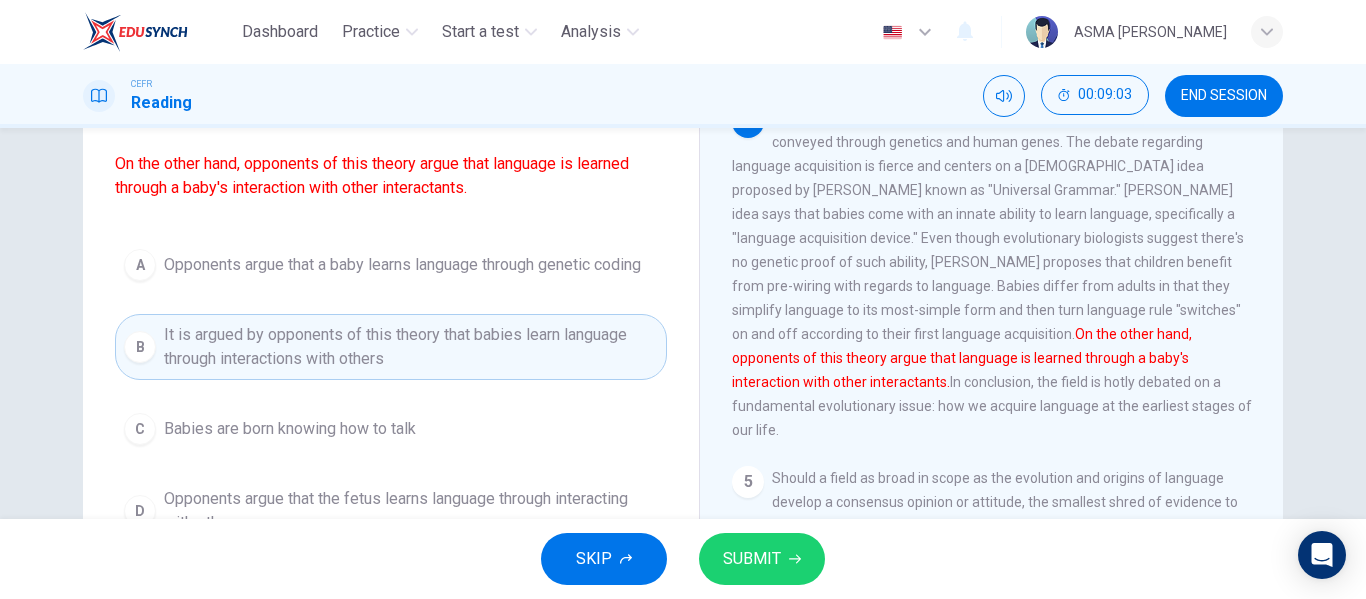 click 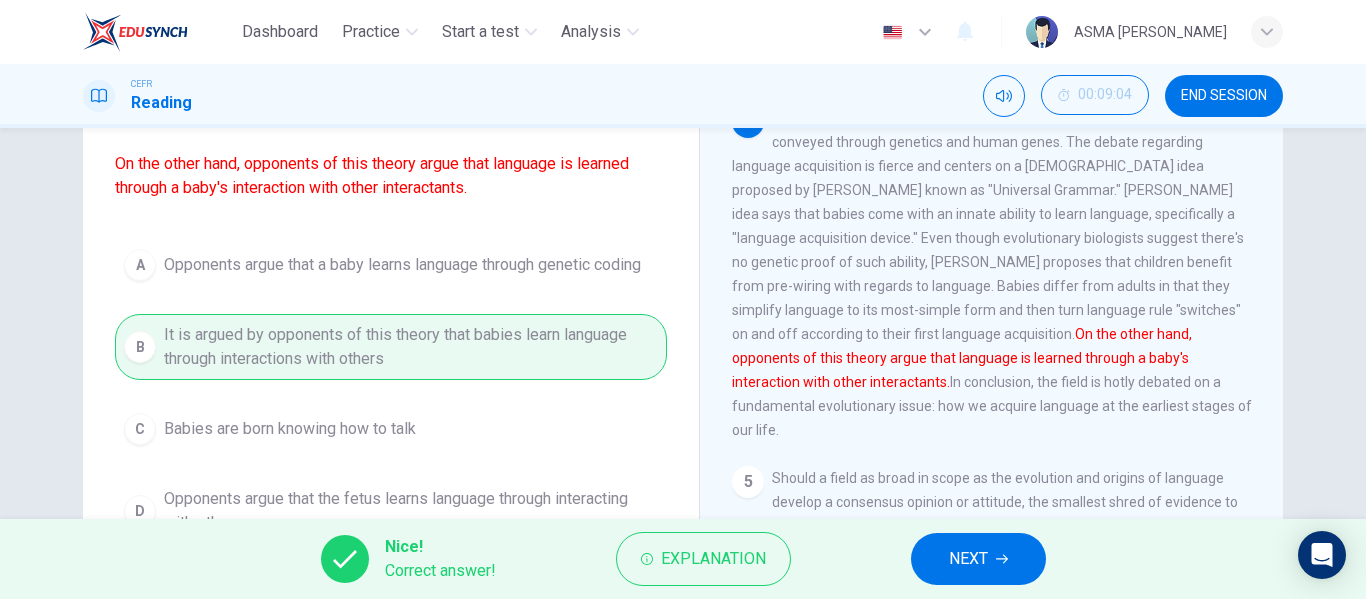 click on "NEXT" at bounding box center [968, 559] 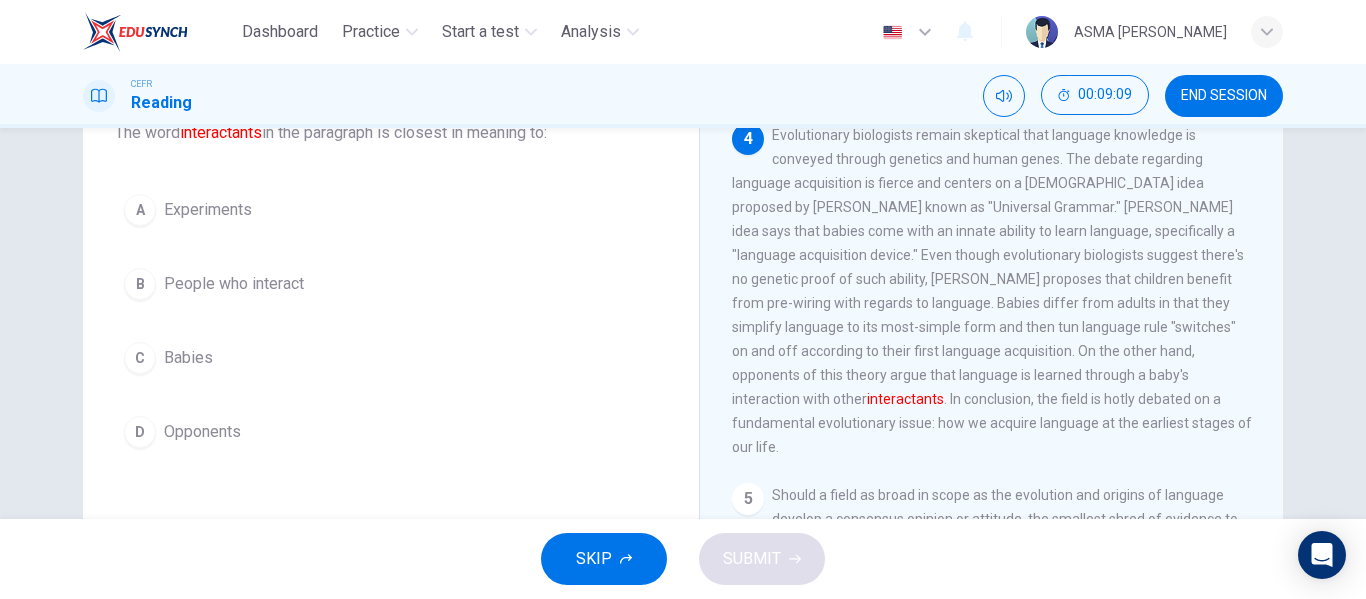 scroll, scrollTop: 144, scrollLeft: 0, axis: vertical 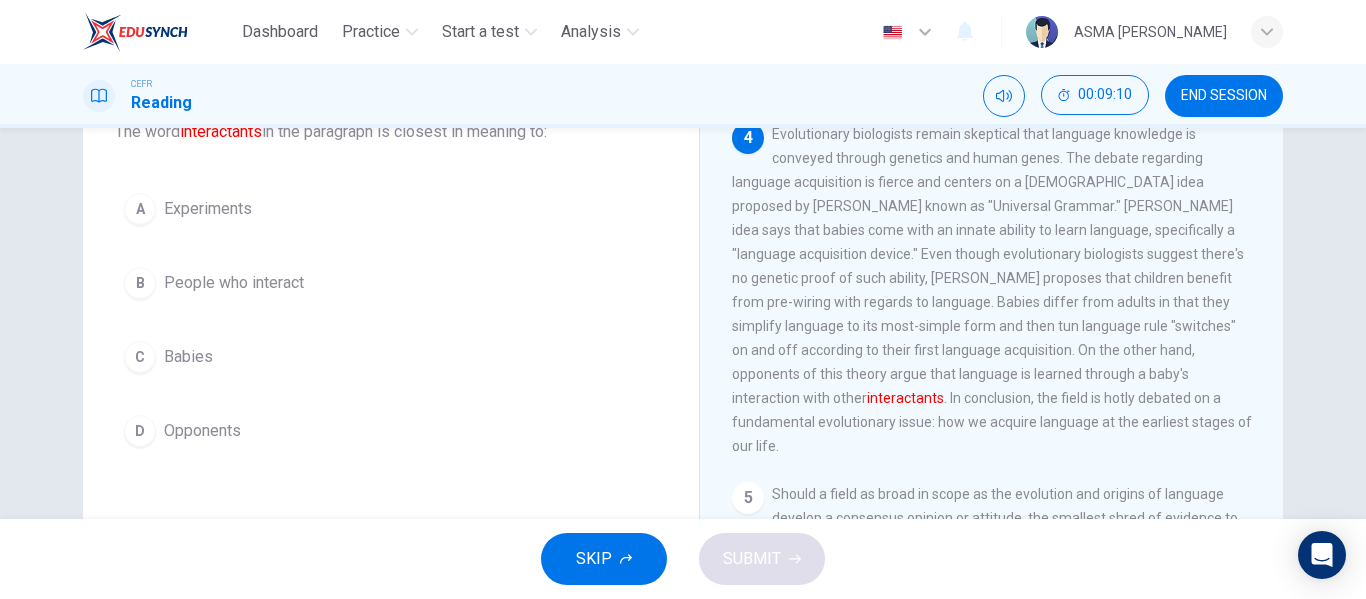 click on "People who interact" at bounding box center [234, 283] 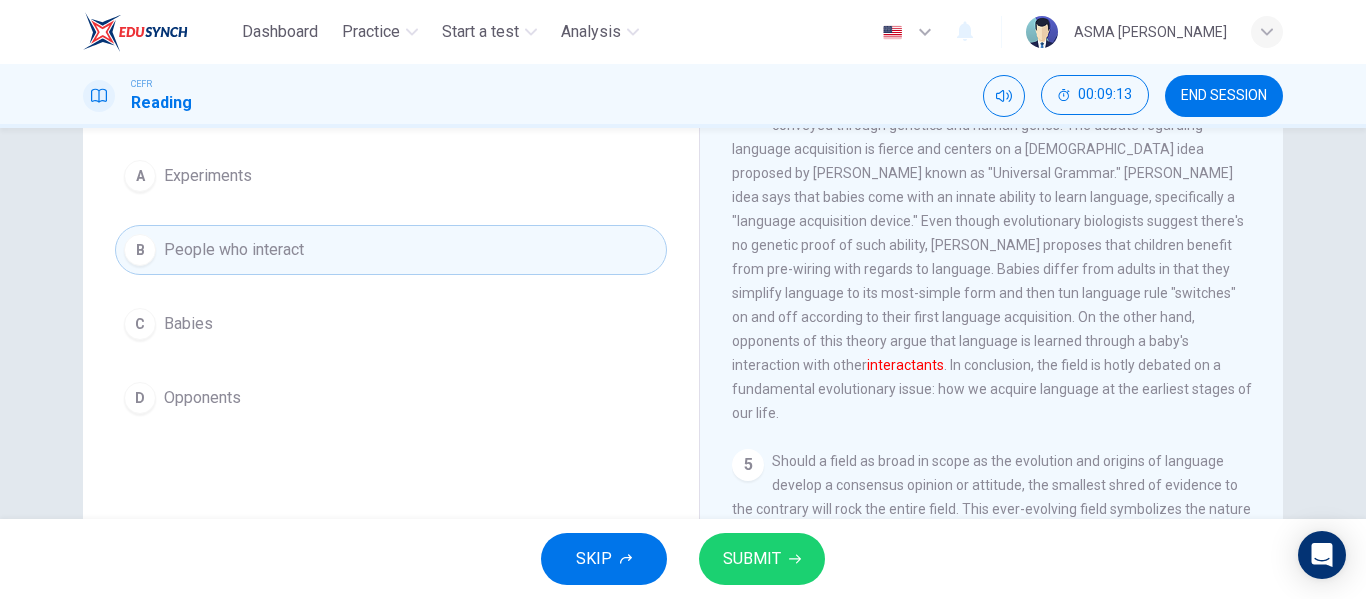scroll, scrollTop: 178, scrollLeft: 0, axis: vertical 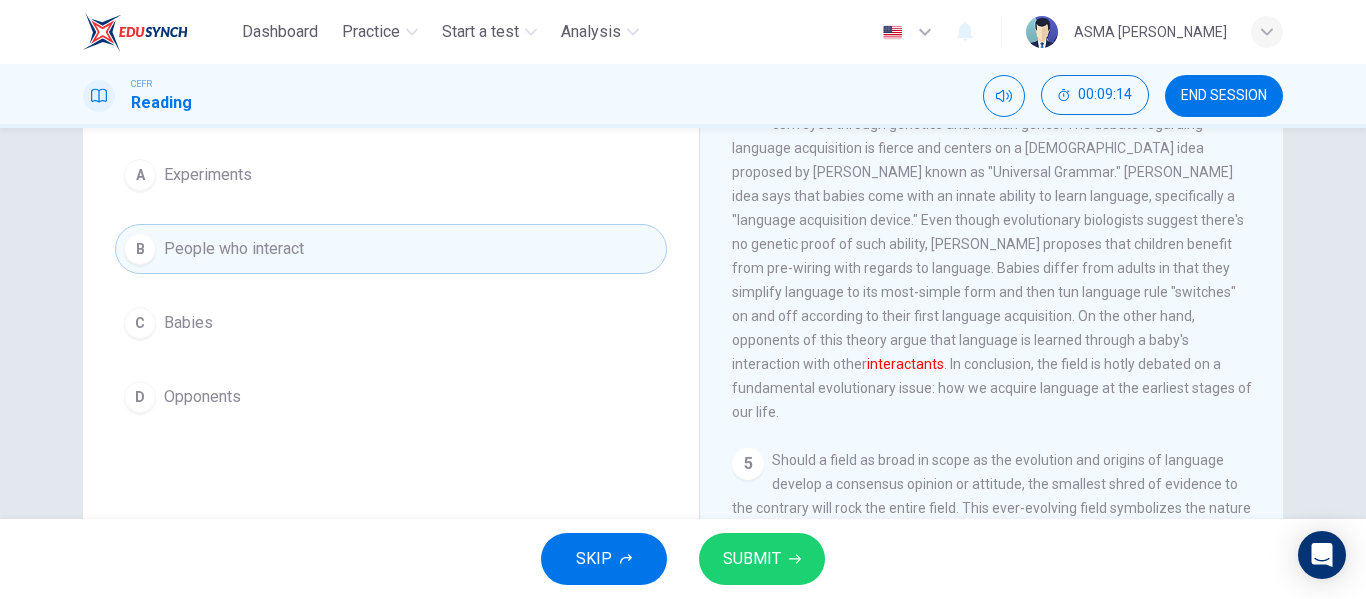 click on "SUBMIT" at bounding box center [752, 559] 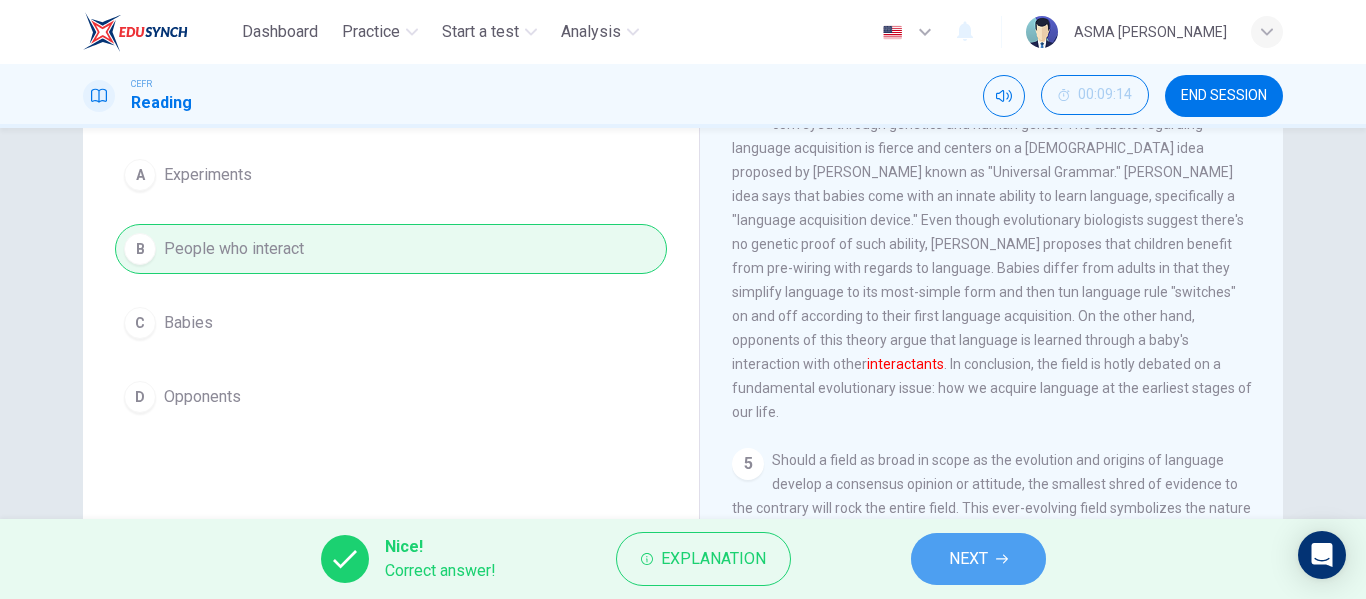 click on "NEXT" at bounding box center (968, 559) 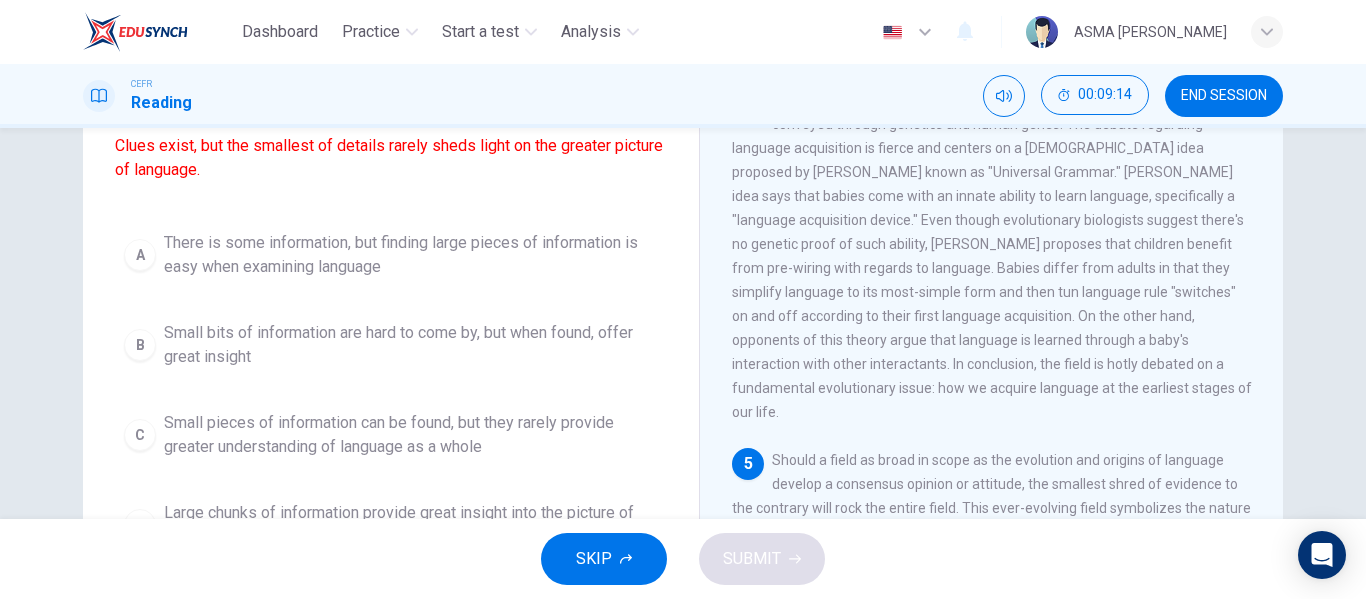 scroll, scrollTop: 274, scrollLeft: 0, axis: vertical 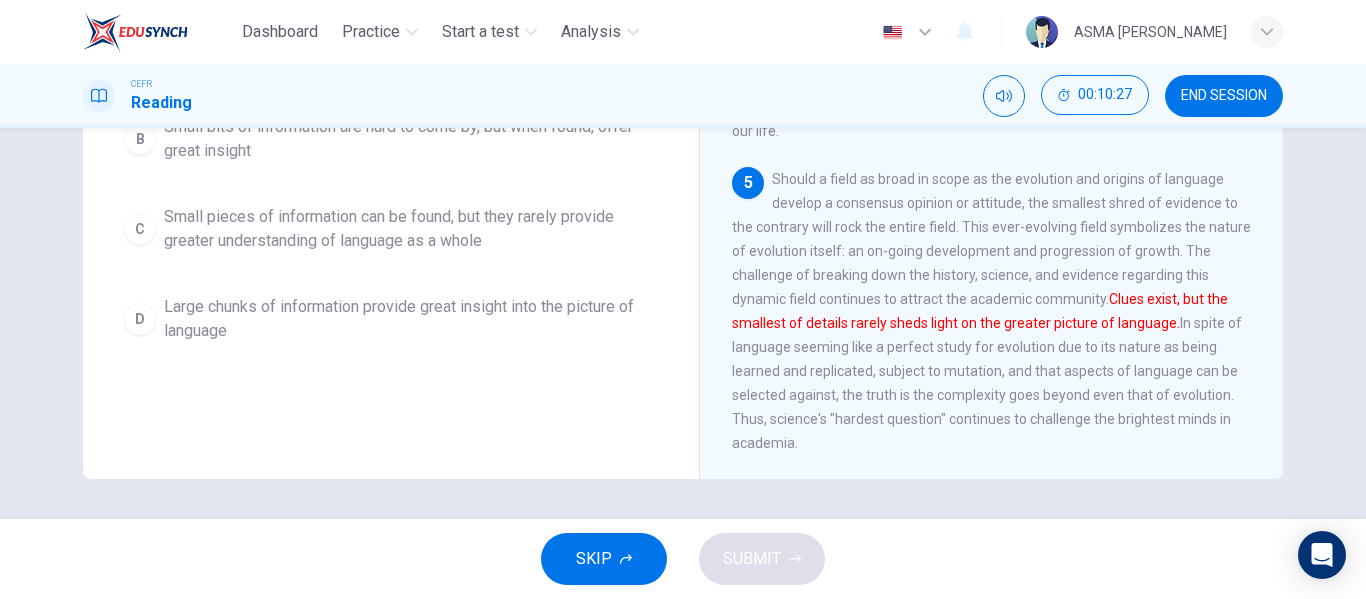 click on "Small pieces of information can be found, but they rarely provide greater understanding of language as a whole" at bounding box center [411, 229] 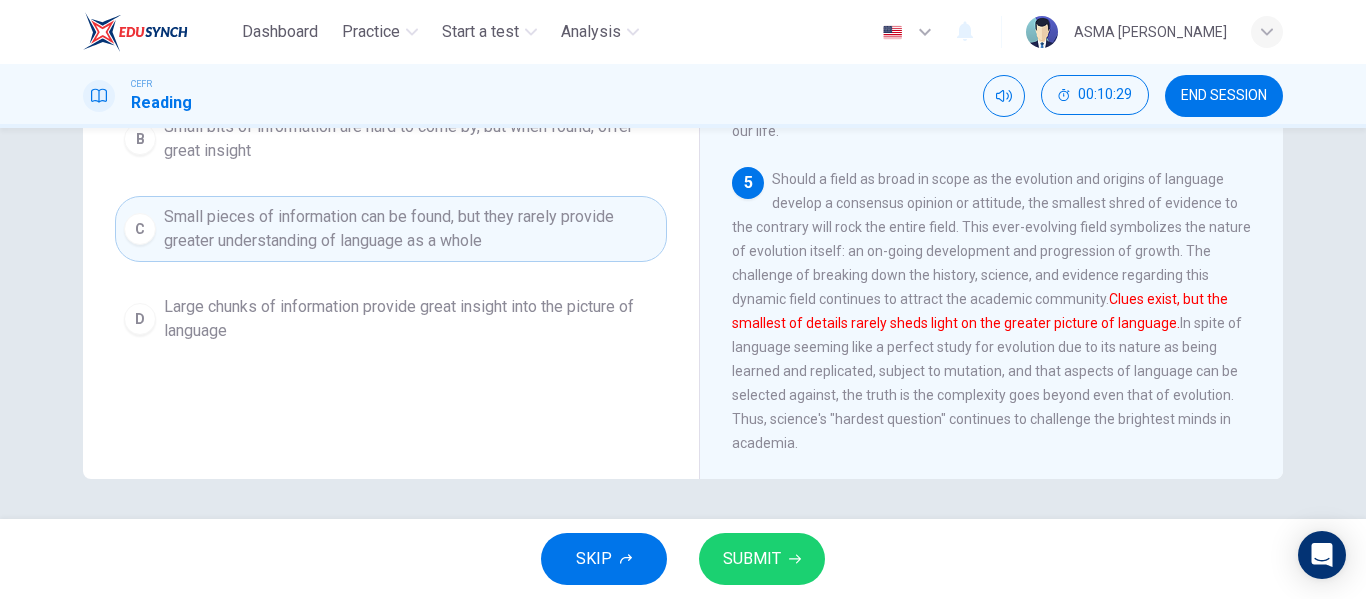 click on "SUBMIT" at bounding box center [762, 559] 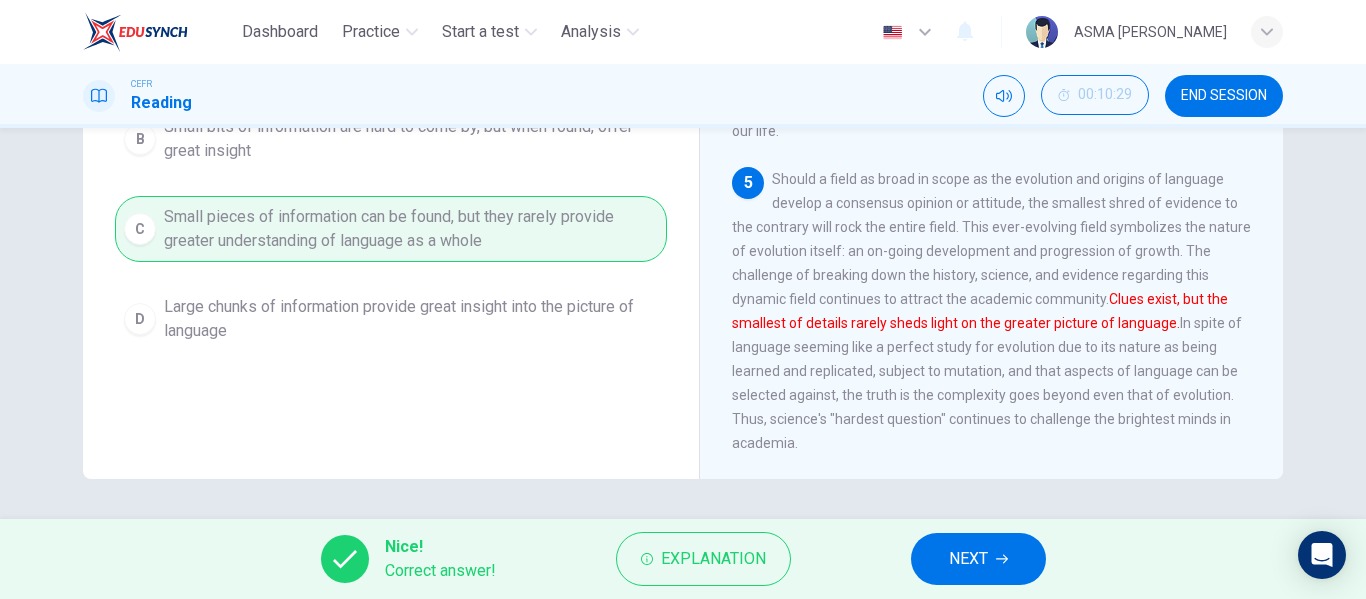 click on "NEXT" at bounding box center (978, 559) 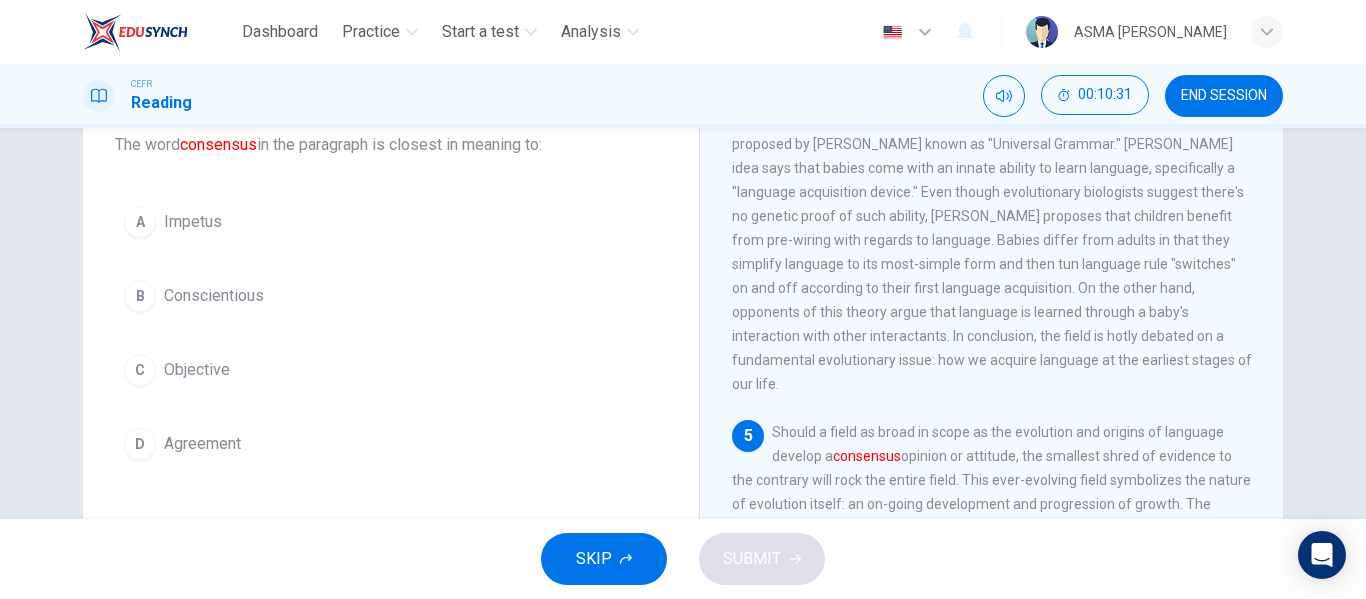 scroll, scrollTop: 130, scrollLeft: 0, axis: vertical 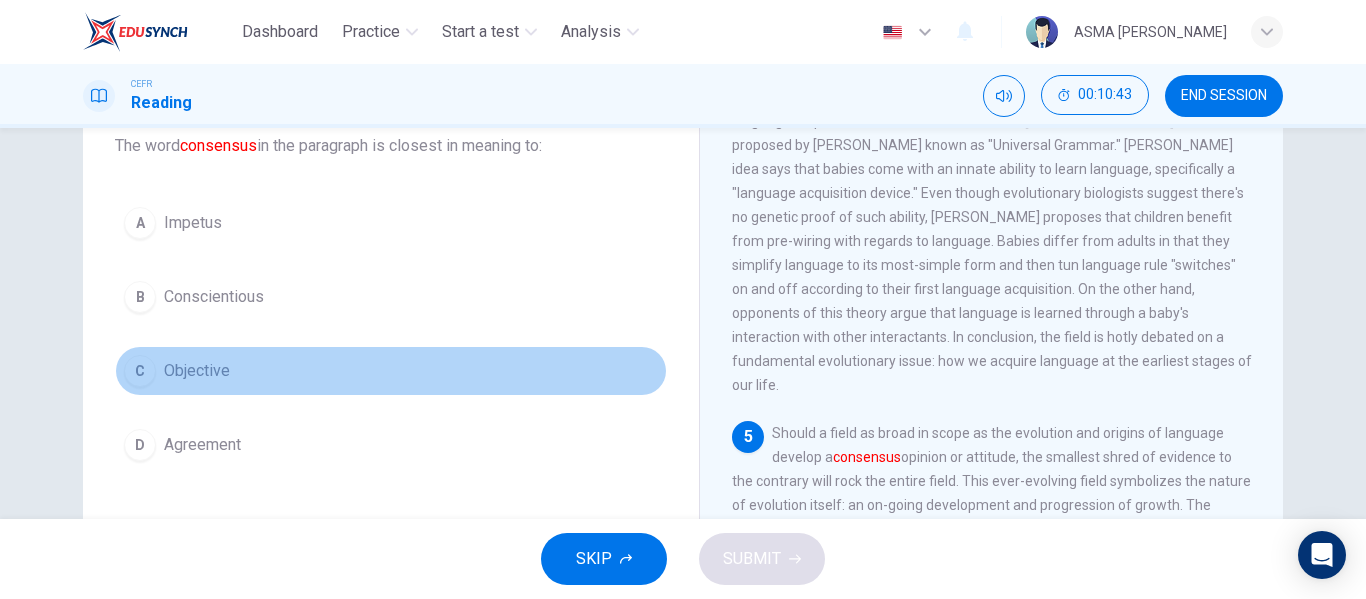click on "C Objective" at bounding box center [391, 371] 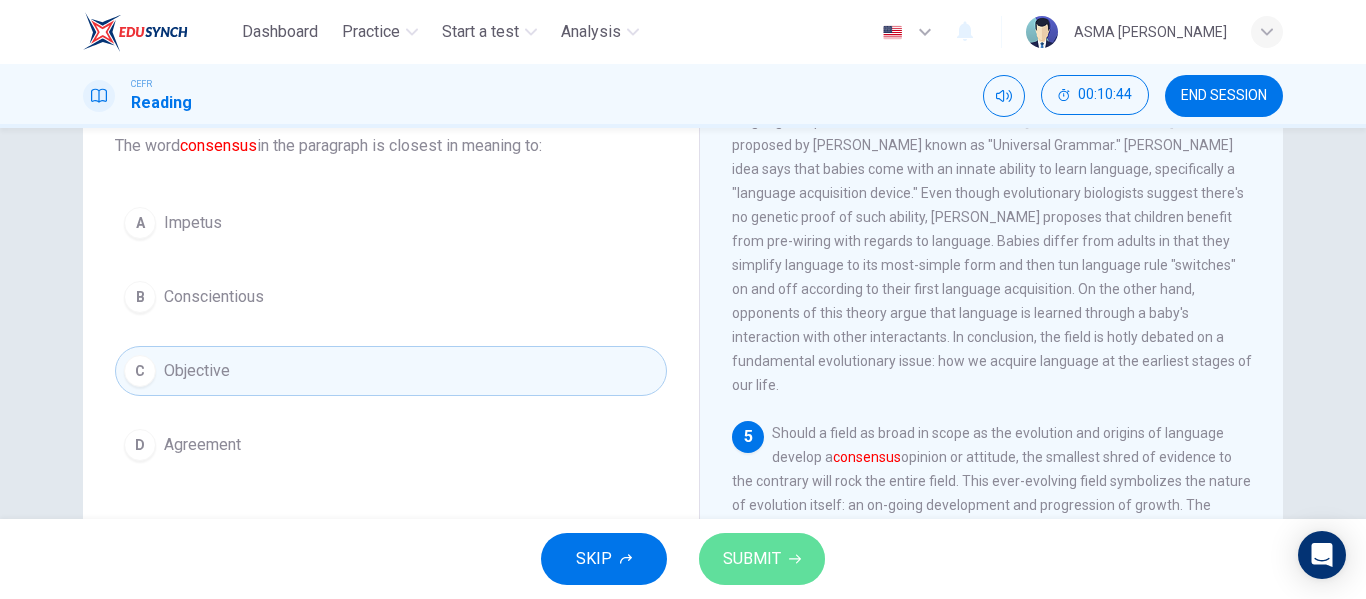 click on "SUBMIT" at bounding box center (762, 559) 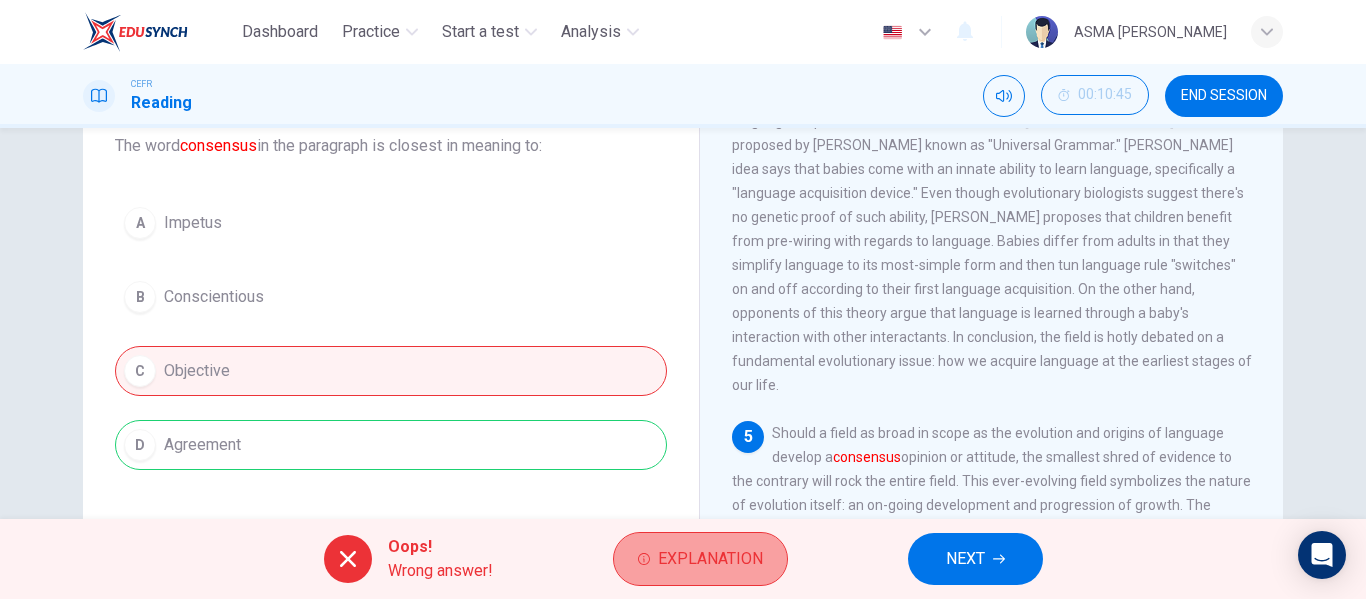click on "Explanation" at bounding box center [710, 559] 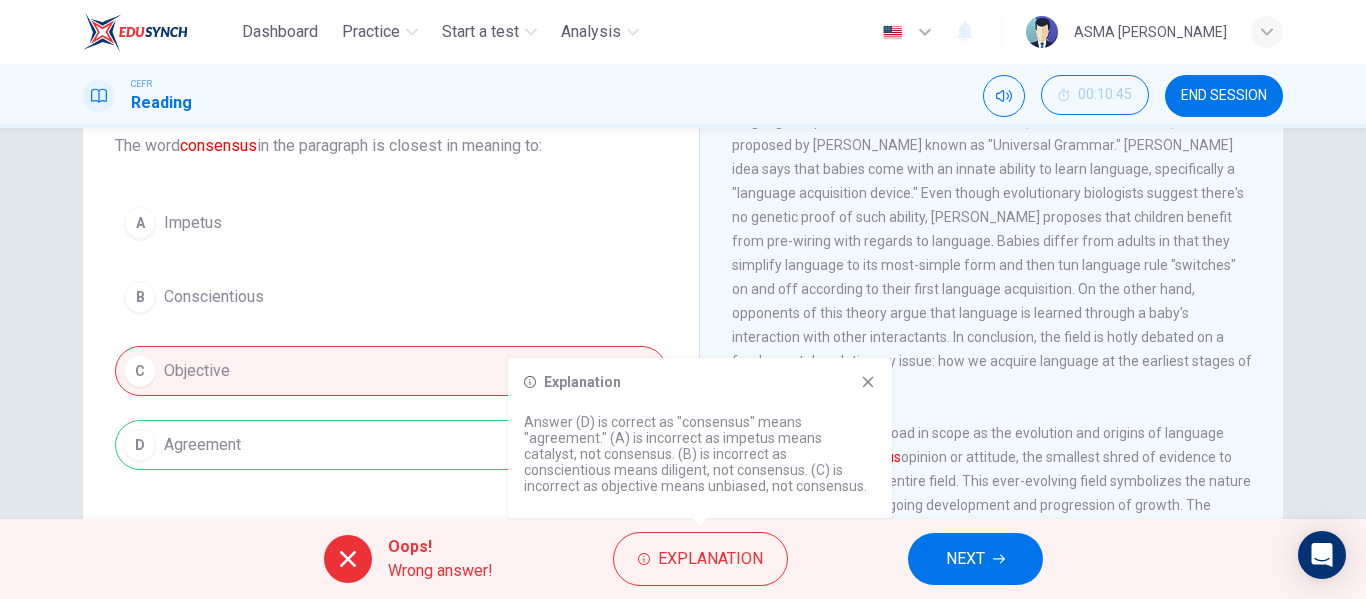 click on "Should a field as broad in scope as the evolution and origins of language develop a  consensus  opinion or attitude, the smallest shred of evidence to the contrary will rock the entire field. This ever-evolving field symbolizes the nature of evolution itself: an on-going development and progression of growth. The challenge of breaking down the history, science, and evidence regarding this dynamic field continues to attract the academic community. Clues exist, but the smallest of details rarely sheds light on the greater picture of language. In spite of language seeming like a perfect study for evolution due to its nature as being learned and replicated, subject to mutation, and that aspects of language can be selected against, the truth is the complexity goes beyond even that of evolution. Thus, science's "hardest question" continues to challenge the brightest minds in academia." at bounding box center [991, 565] 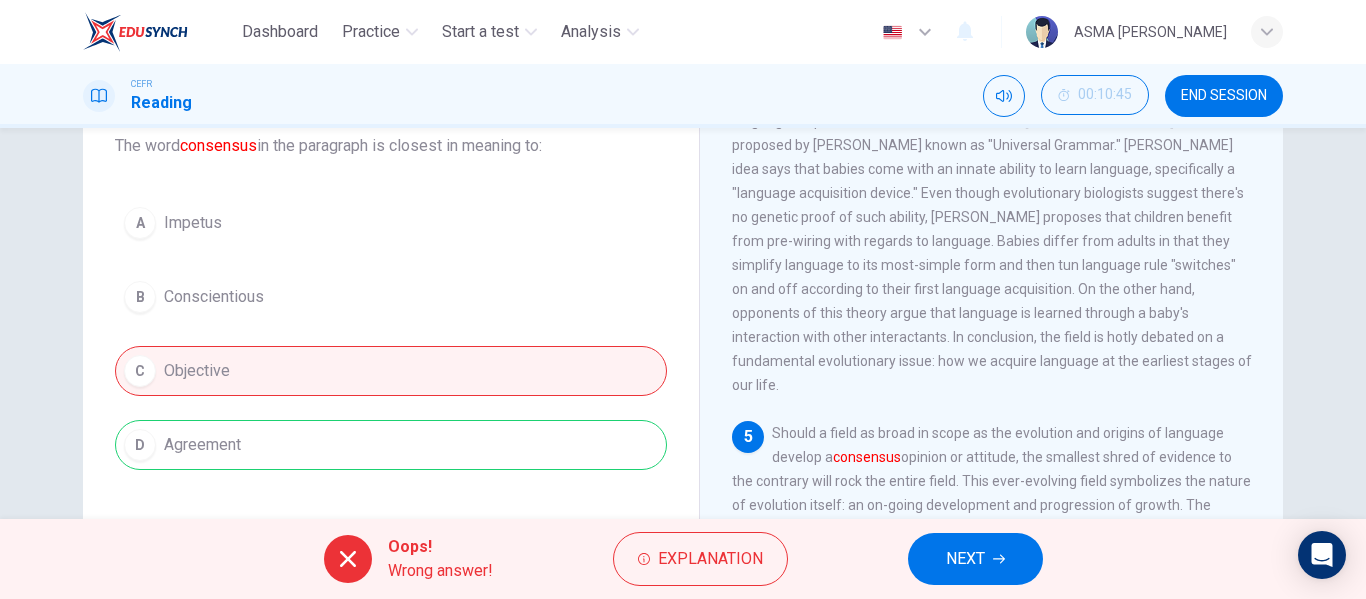 click on "NEXT" at bounding box center (965, 559) 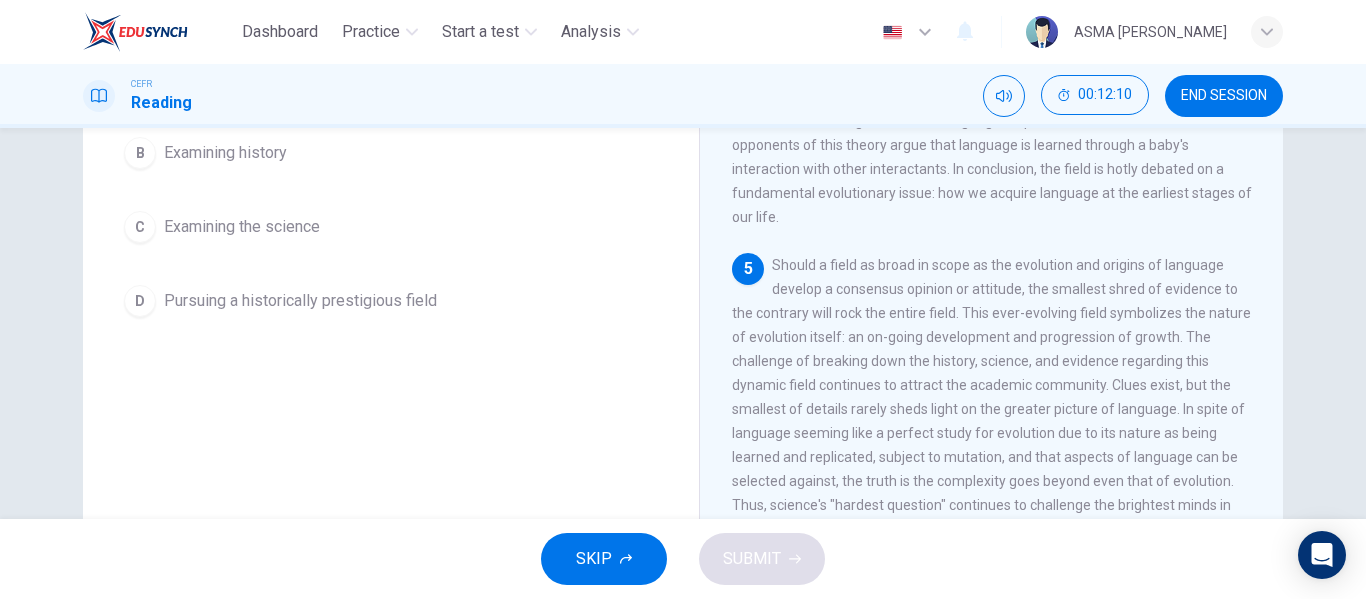 scroll, scrollTop: 300, scrollLeft: 0, axis: vertical 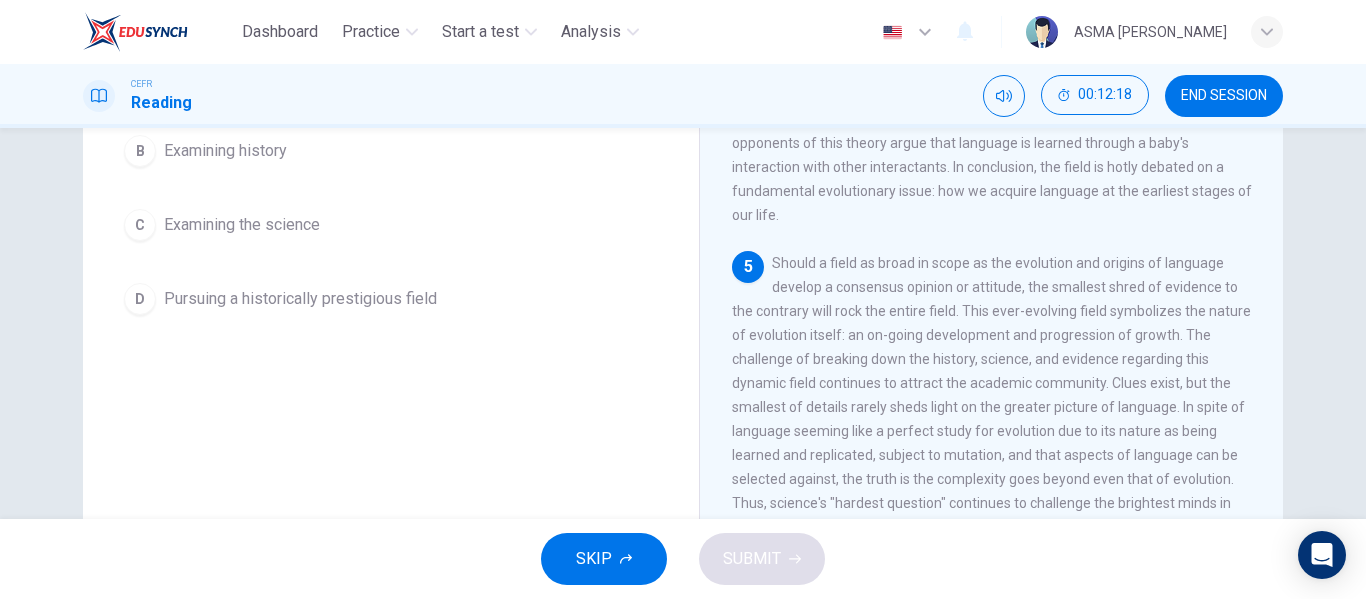 click on "Examining the science" at bounding box center [242, 225] 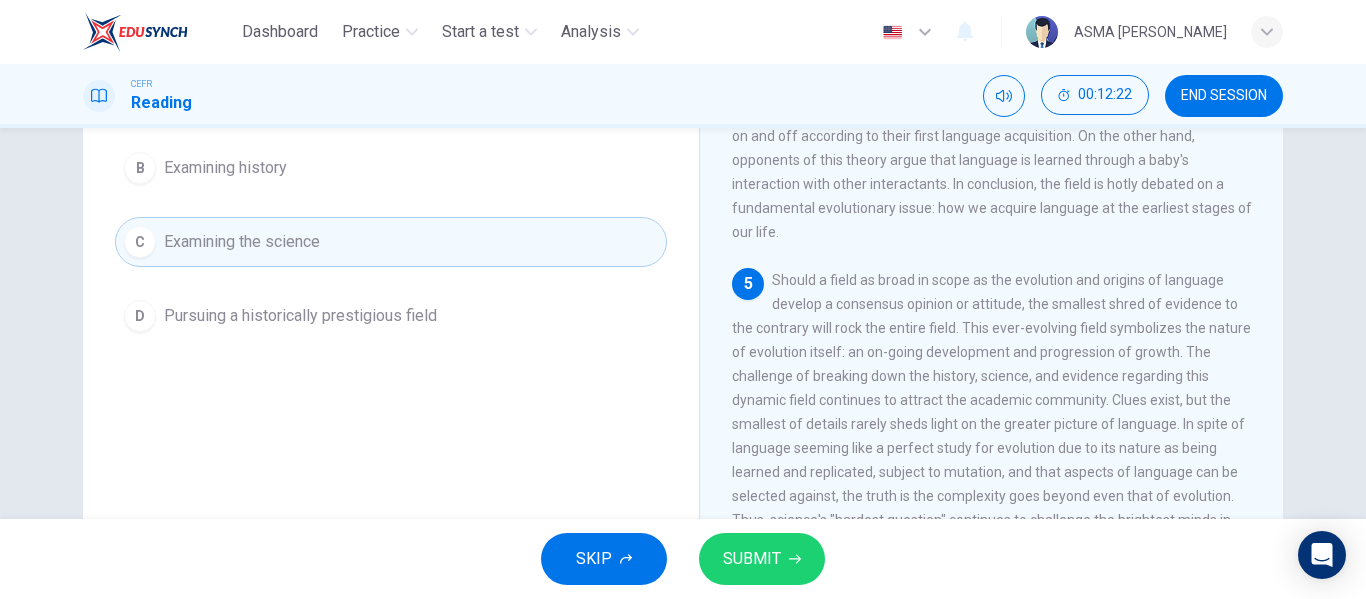 scroll, scrollTop: 384, scrollLeft: 0, axis: vertical 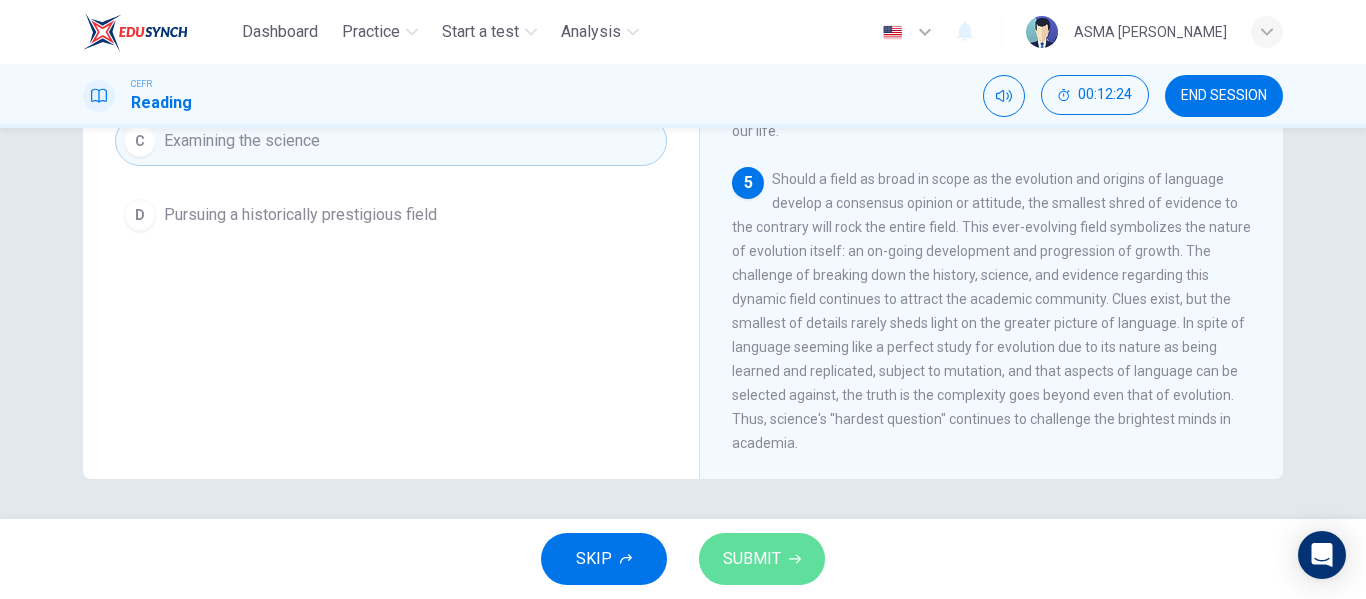 click on "SUBMIT" at bounding box center (752, 559) 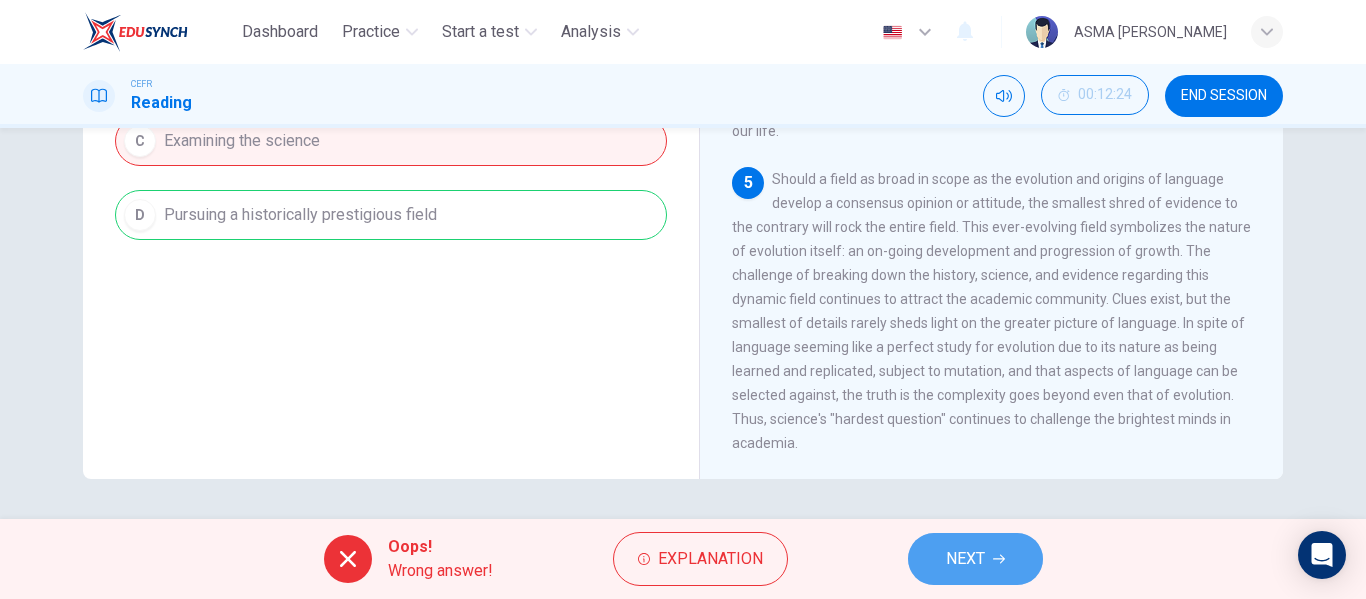 click on "NEXT" at bounding box center [965, 559] 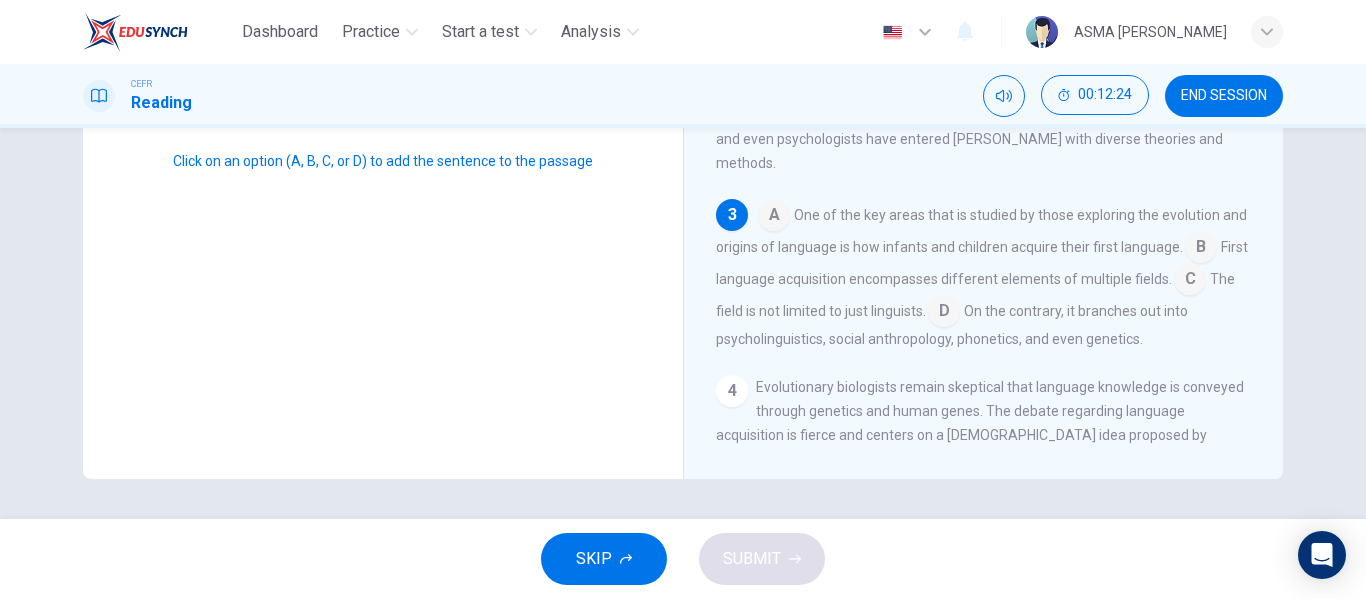 scroll, scrollTop: 342, scrollLeft: 0, axis: vertical 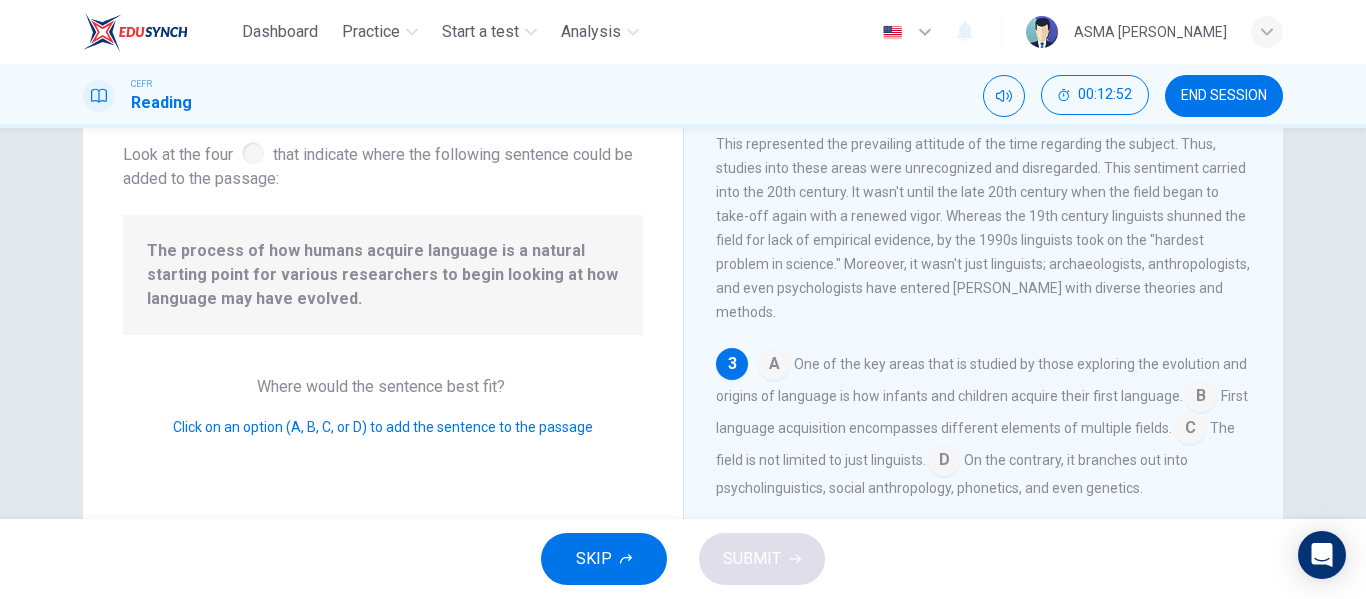 click at bounding box center (774, 366) 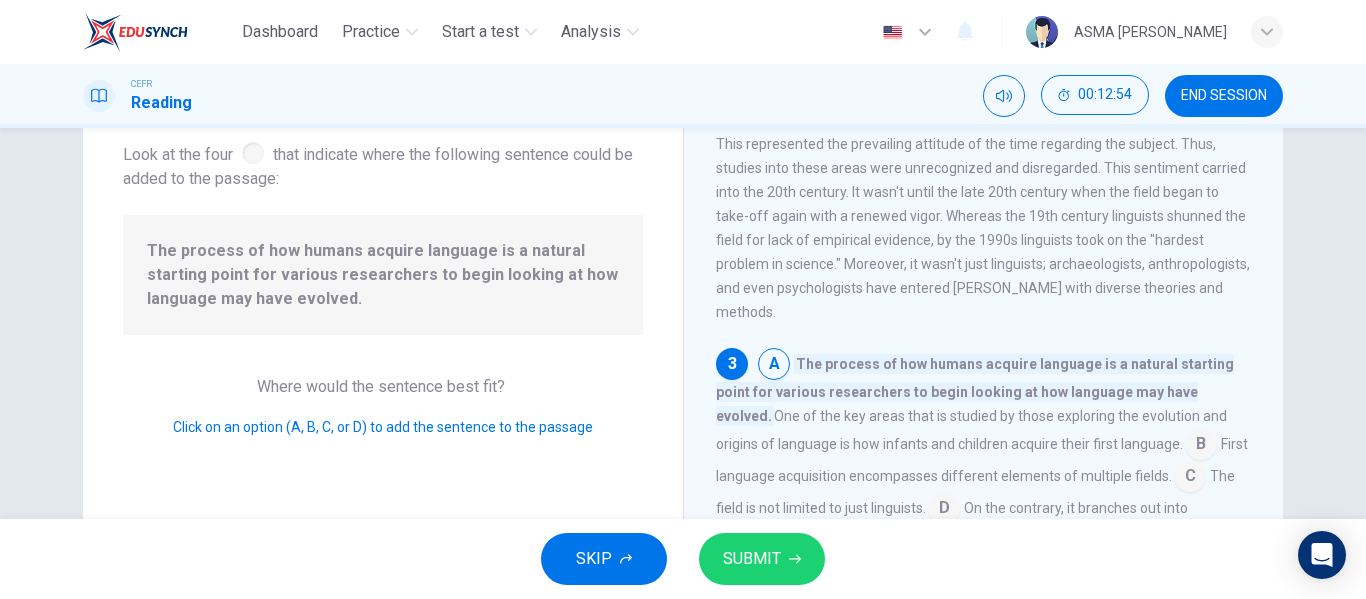 click on "SUBMIT" at bounding box center (752, 559) 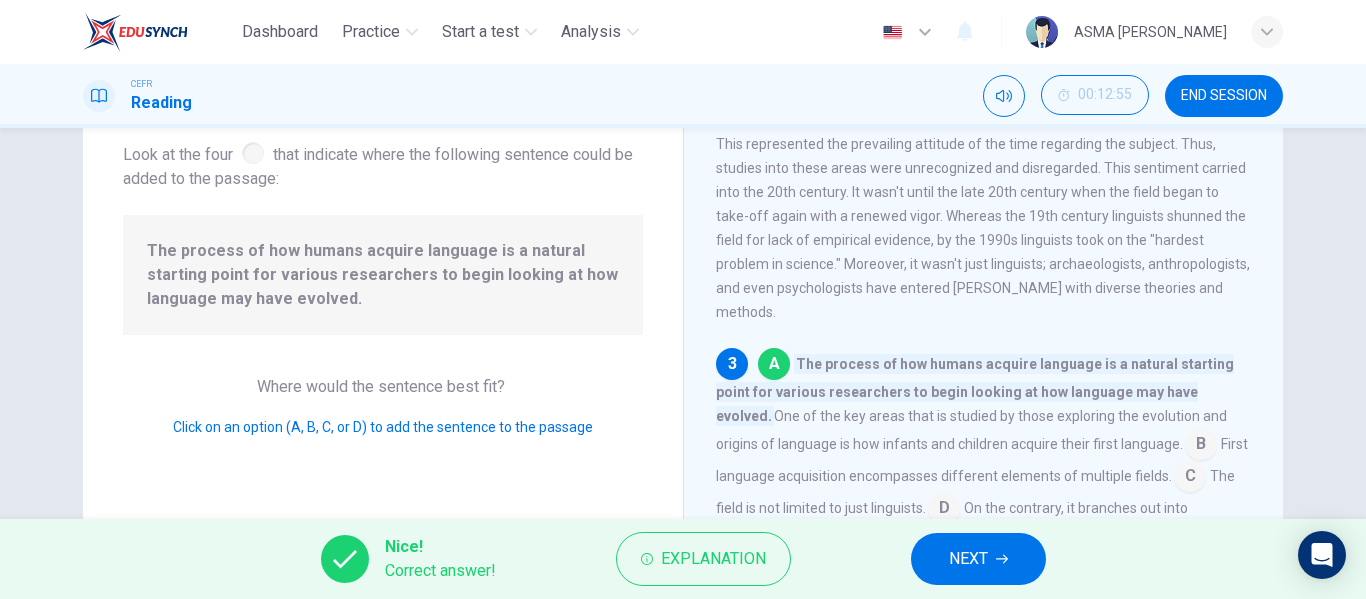 click on "NEXT" at bounding box center [978, 559] 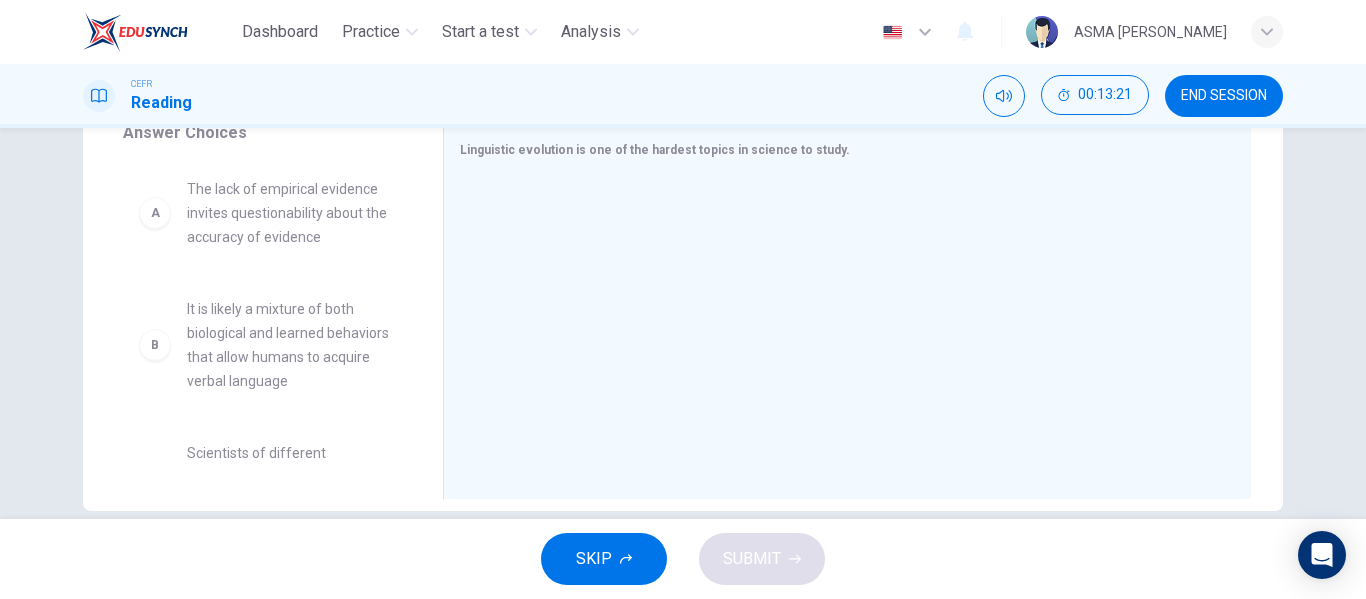 scroll, scrollTop: 349, scrollLeft: 0, axis: vertical 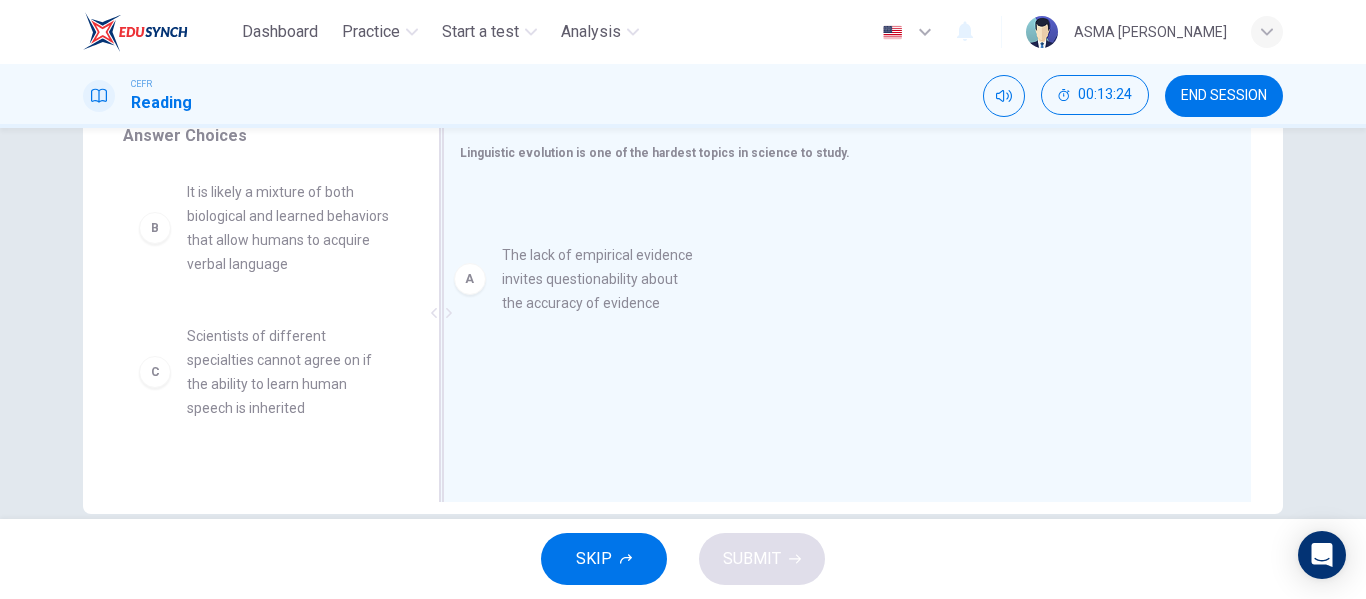 drag, startPoint x: 324, startPoint y: 238, endPoint x: 658, endPoint y: 304, distance: 340.45853 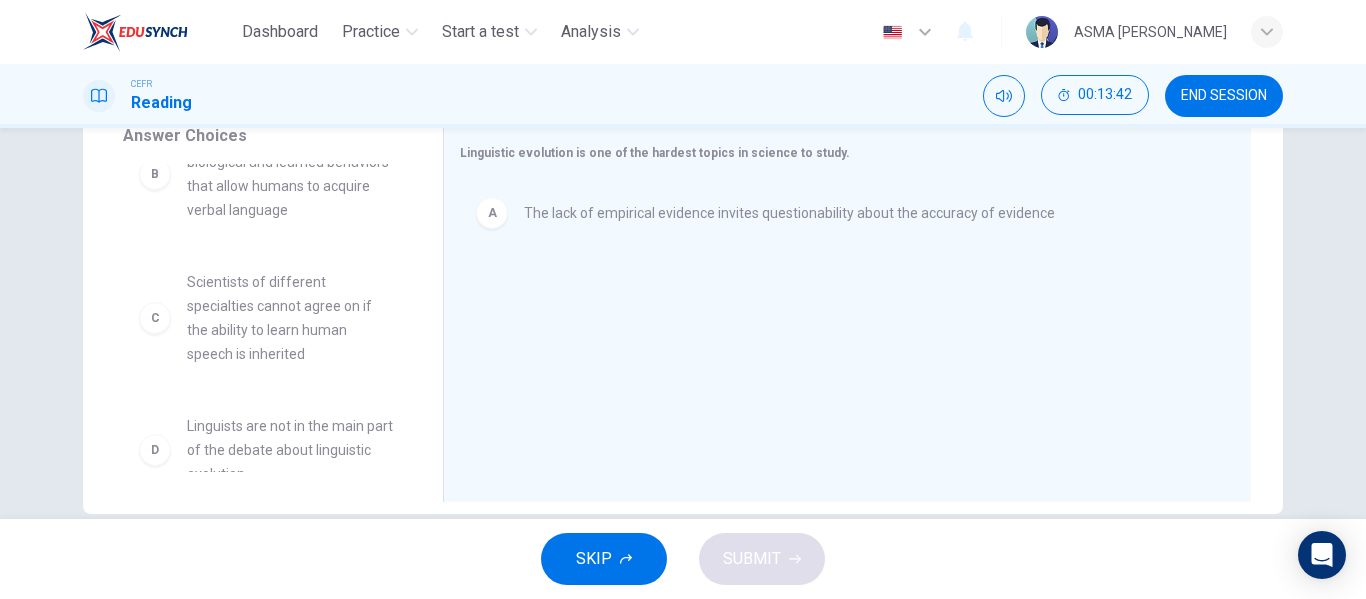 scroll, scrollTop: 0, scrollLeft: 0, axis: both 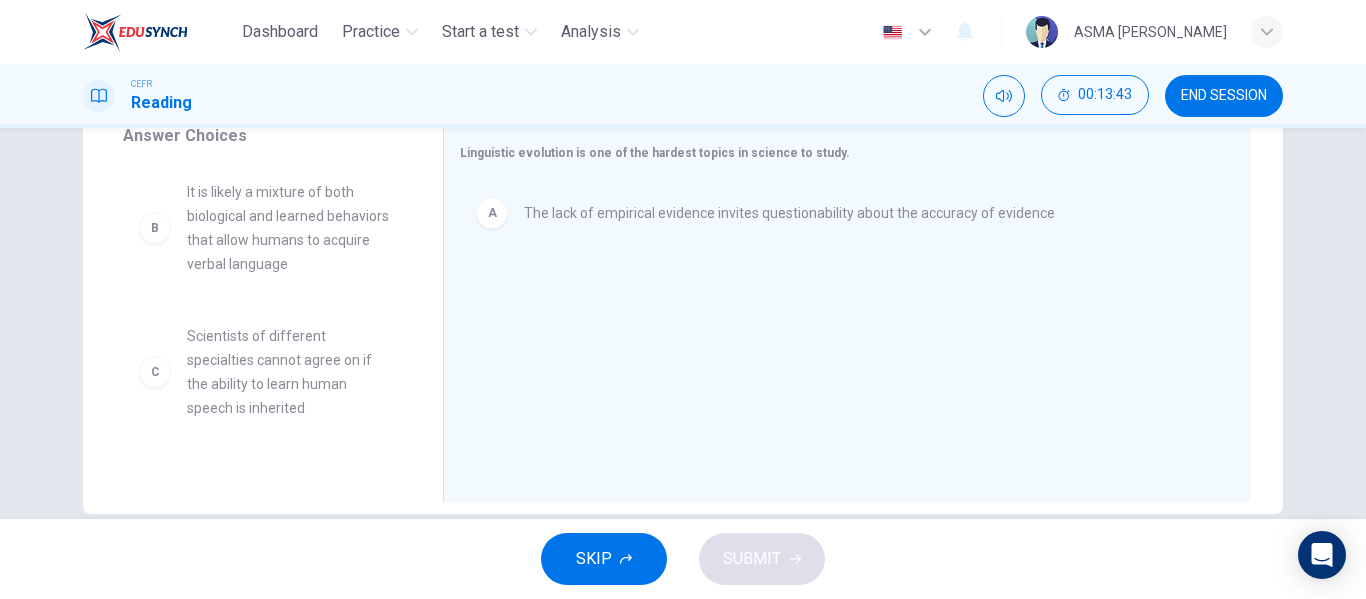 click on "It is likely a mixture of both biological and learned behaviors that allow humans to acquire verbal language" at bounding box center (291, 228) 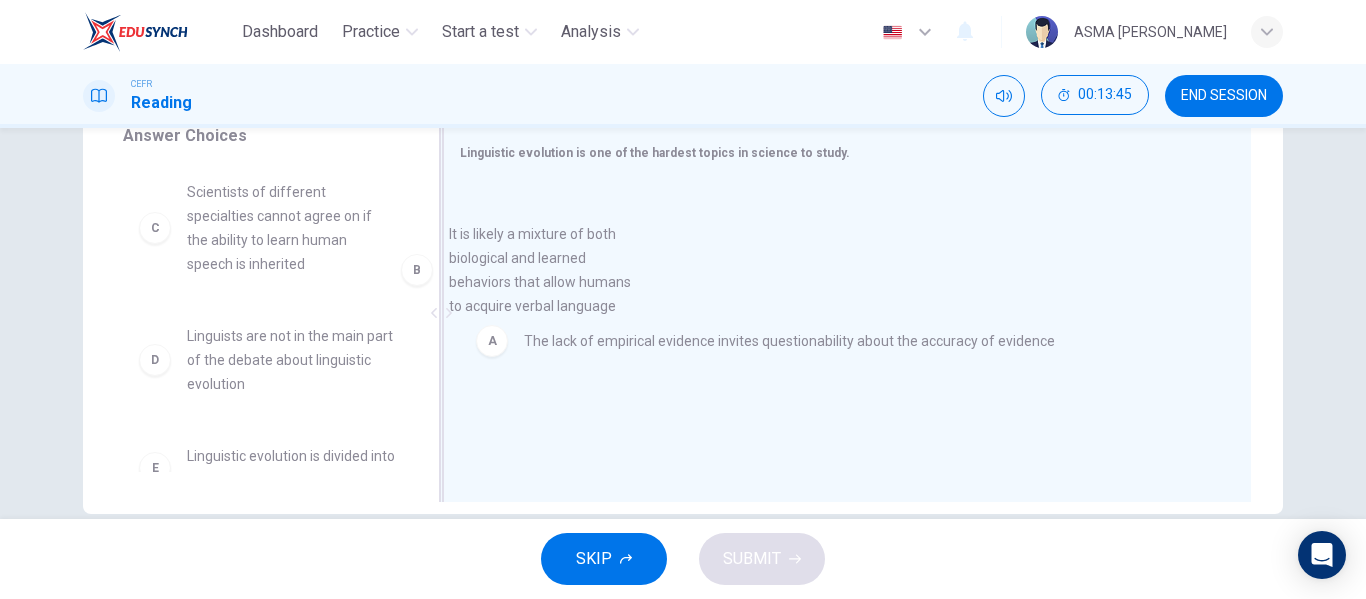 drag, startPoint x: 313, startPoint y: 244, endPoint x: 695, endPoint y: 339, distance: 393.63562 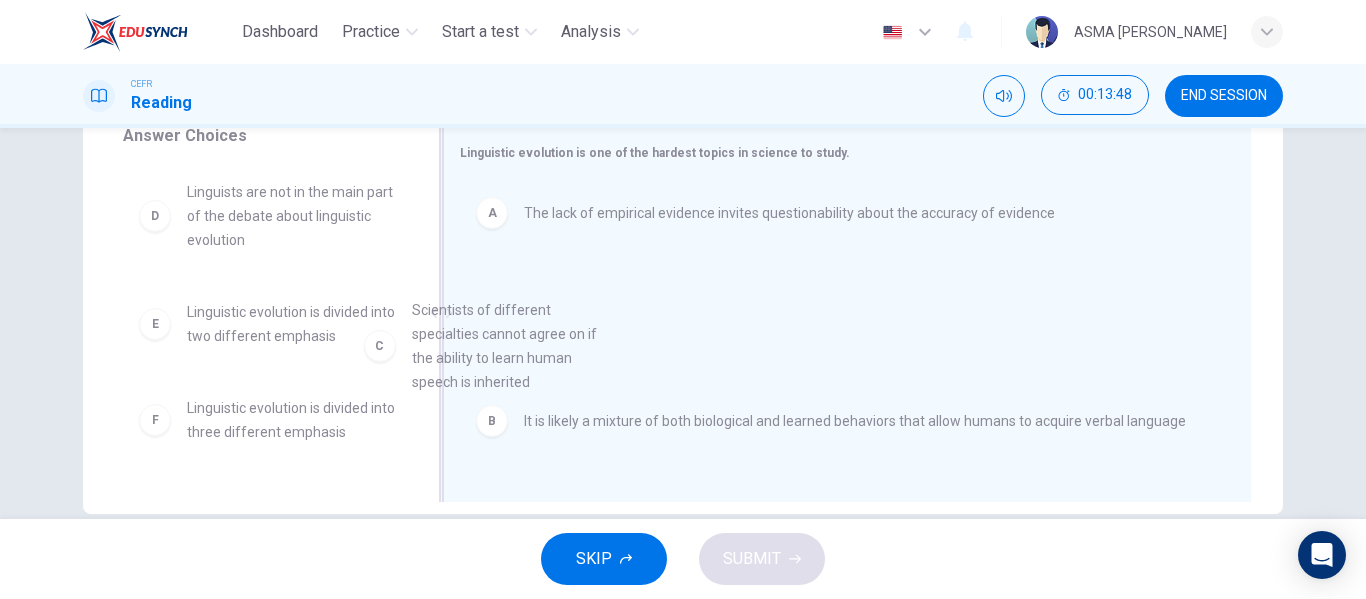 drag, startPoint x: 297, startPoint y: 243, endPoint x: 609, endPoint y: 379, distance: 340.35275 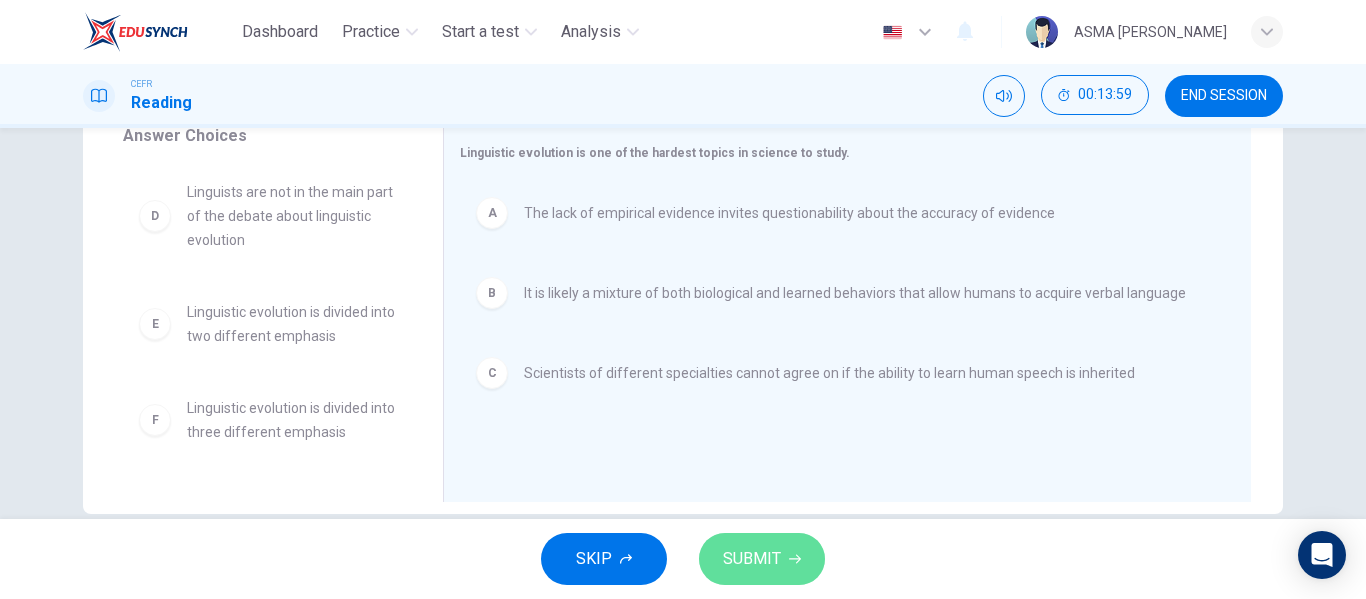 click 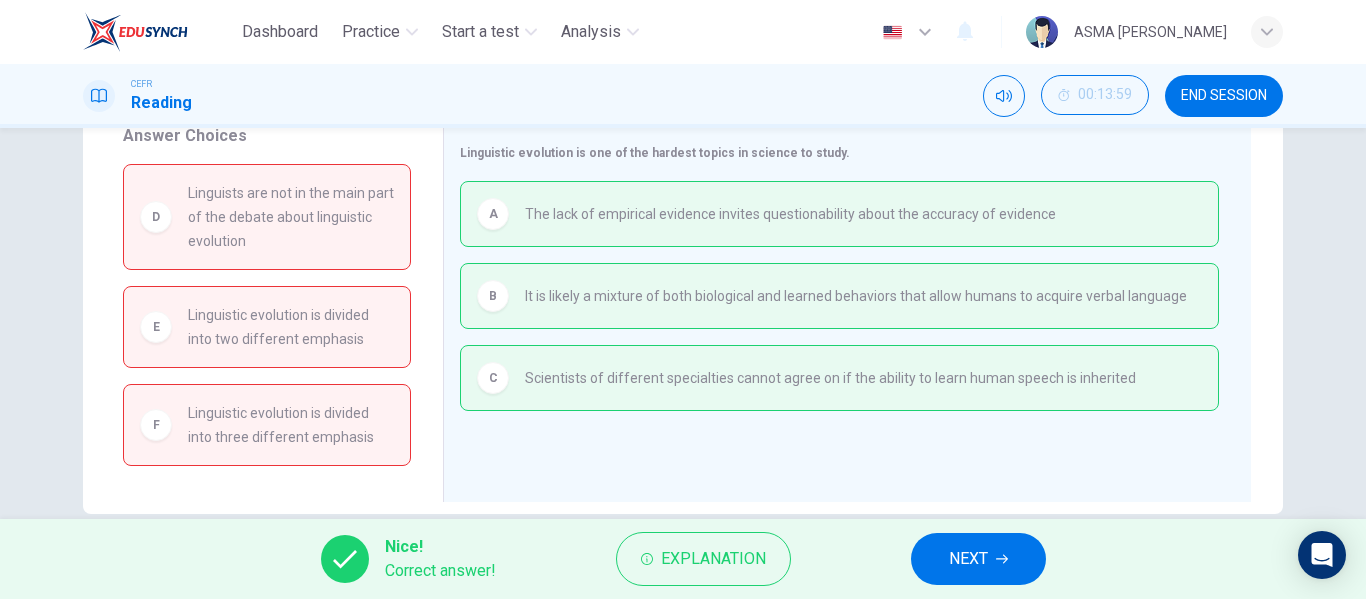 click on "NEXT" at bounding box center [968, 559] 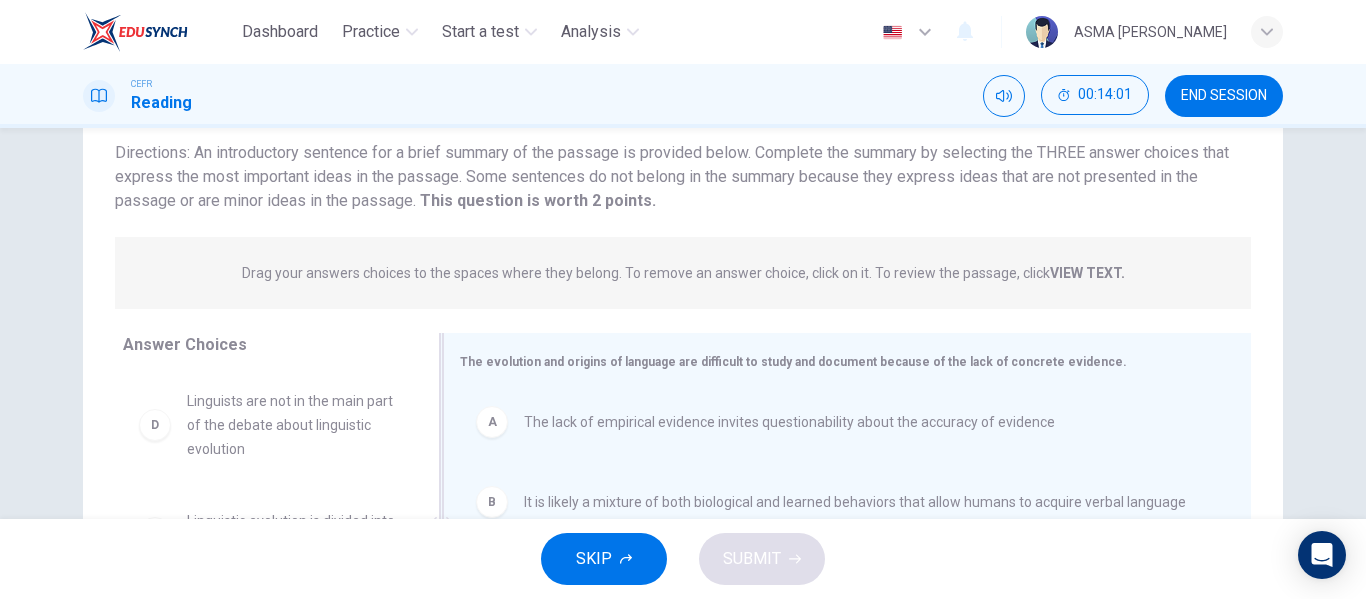 scroll, scrollTop: 139, scrollLeft: 0, axis: vertical 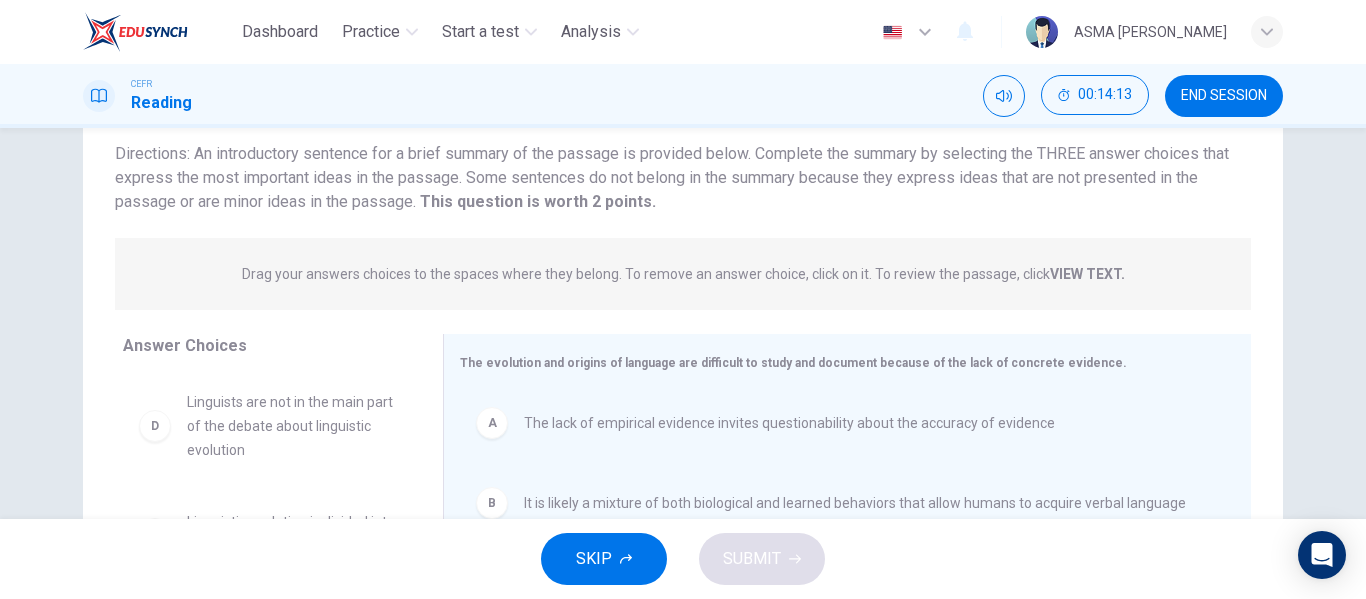 click on "VIEW TEXT." at bounding box center (1087, 274) 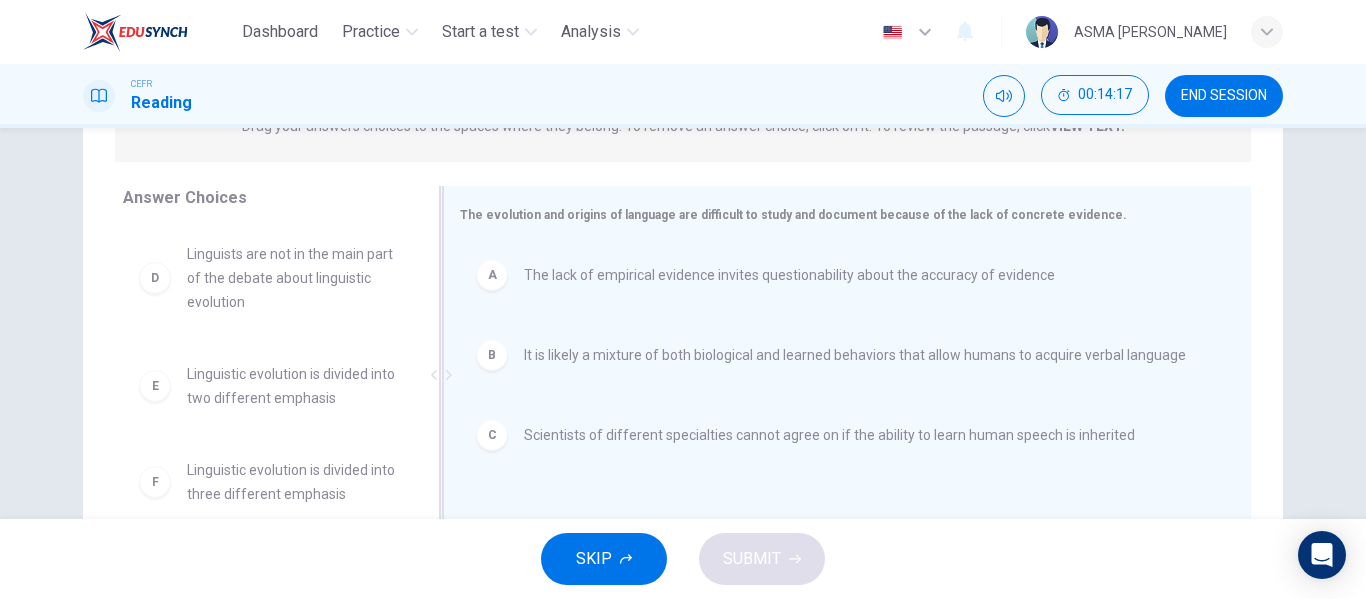 scroll, scrollTop: 267, scrollLeft: 0, axis: vertical 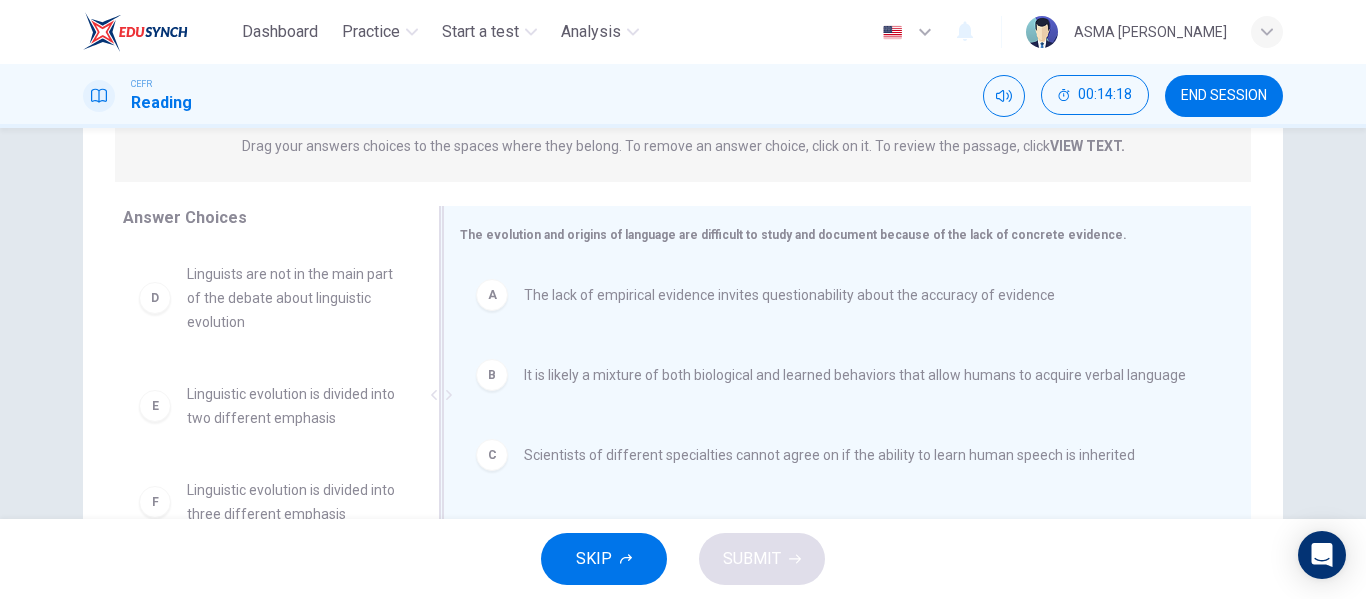 drag, startPoint x: 511, startPoint y: 289, endPoint x: 561, endPoint y: 317, distance: 57.306194 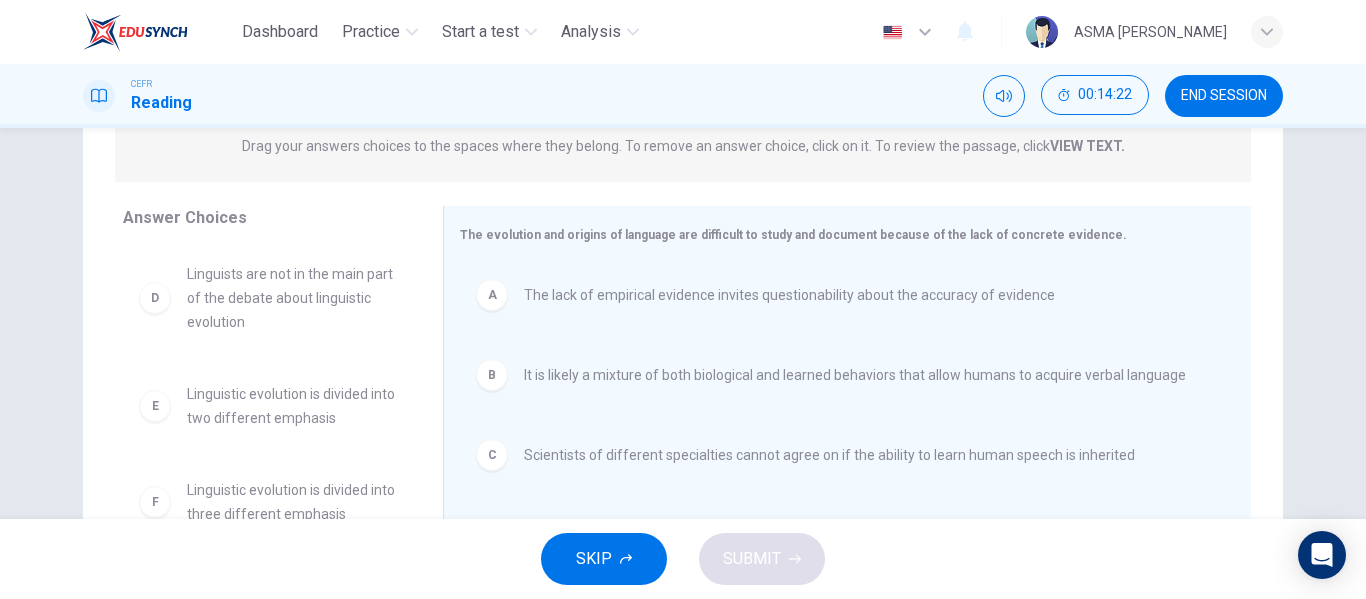 click on "Linguists are not in the main part of the debate about linguistic evolution" at bounding box center [291, 298] 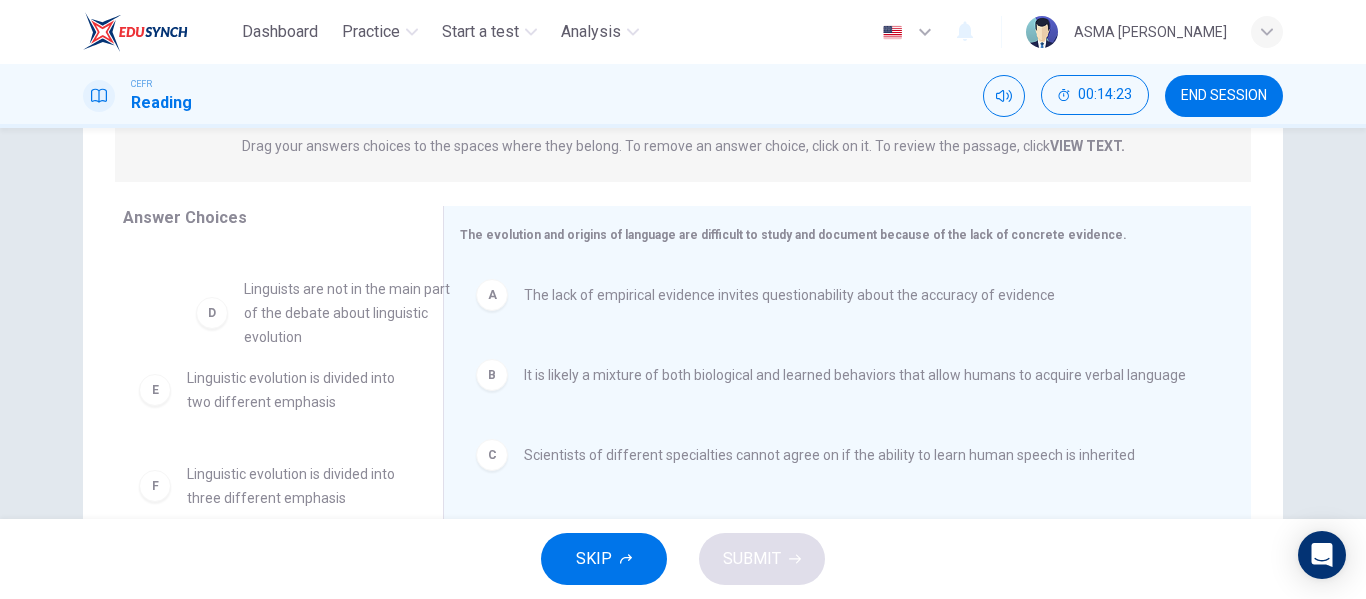 drag, startPoint x: 300, startPoint y: 283, endPoint x: 400, endPoint y: 308, distance: 103.077644 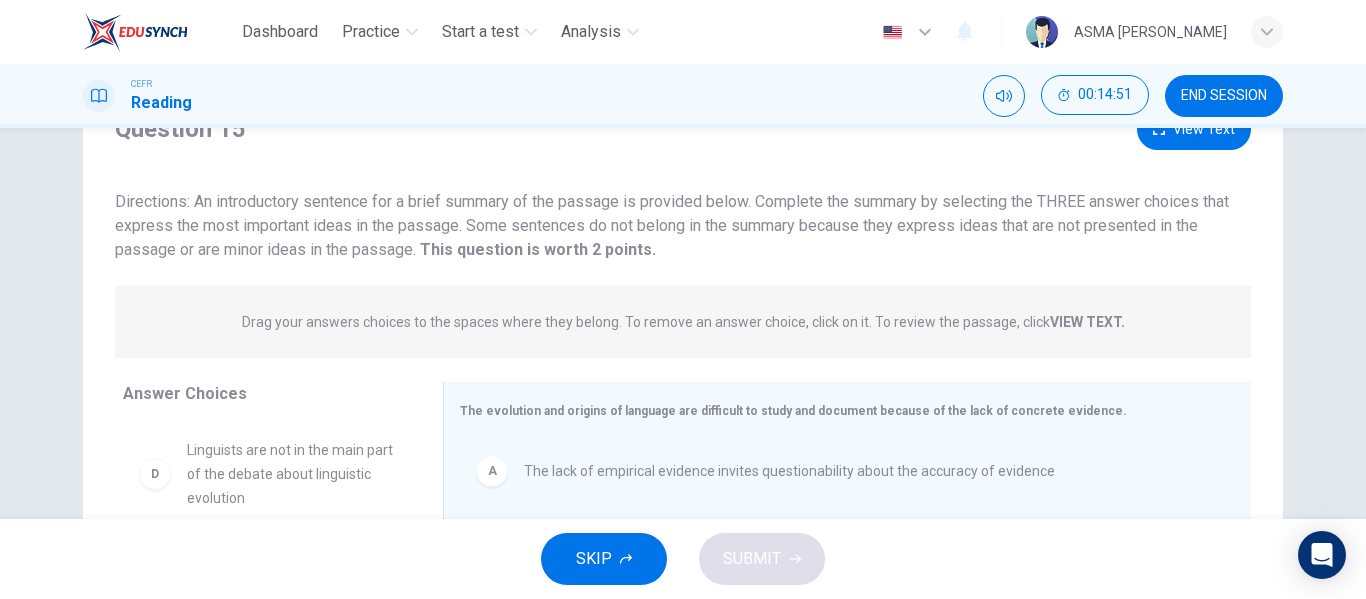 scroll, scrollTop: 93, scrollLeft: 0, axis: vertical 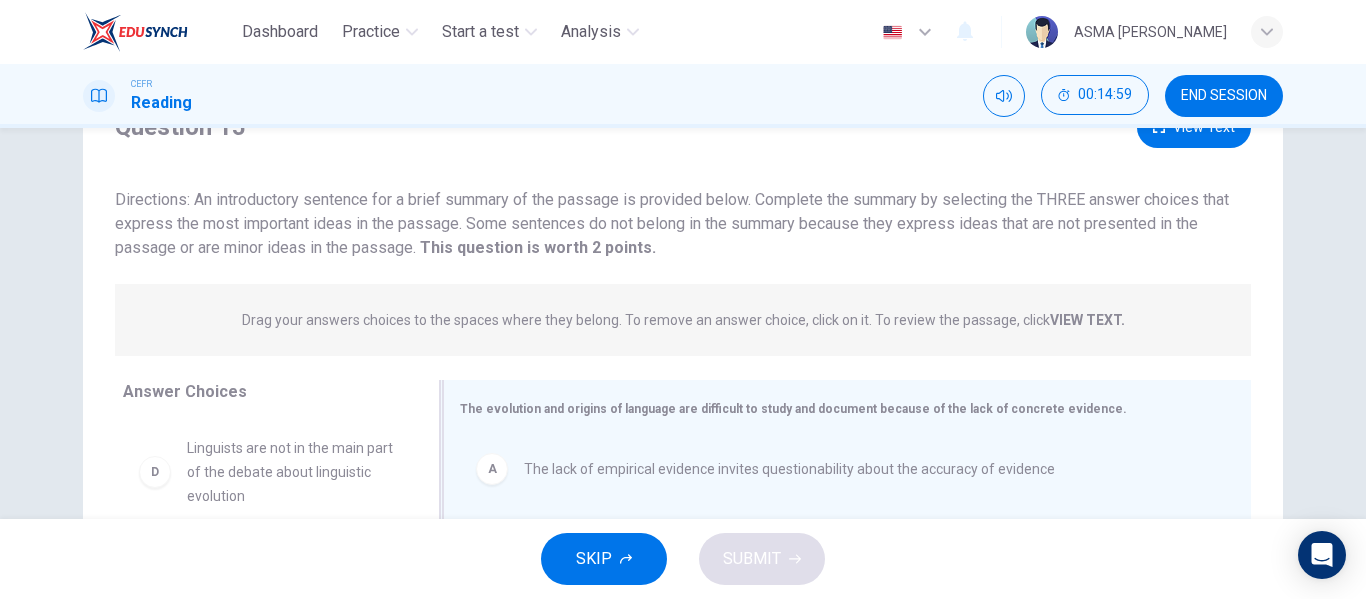 click on "The evolution and origins of language are difficult to study and document because of the lack of concrete evidence." at bounding box center [793, 409] 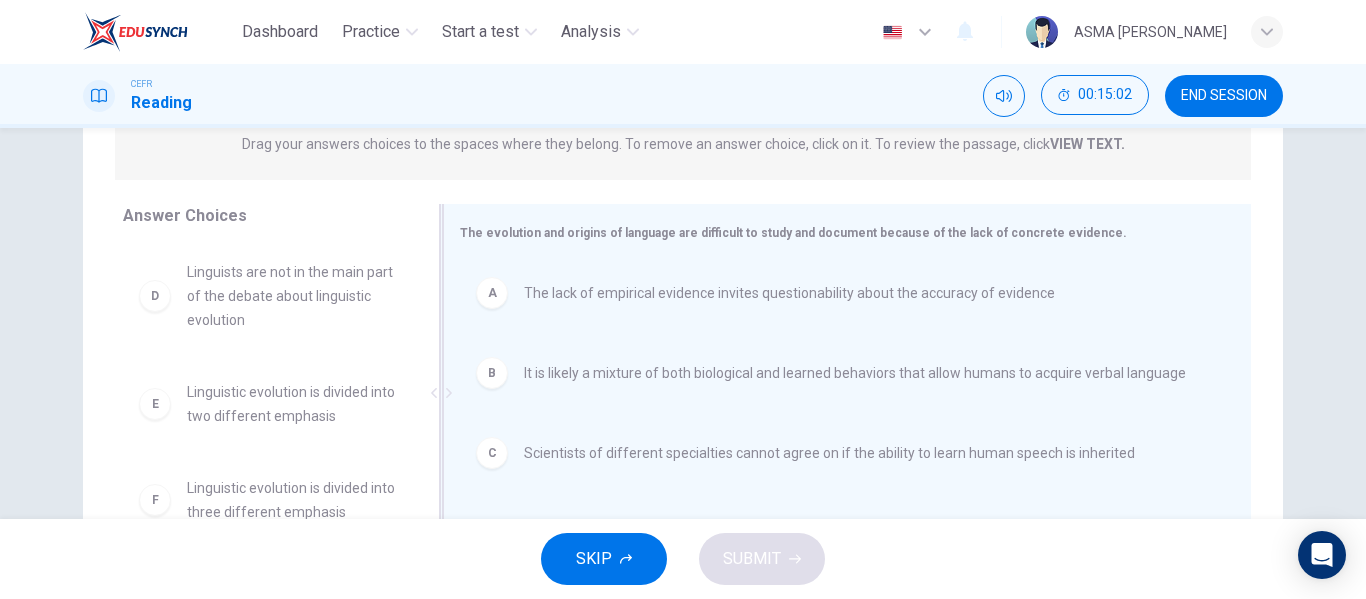 scroll, scrollTop: 270, scrollLeft: 0, axis: vertical 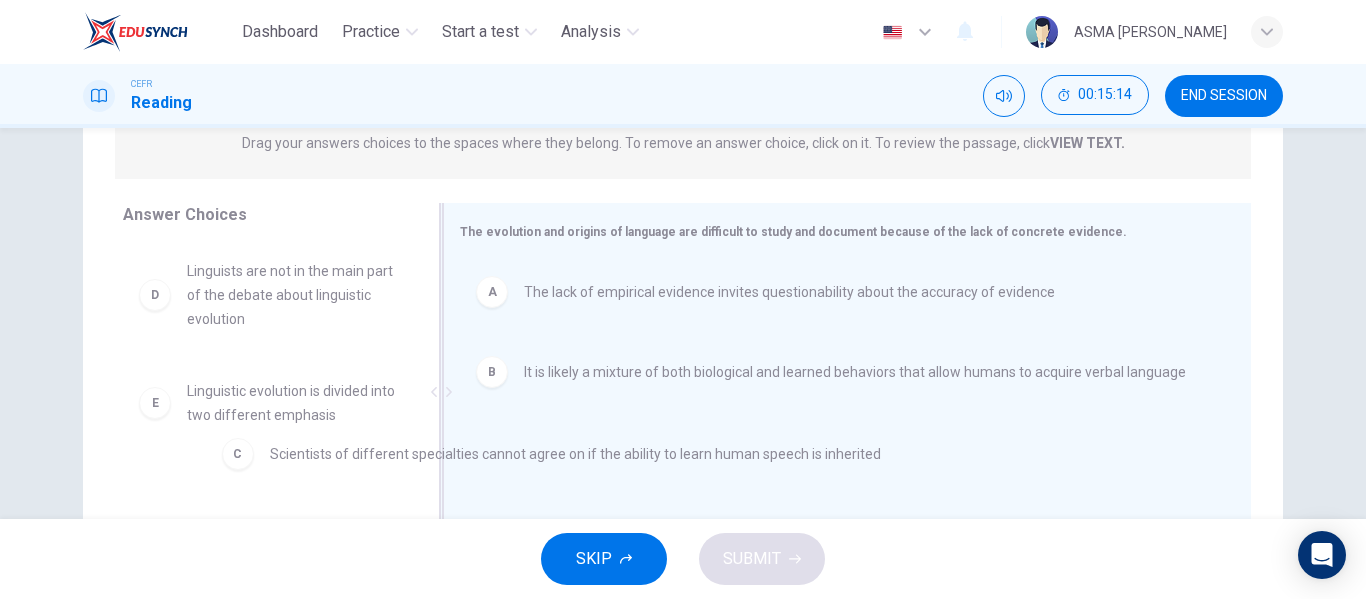 drag, startPoint x: 632, startPoint y: 451, endPoint x: 366, endPoint y: 454, distance: 266.0169 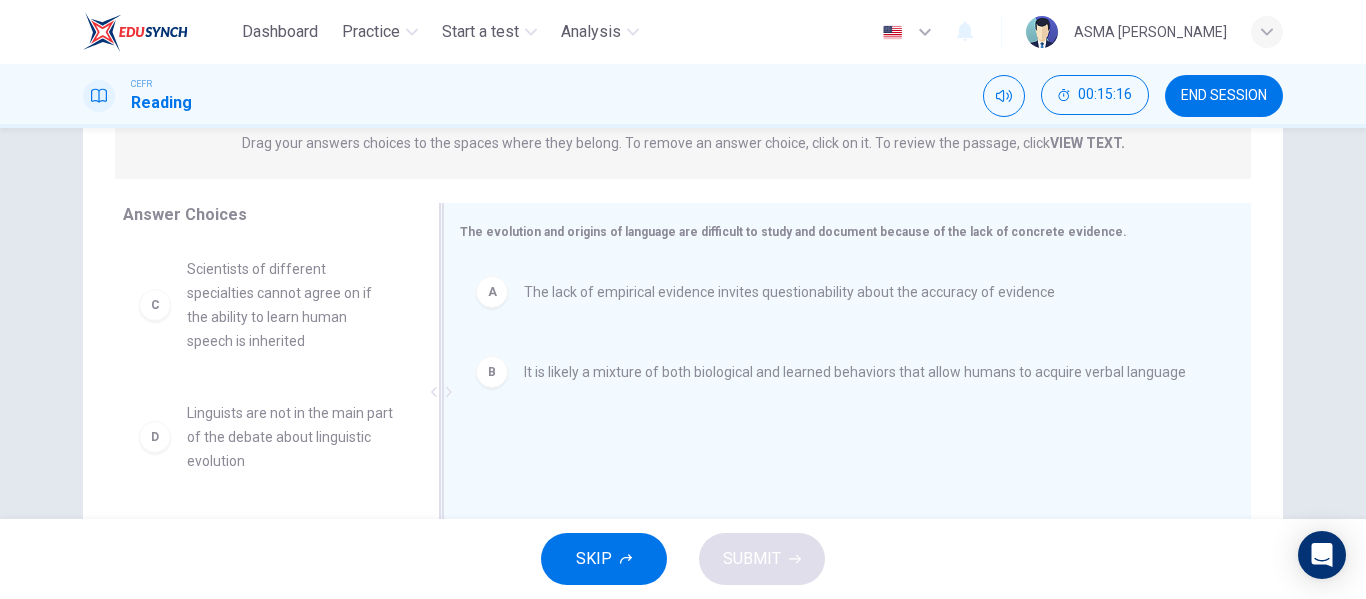 scroll, scrollTop: 0, scrollLeft: 0, axis: both 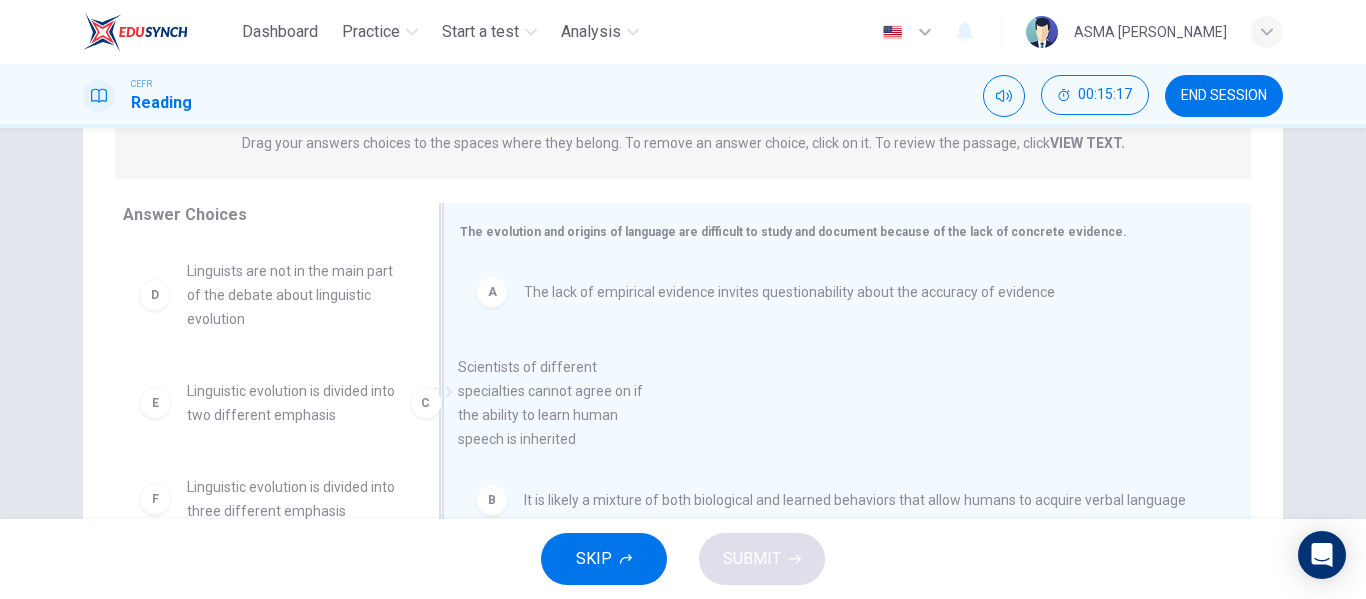 drag, startPoint x: 250, startPoint y: 315, endPoint x: 542, endPoint y: 418, distance: 309.63367 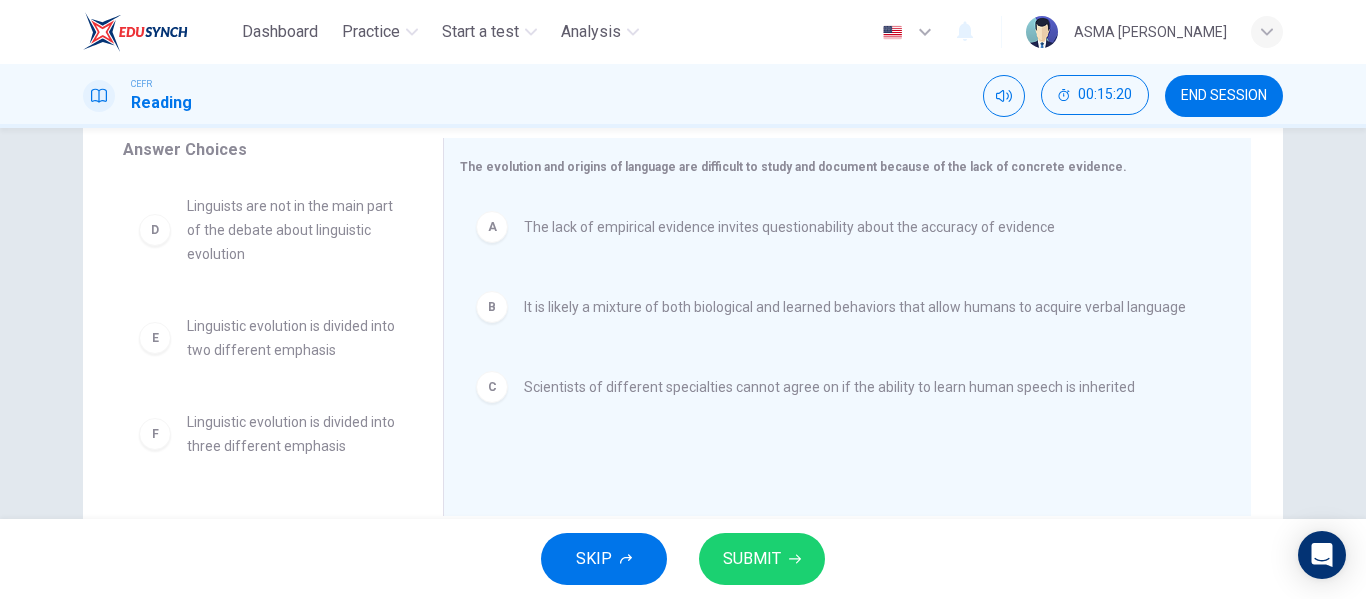 scroll, scrollTop: 336, scrollLeft: 0, axis: vertical 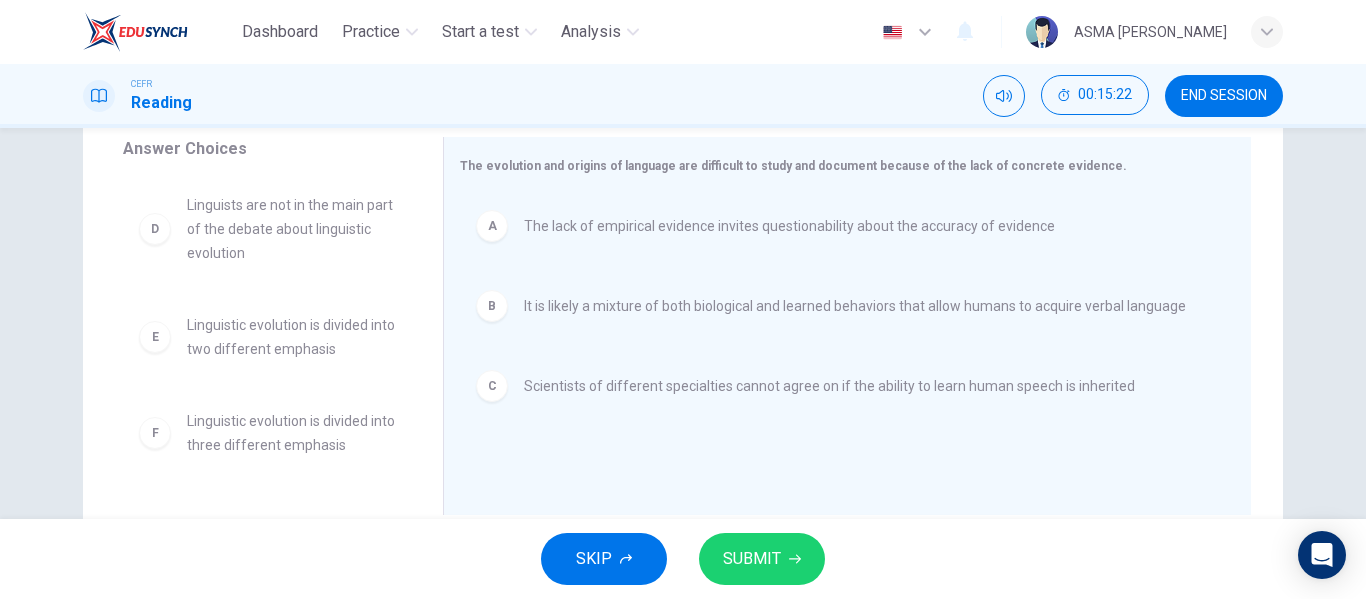 click on "SUBMIT" at bounding box center [762, 559] 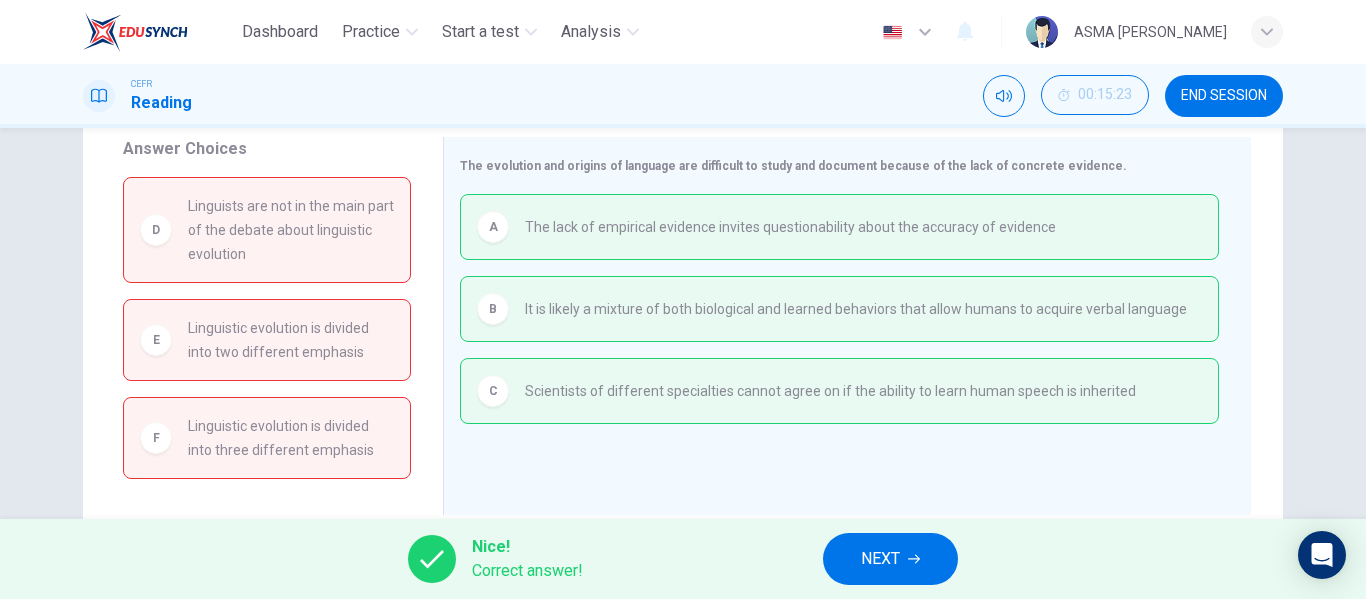 click on "NEXT" at bounding box center (890, 559) 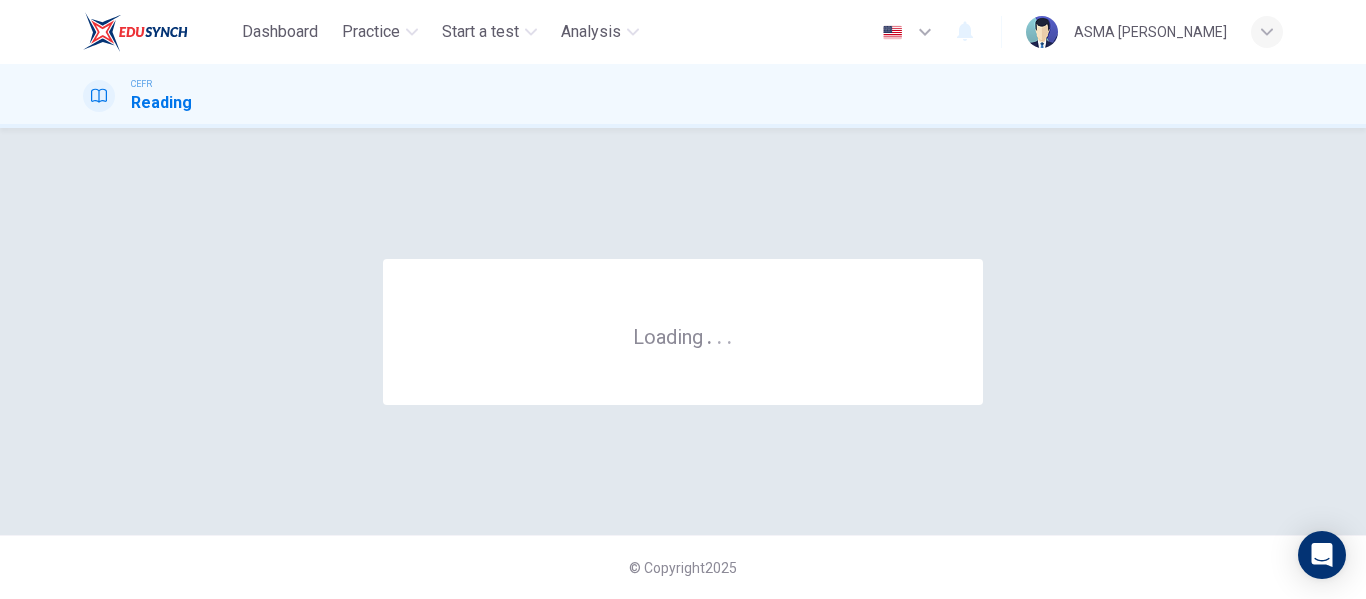 scroll, scrollTop: 0, scrollLeft: 0, axis: both 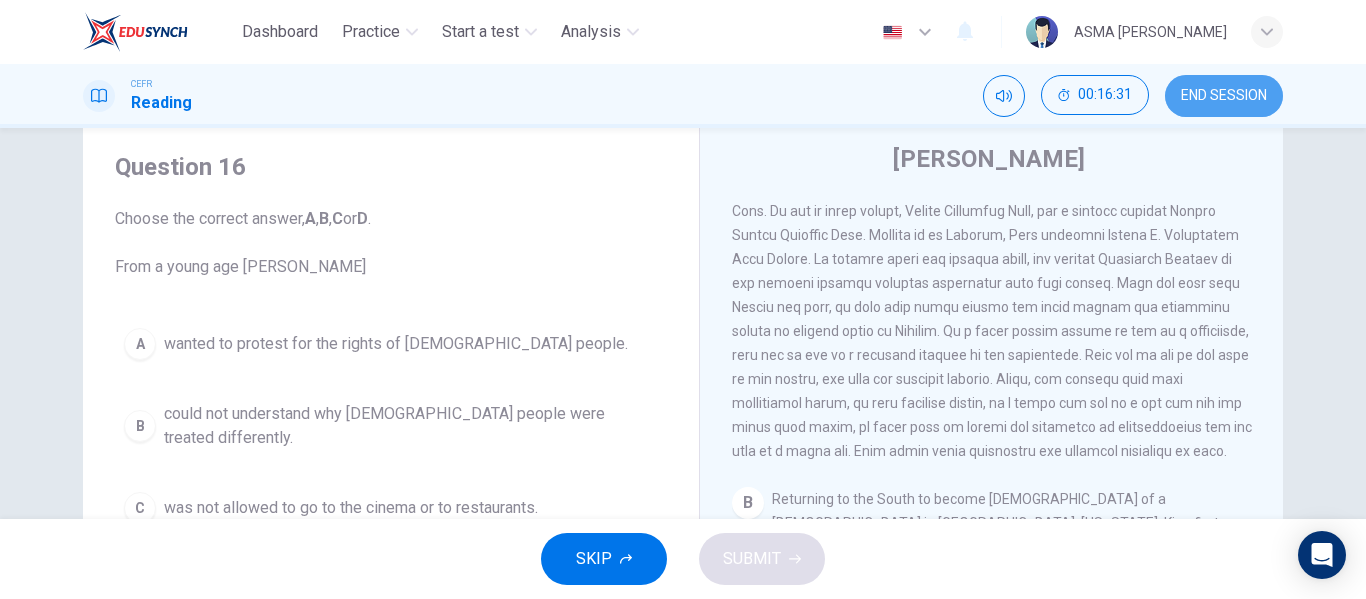 click on "END SESSION" at bounding box center [1224, 96] 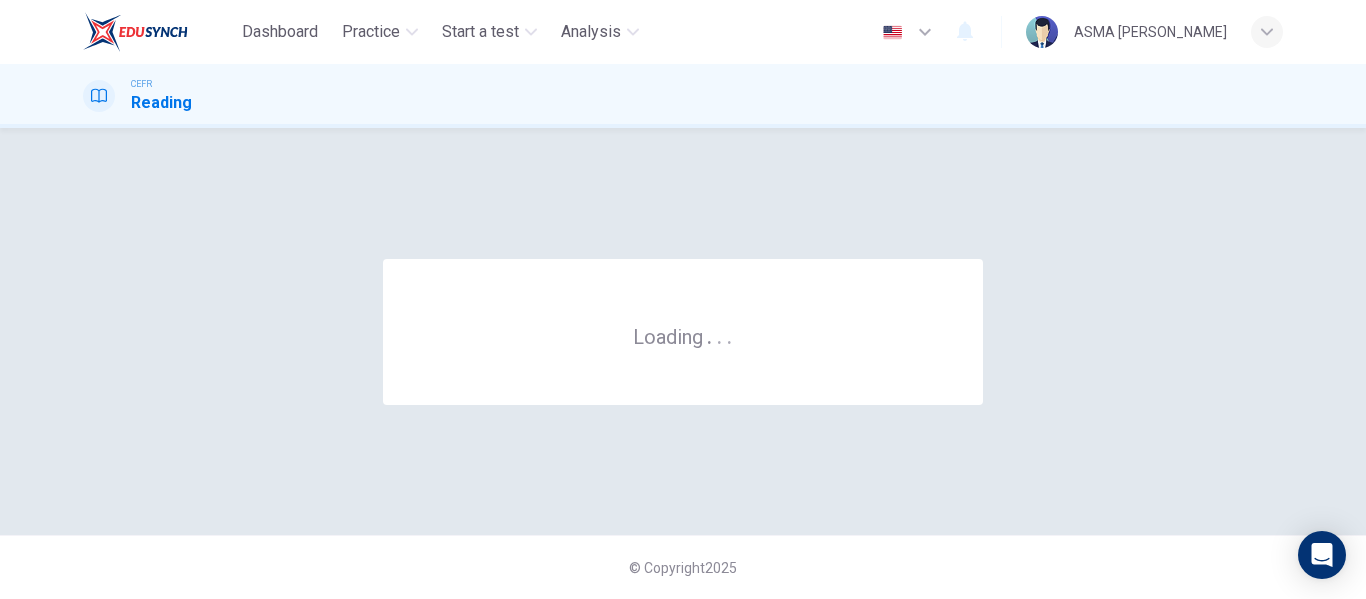 scroll, scrollTop: 0, scrollLeft: 0, axis: both 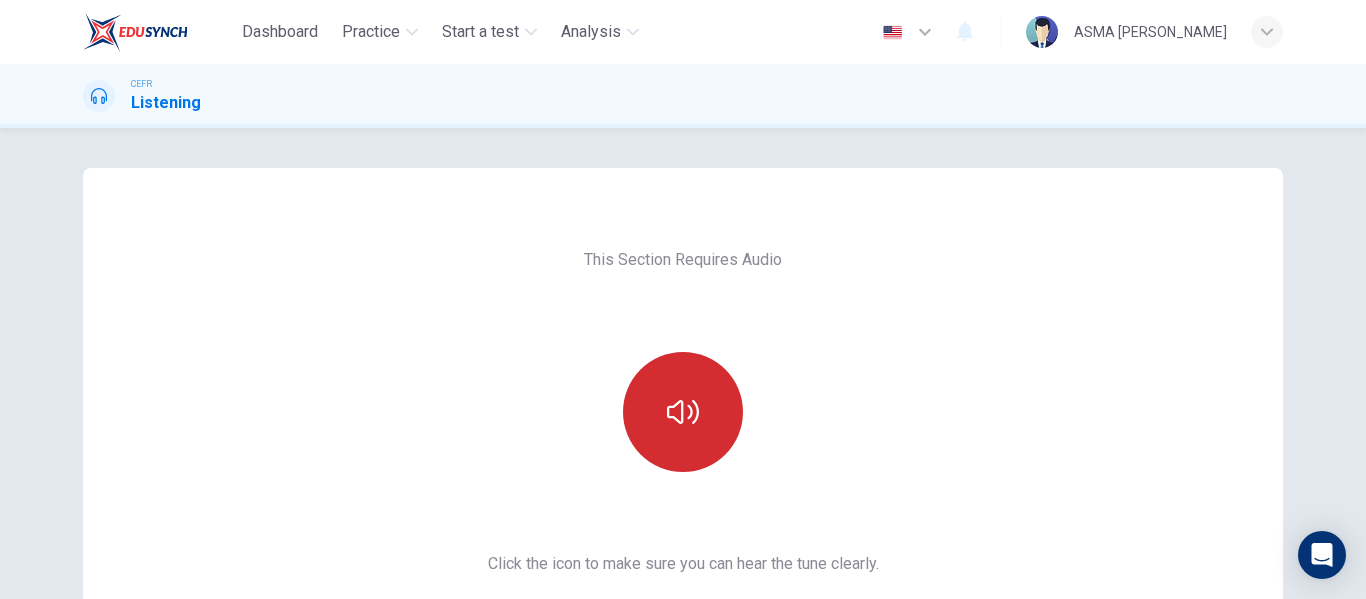 click at bounding box center (683, 412) 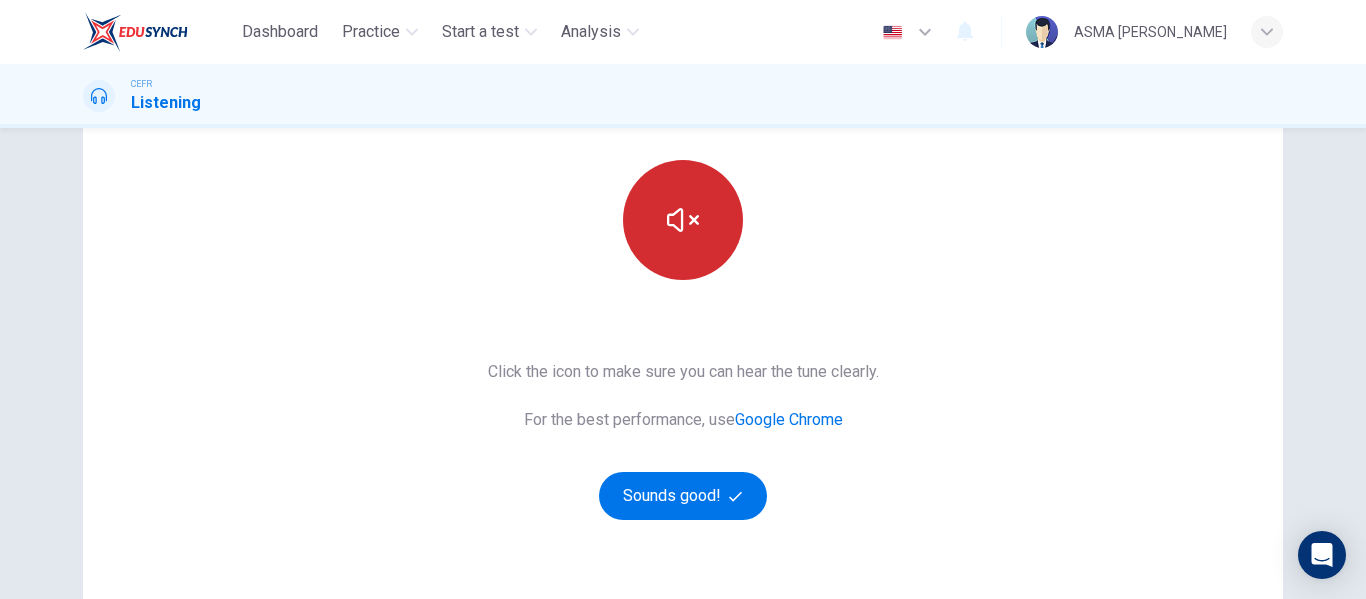 scroll, scrollTop: 206, scrollLeft: 0, axis: vertical 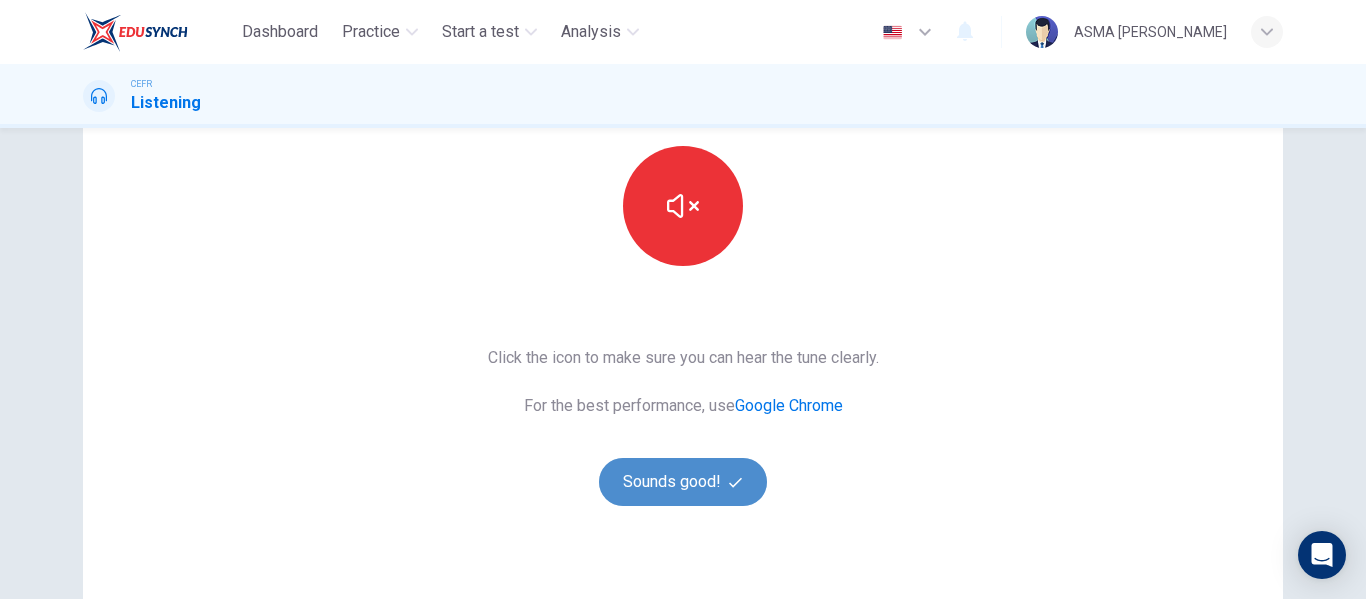 click on "Sounds good!" at bounding box center [683, 482] 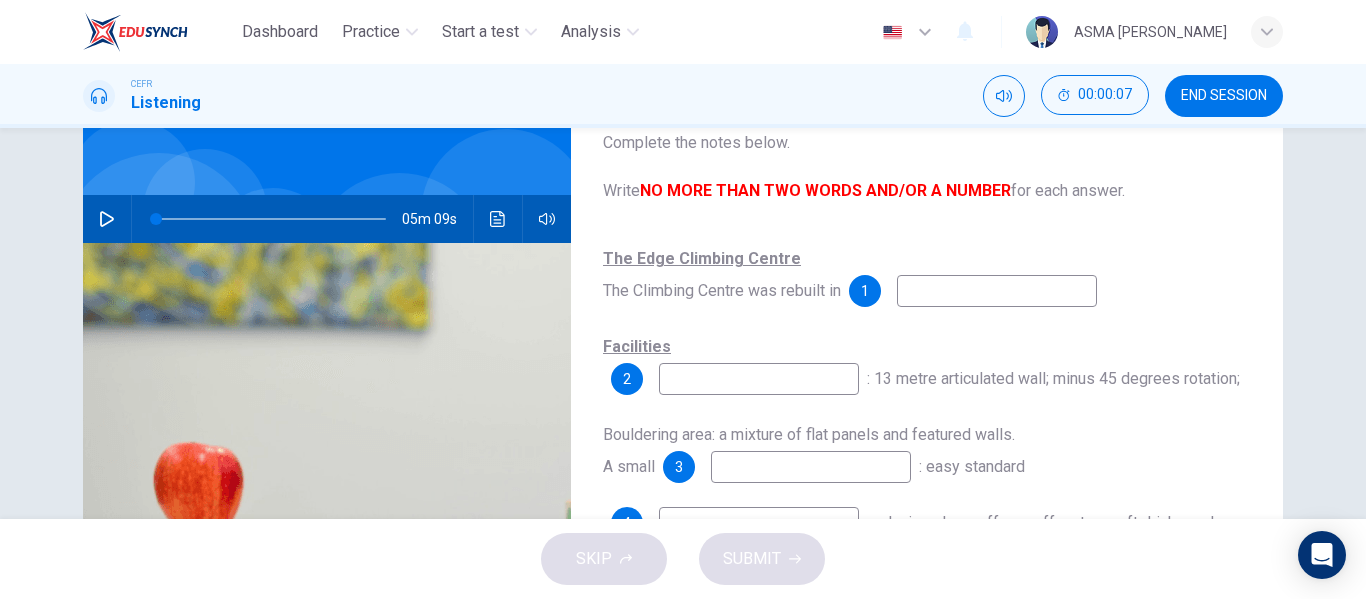 scroll, scrollTop: 127, scrollLeft: 0, axis: vertical 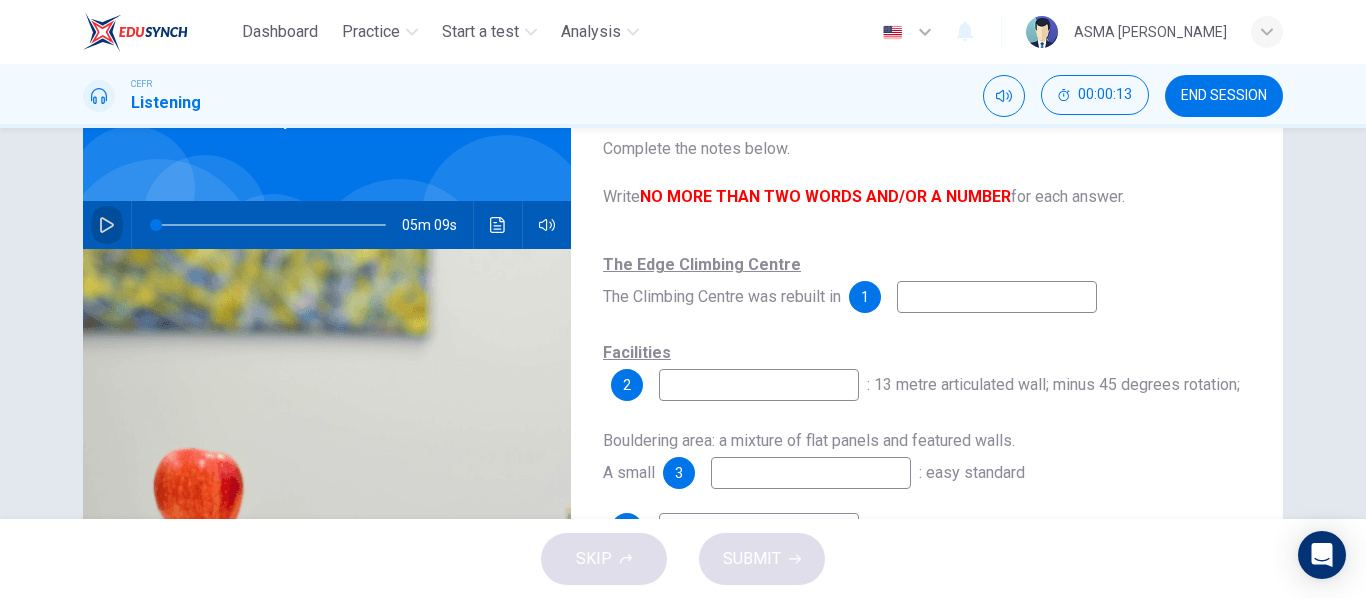 click 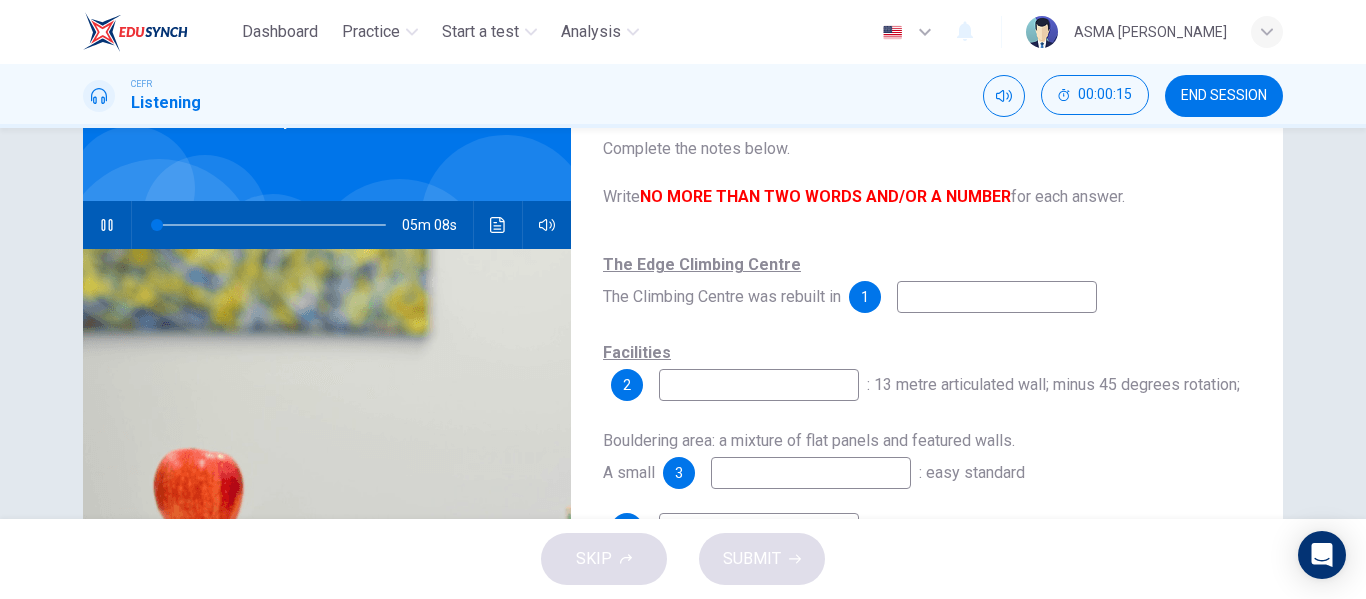 type on "1" 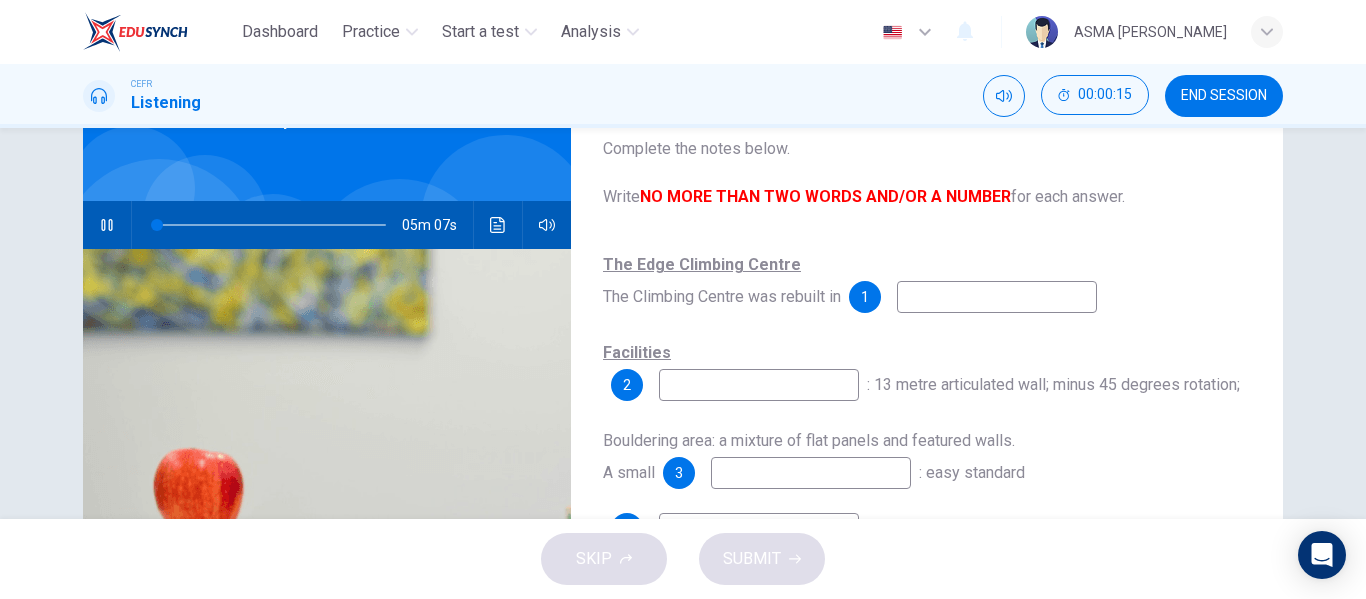 type 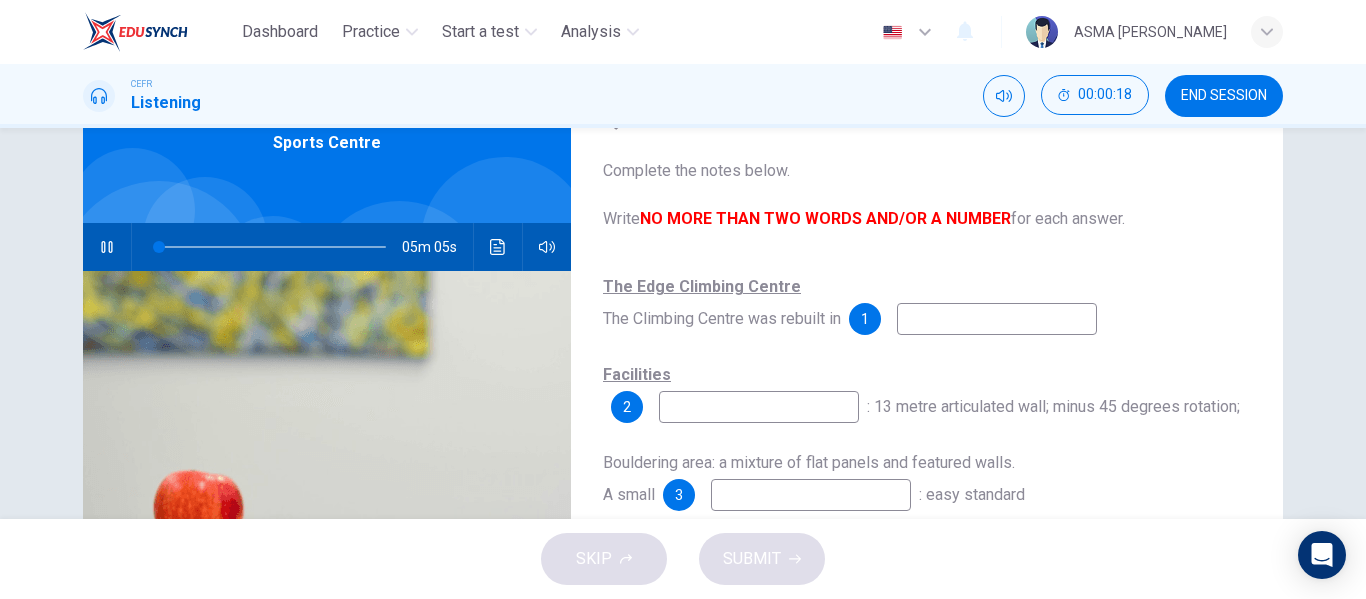 scroll, scrollTop: 107, scrollLeft: 0, axis: vertical 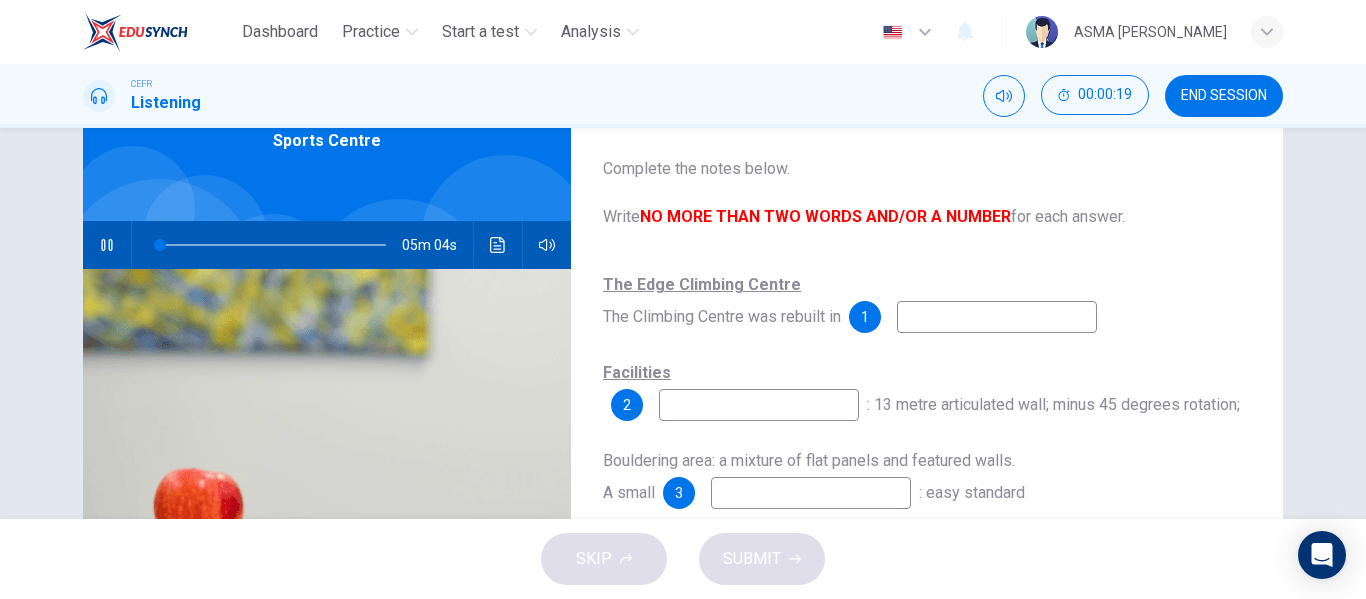 click on "The Edge Climbing Centre The Climbing Centre was rebuilt in  1 Facilities 2 : 13 metre articulated wall; minus 45 degrees rotation;  Bouldering area: a mixture of flat panels and featured walls. A small  3 : easy standard 4 : relaxing place; offers coffee, tea, soft drinks and cakes Changing areas: on the upper floor. Locker keys: get from  5" at bounding box center [927, 497] 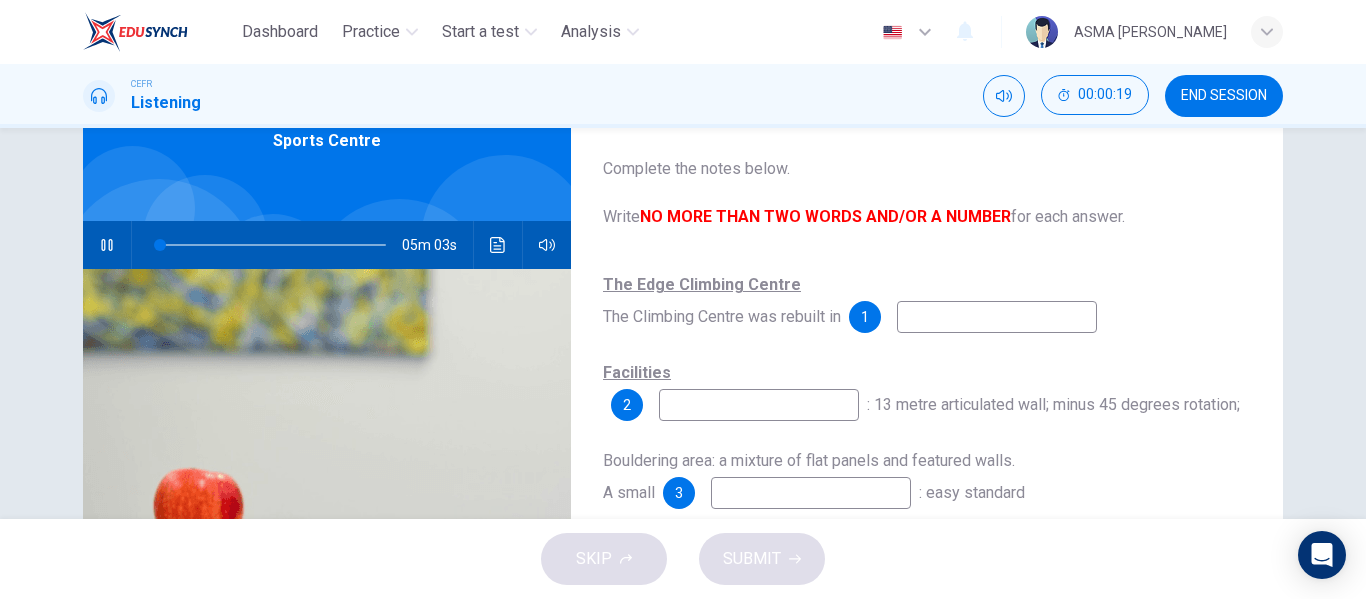 click at bounding box center [997, 317] 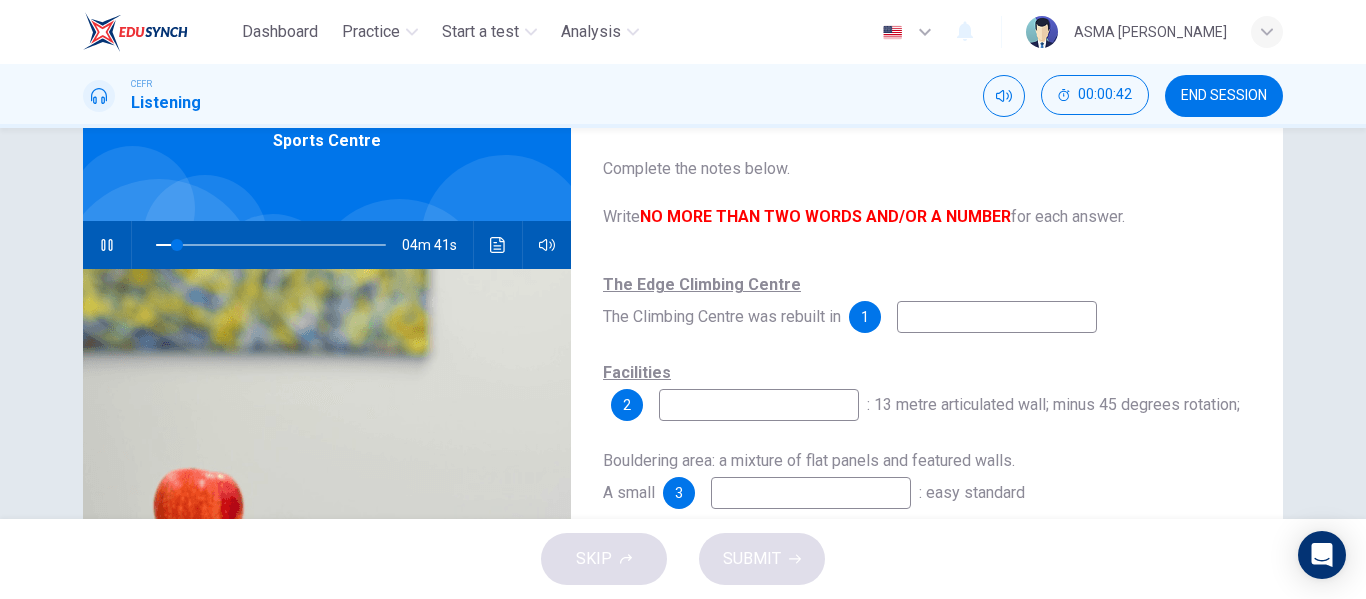 type on "9" 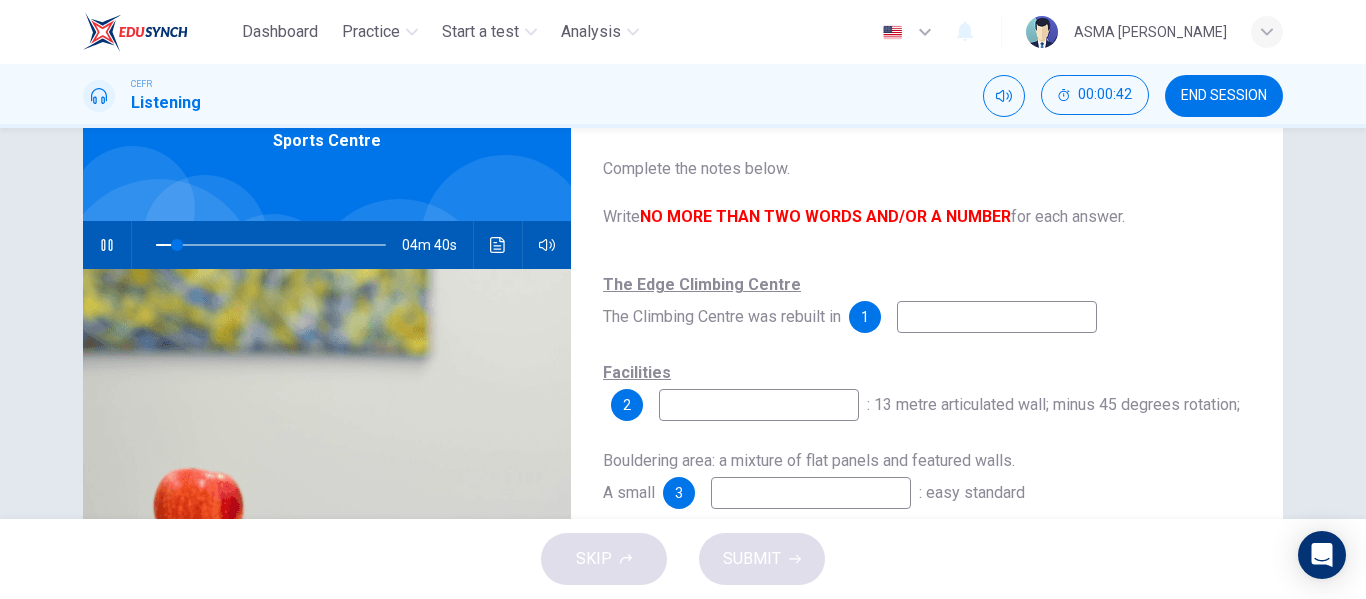 type on "1" 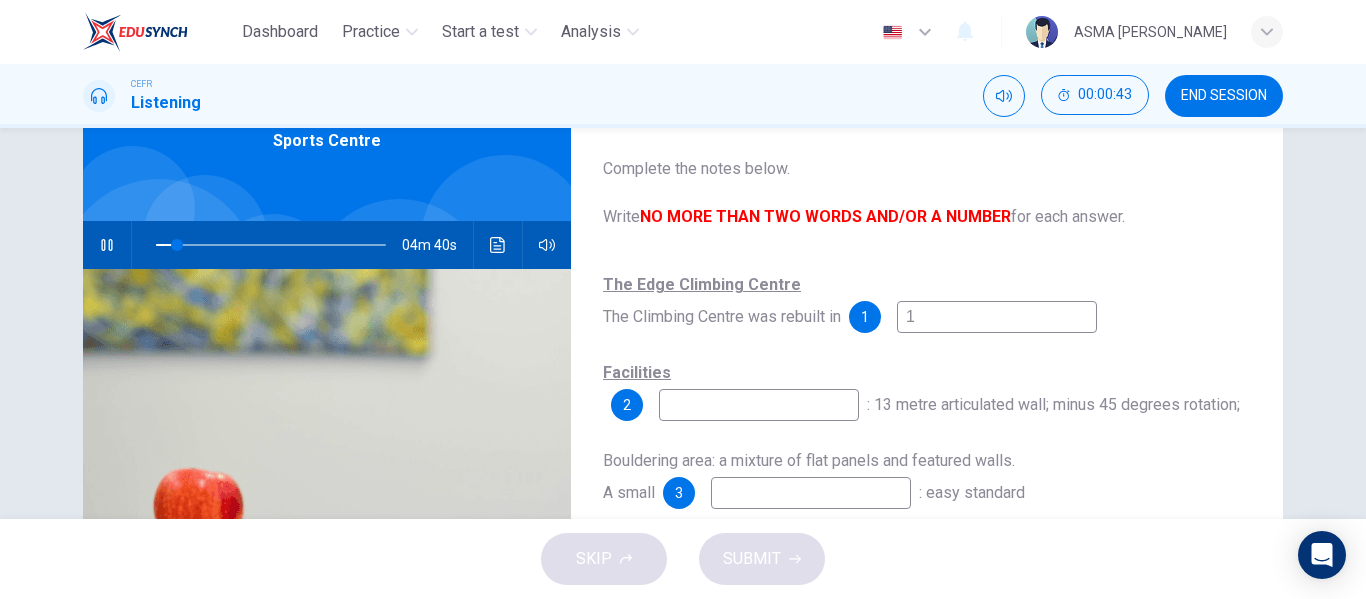 type on "10" 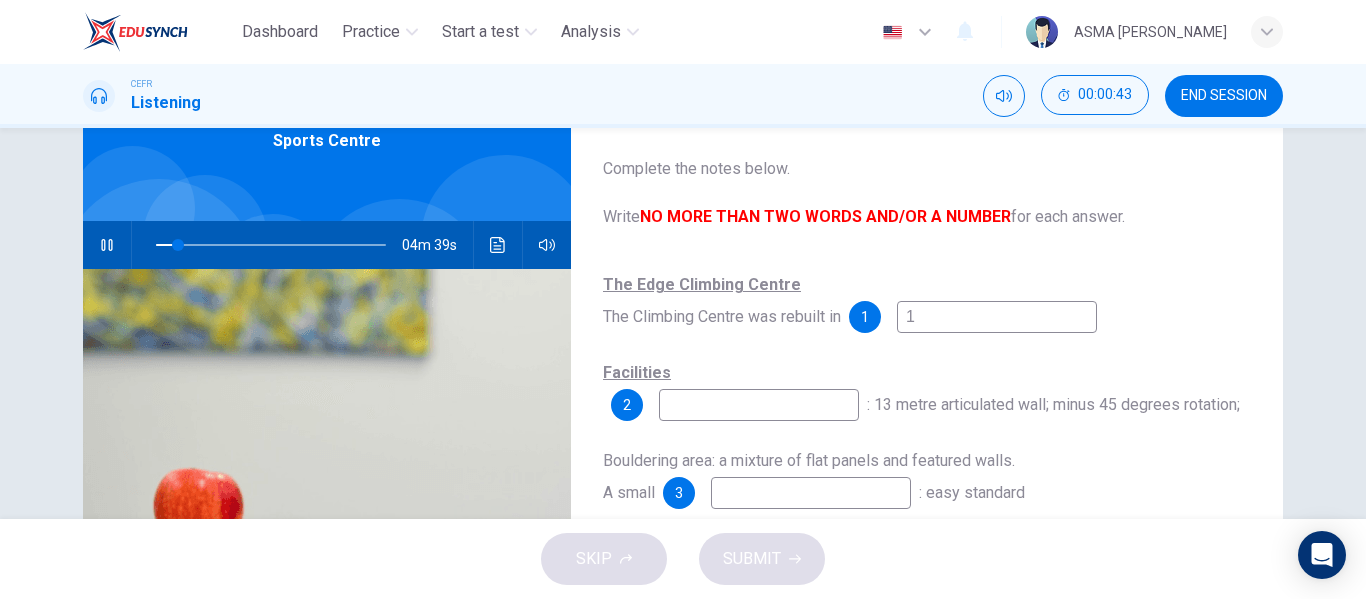 type on "19" 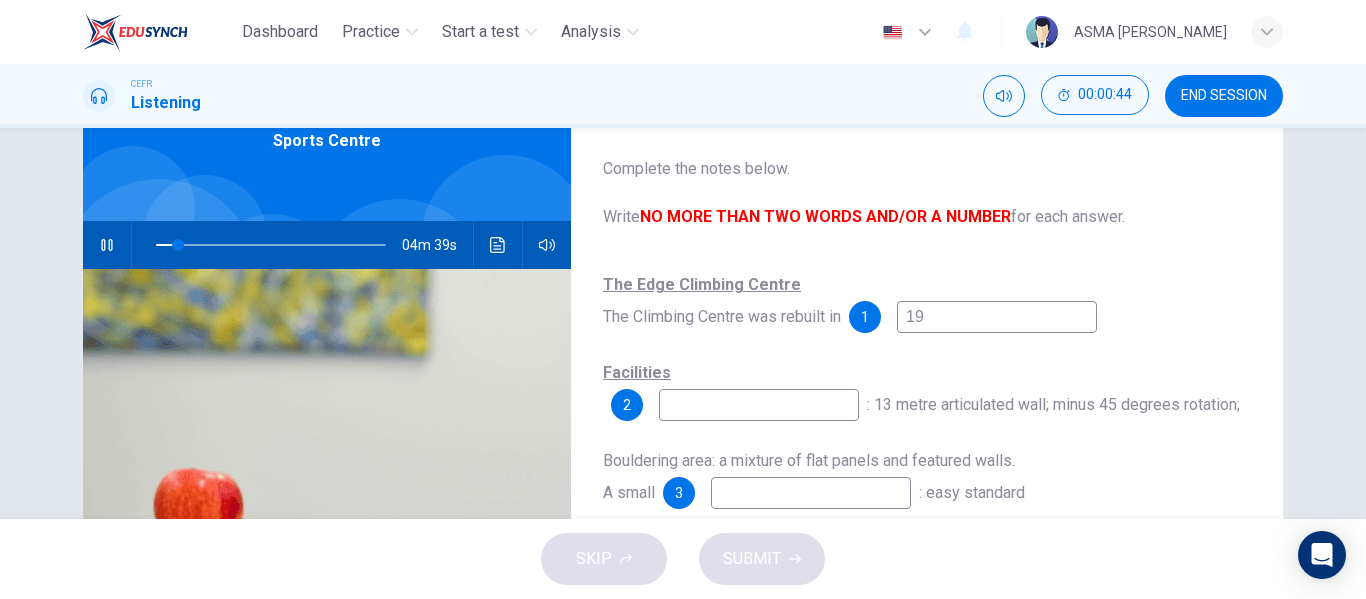 type on "10" 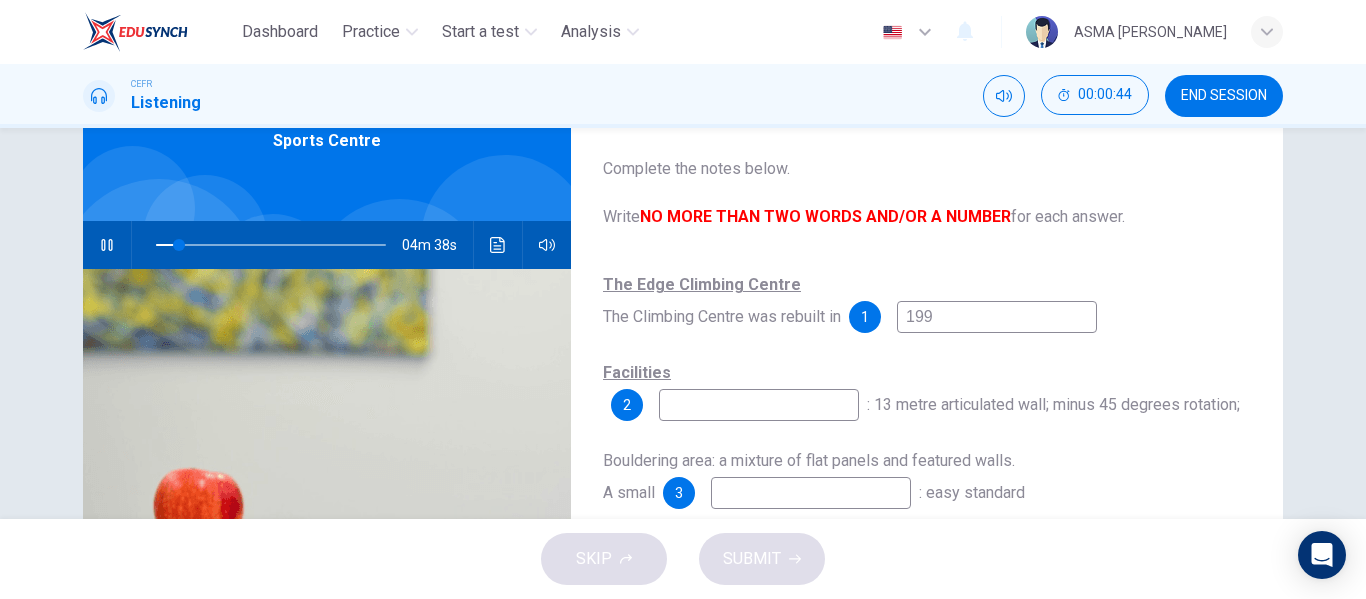 type on "1998" 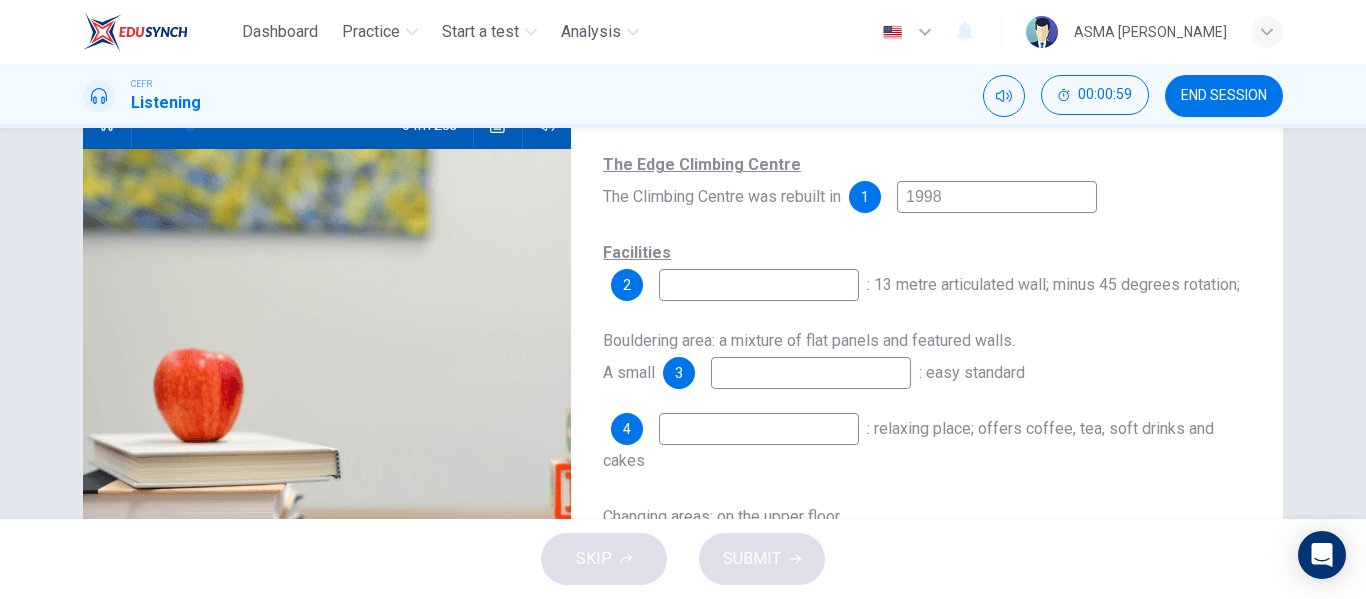 scroll, scrollTop: 222, scrollLeft: 0, axis: vertical 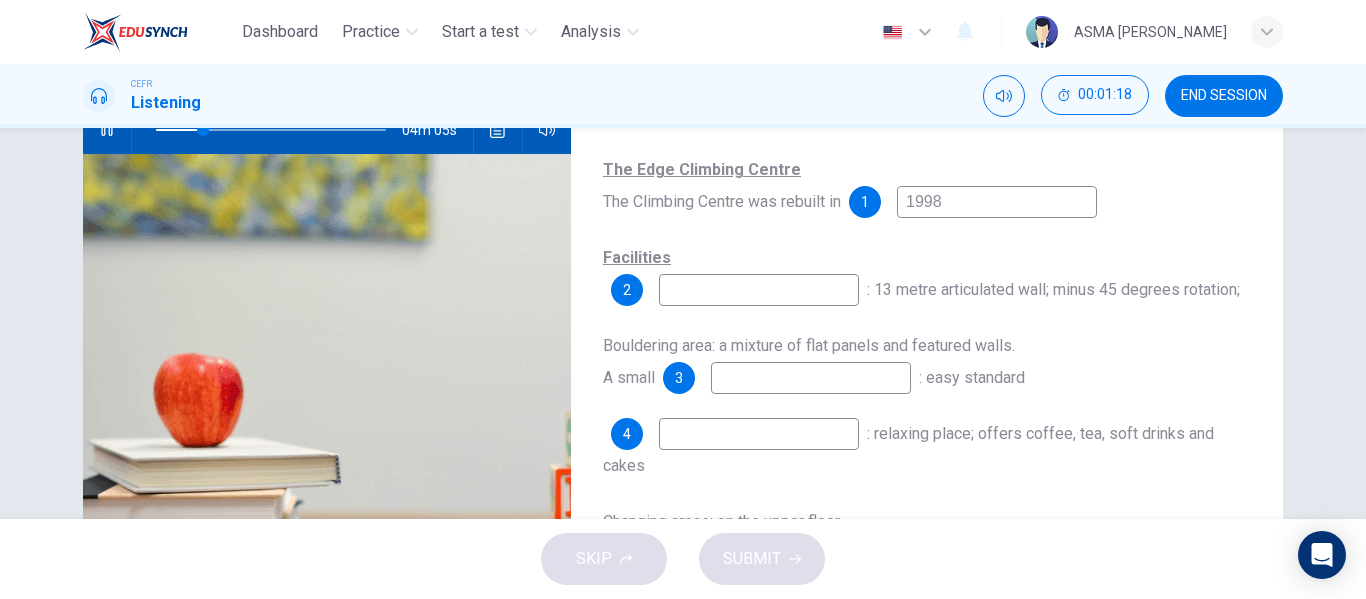 type on "21" 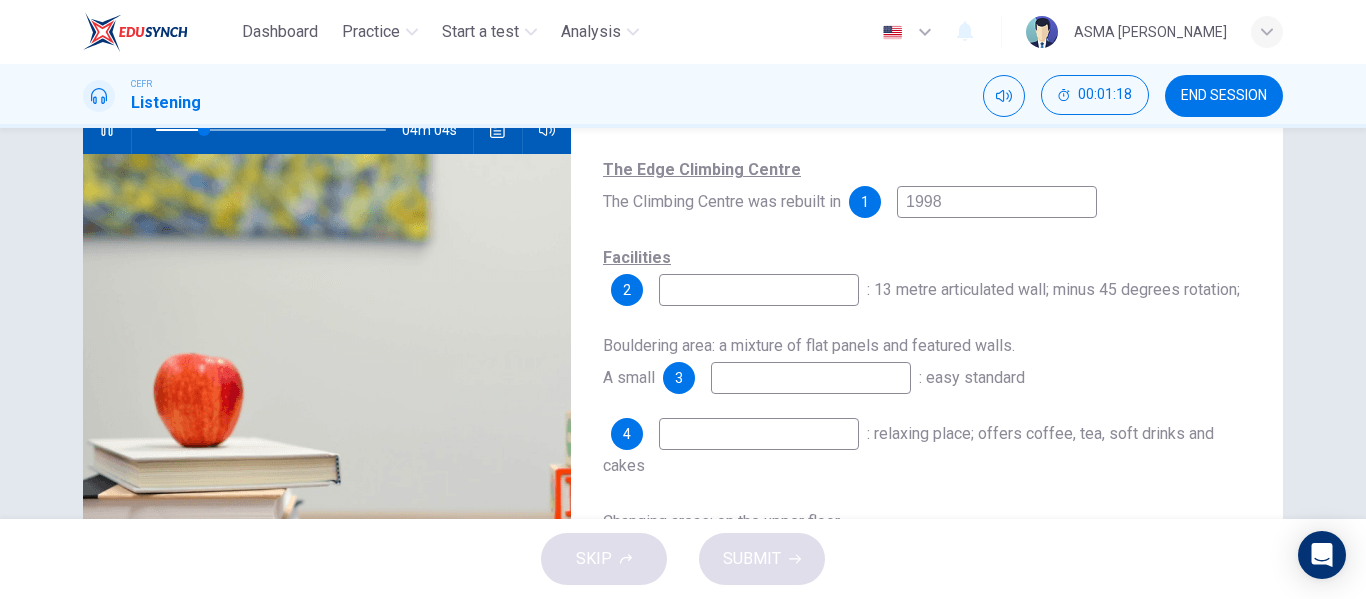 type on "1998" 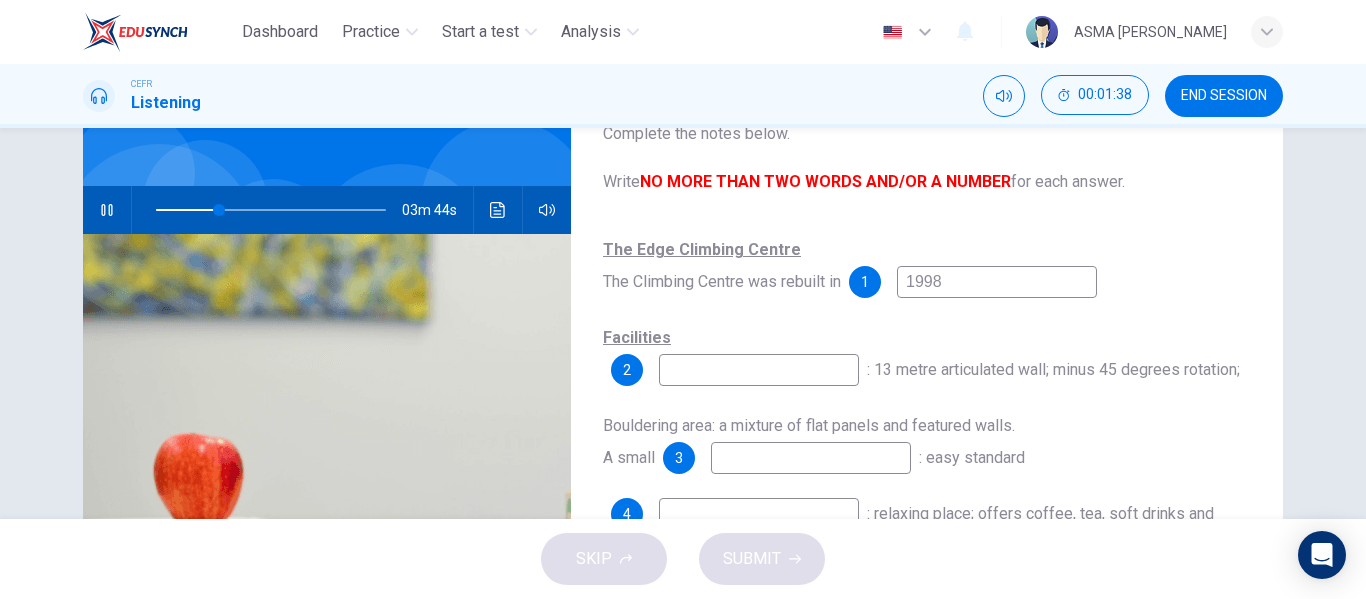 scroll, scrollTop: 141, scrollLeft: 0, axis: vertical 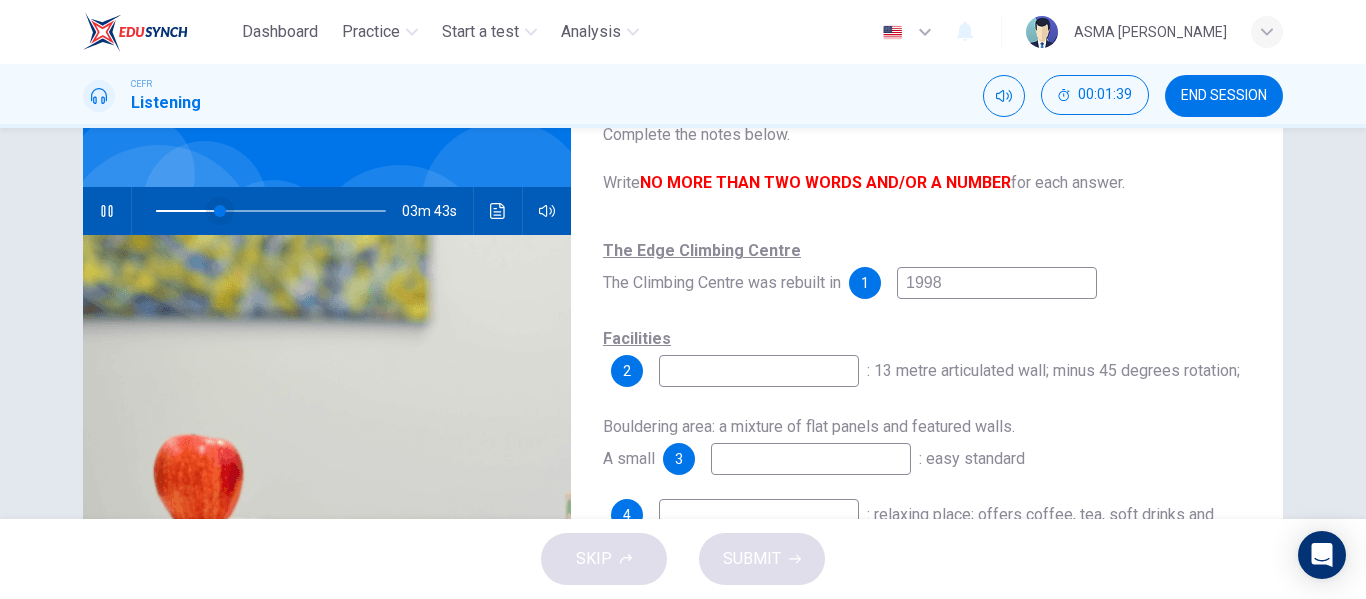 click at bounding box center [220, 211] 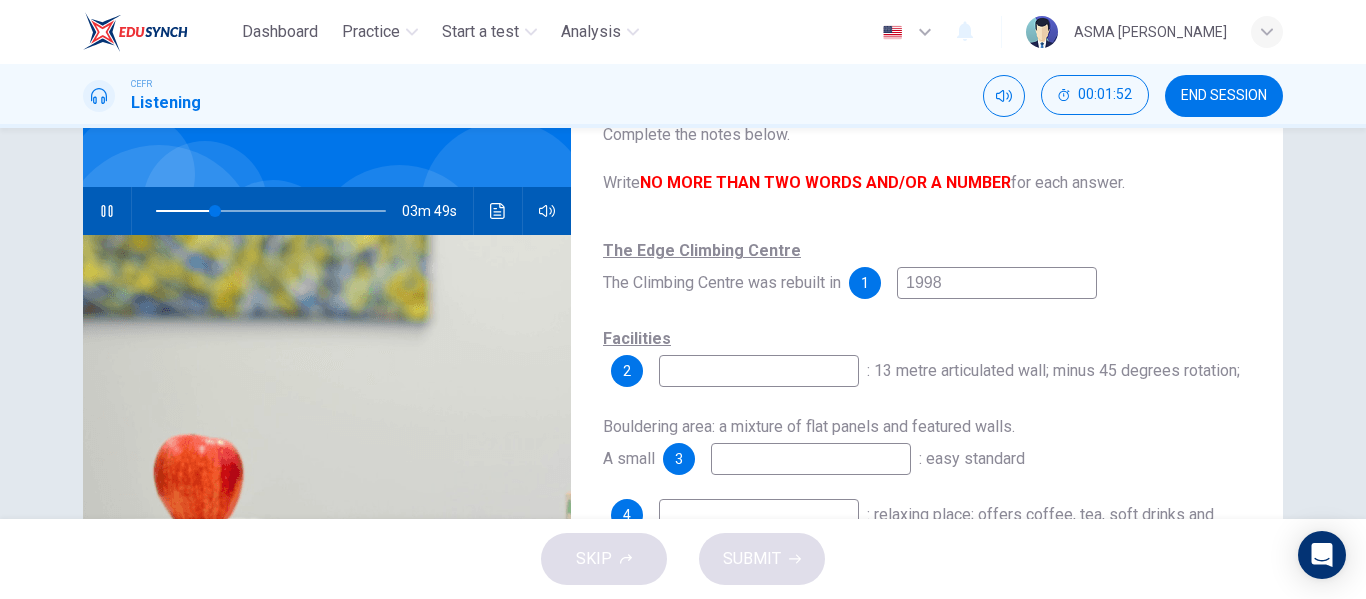 click at bounding box center (759, 371) 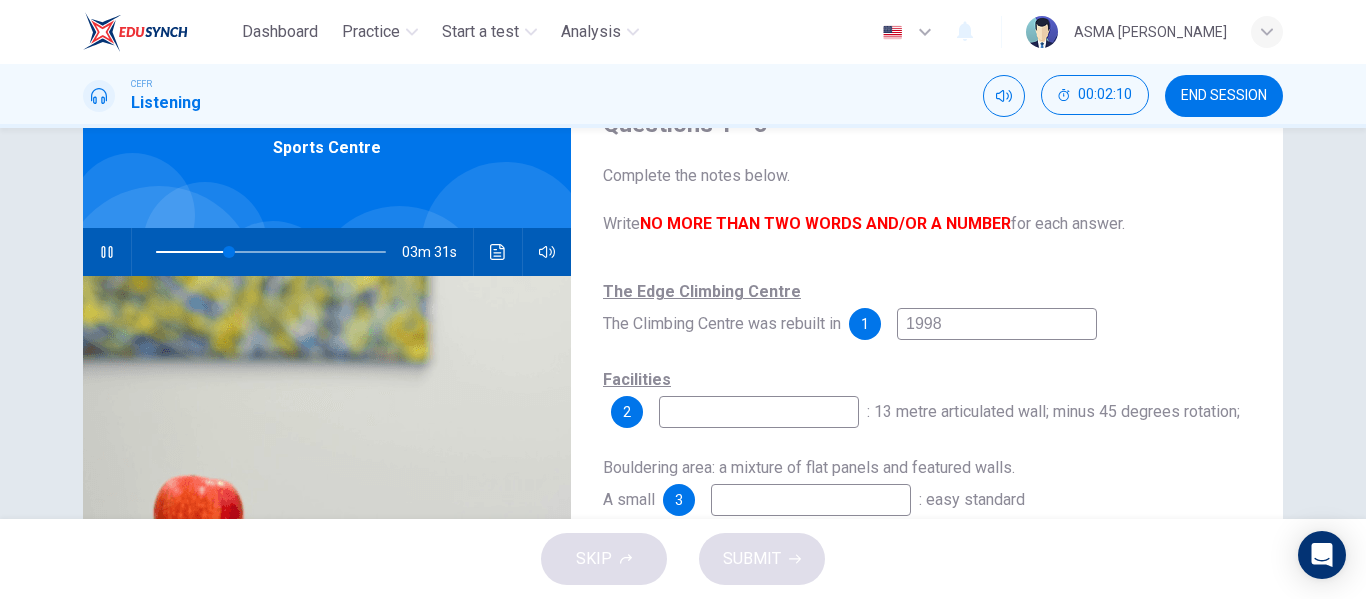 scroll, scrollTop: 93, scrollLeft: 0, axis: vertical 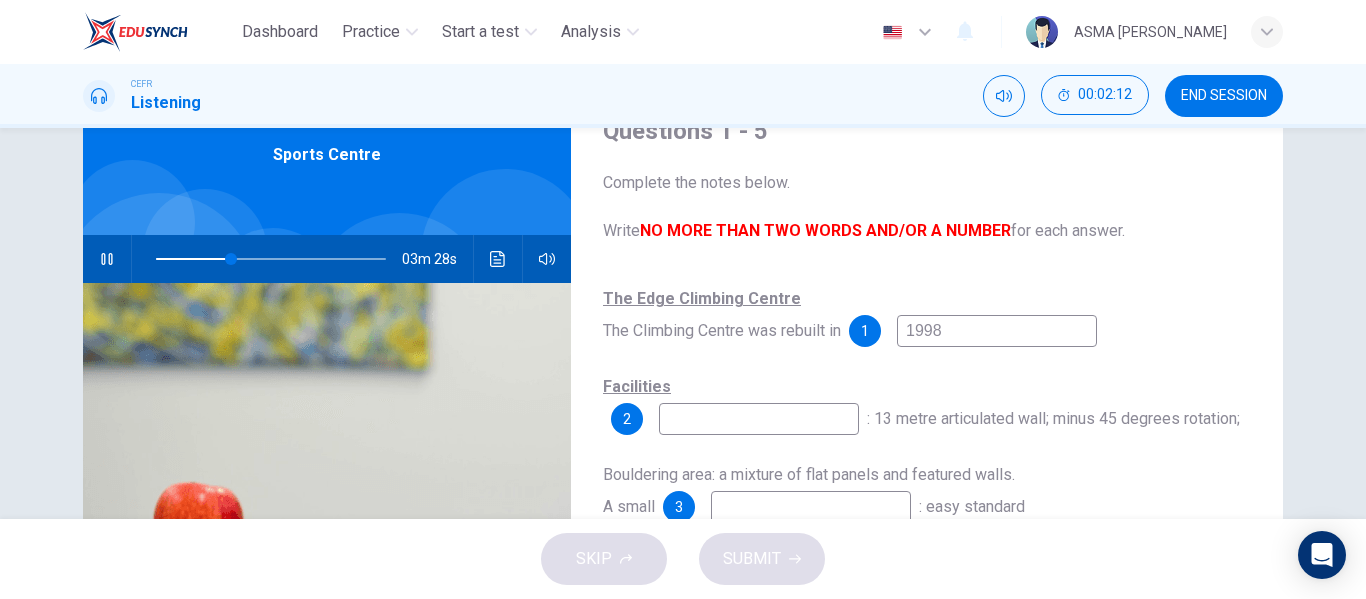 click at bounding box center (271, 259) 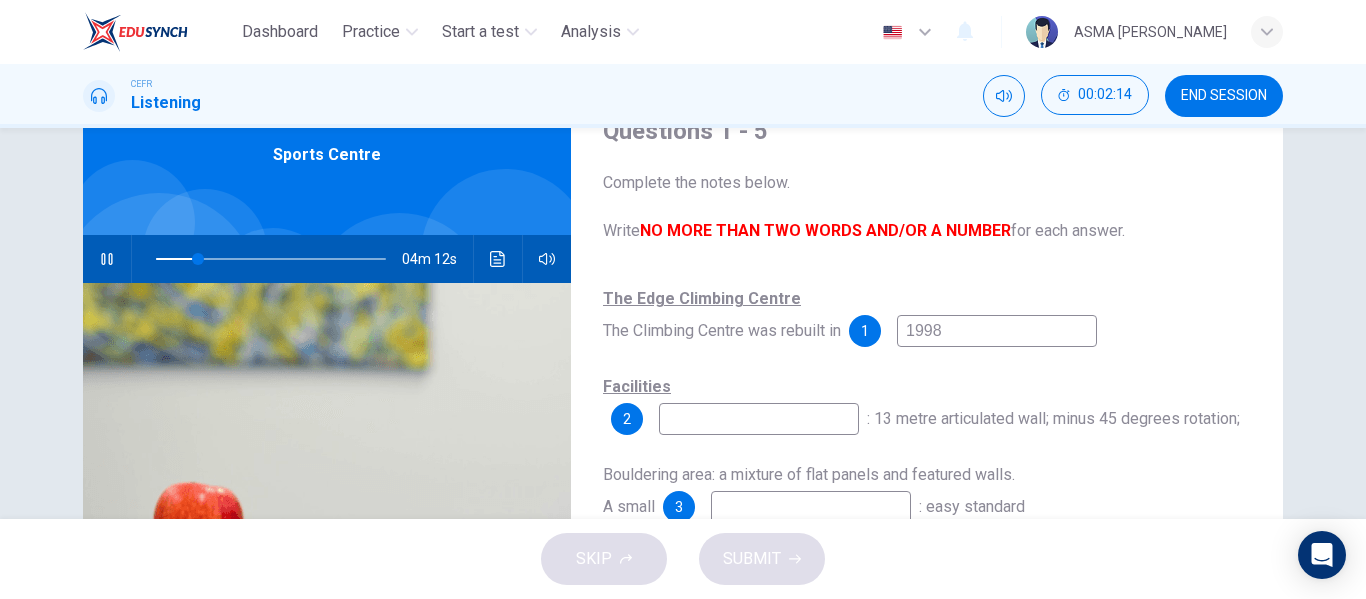 click 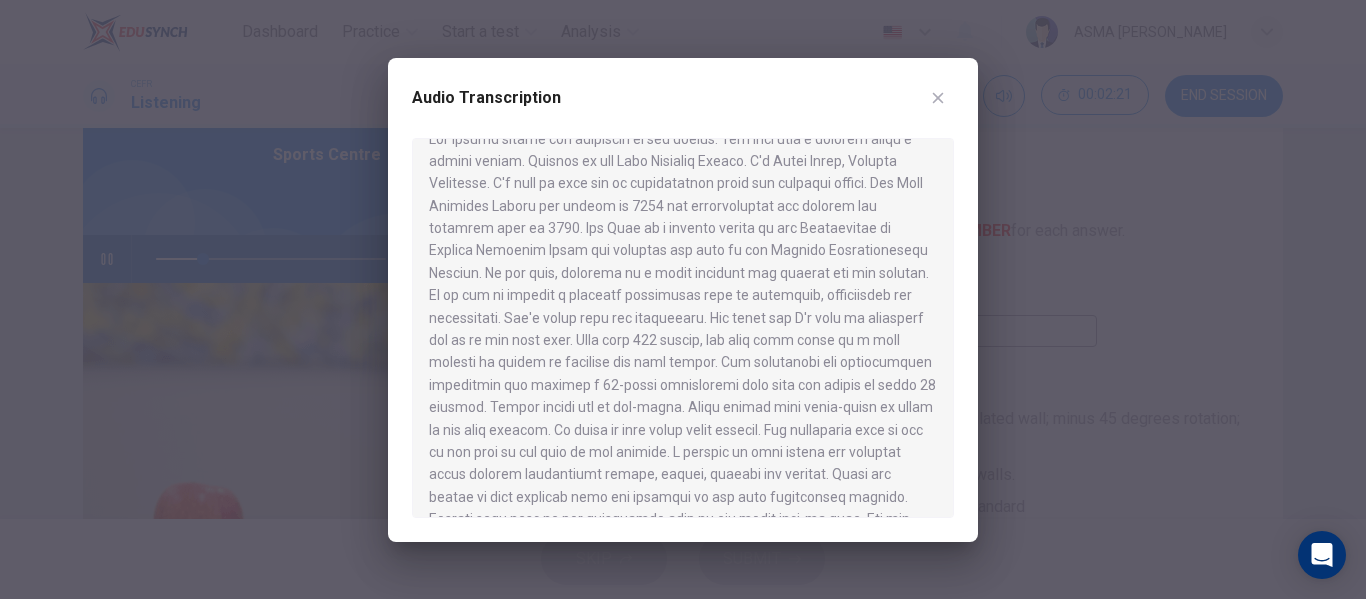 scroll, scrollTop: 28, scrollLeft: 0, axis: vertical 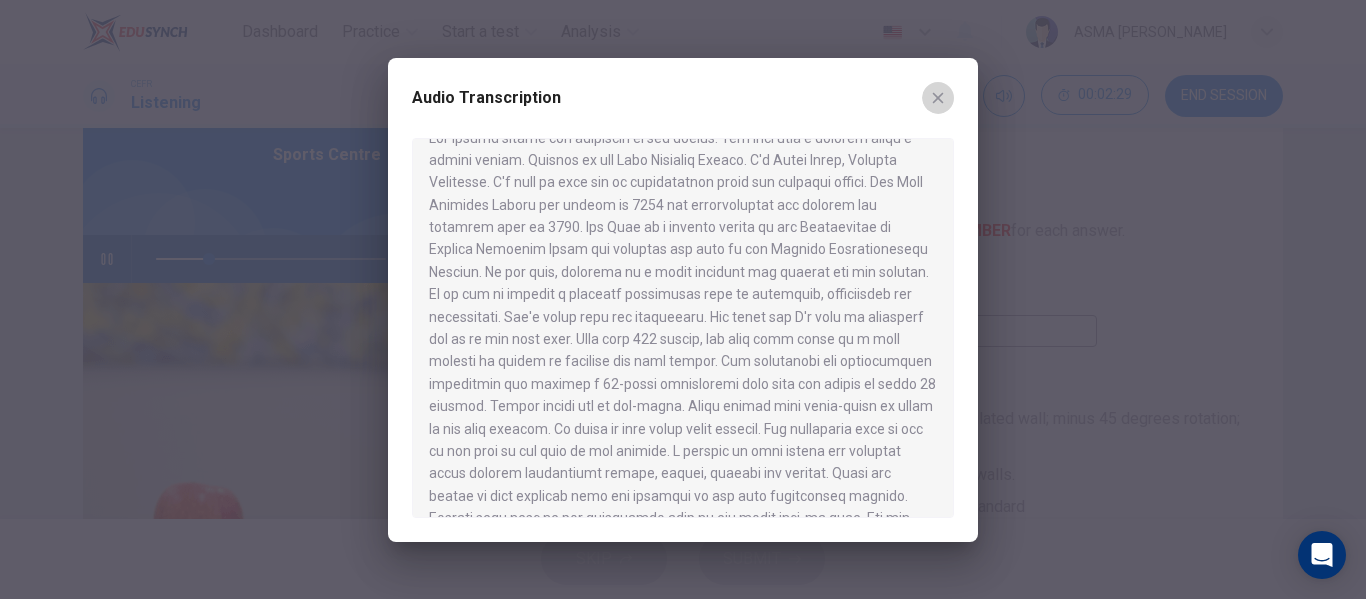 click 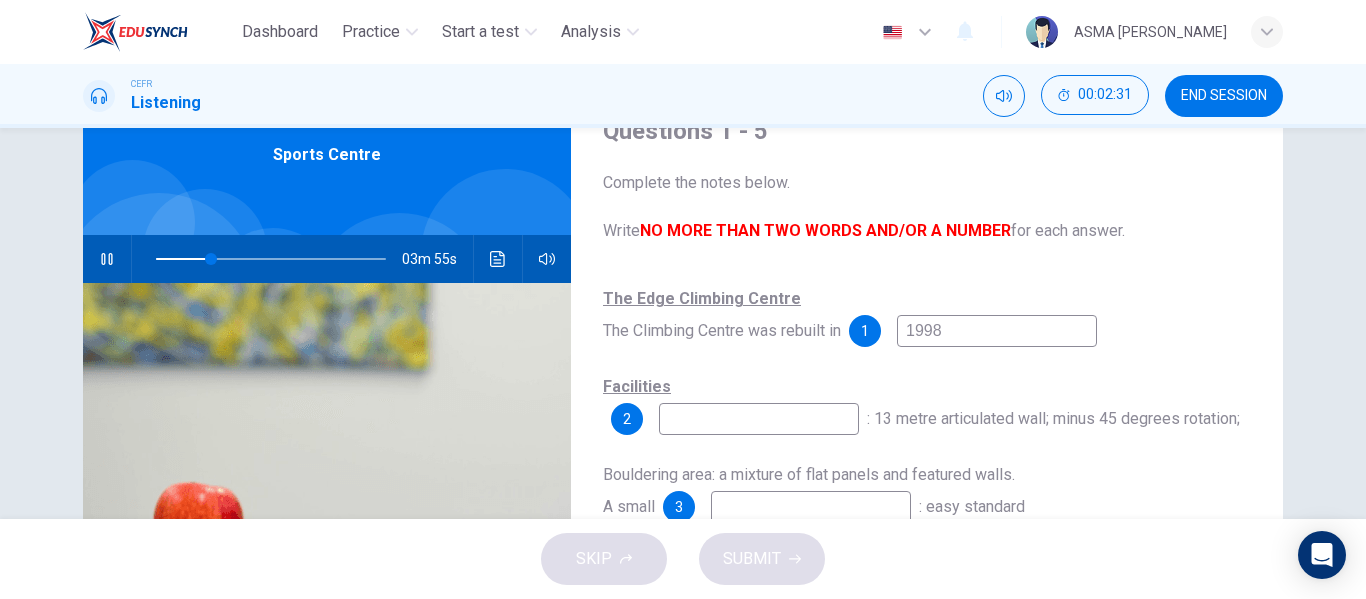 click at bounding box center (759, 419) 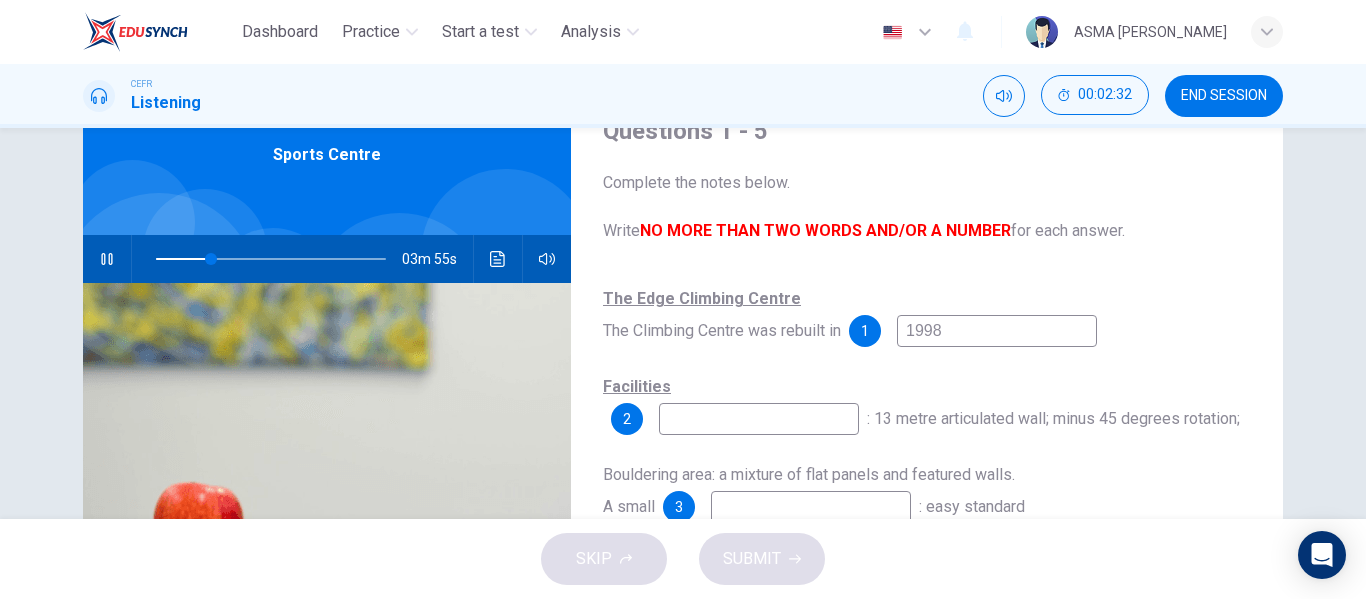 type on "24" 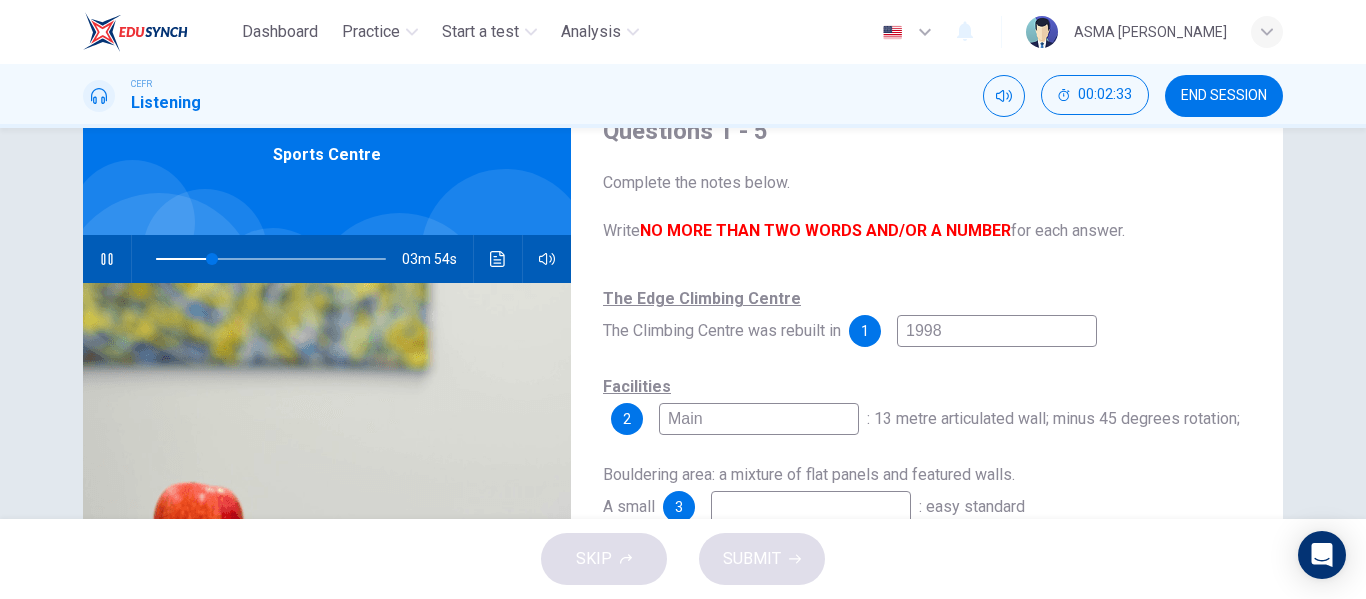 type on "Main" 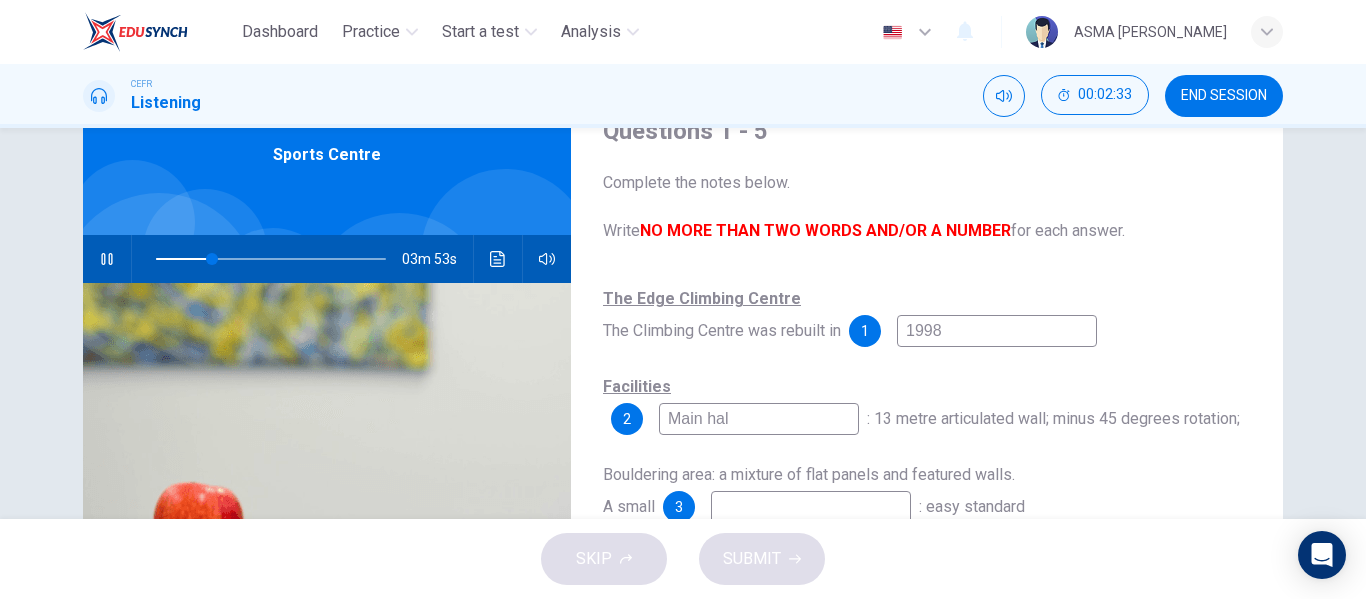 type on "Main hall" 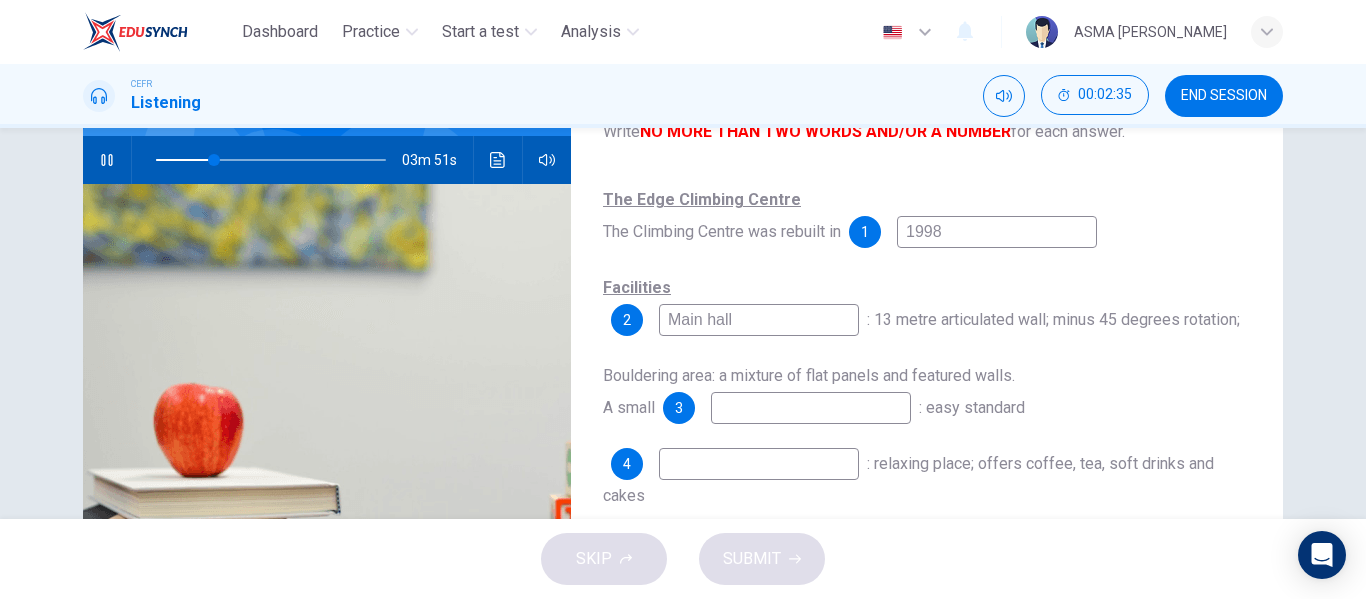 scroll, scrollTop: 195, scrollLeft: 0, axis: vertical 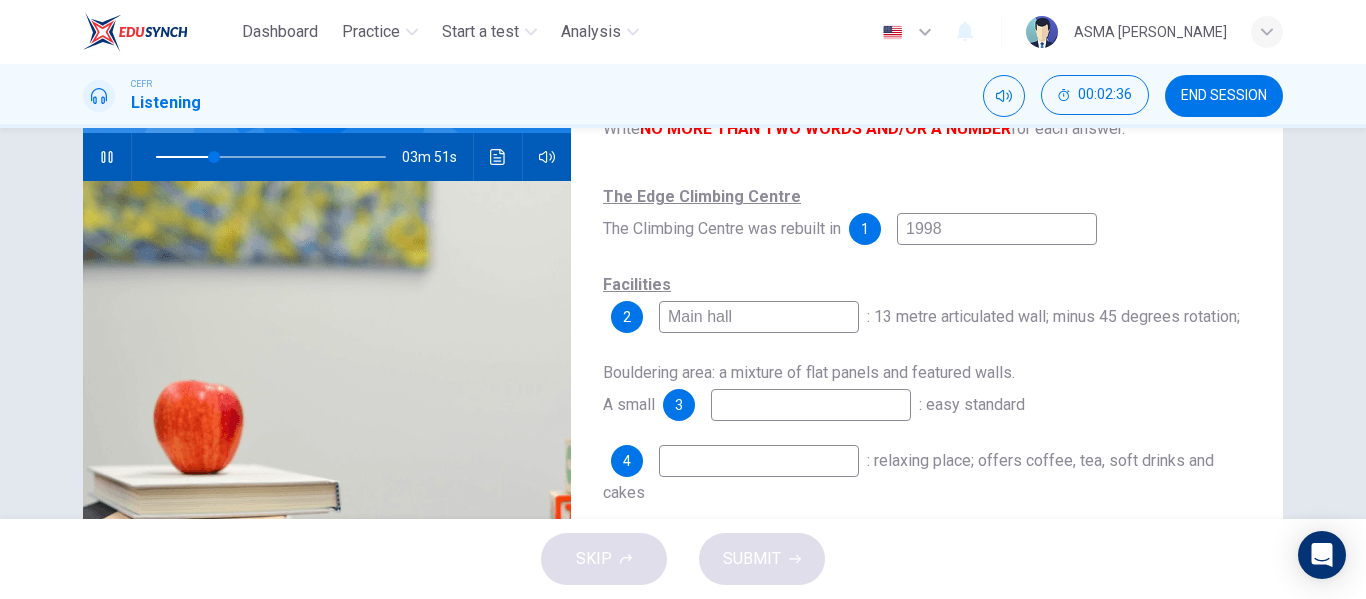 type on "25" 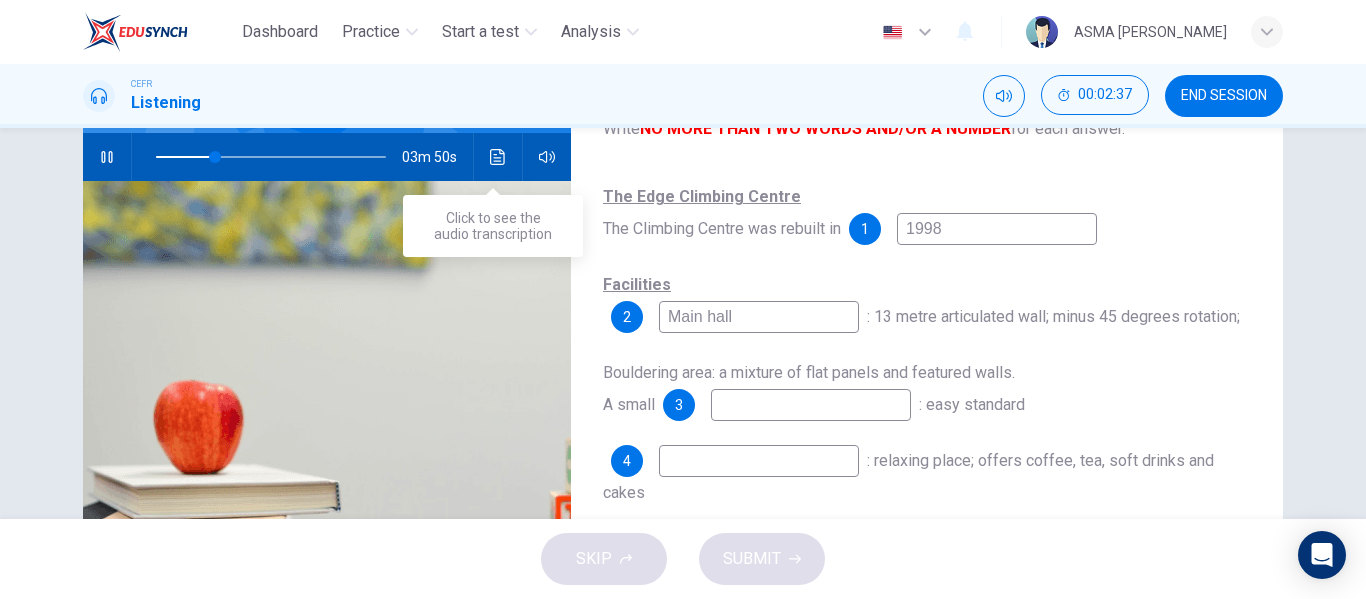 type on "Main hall" 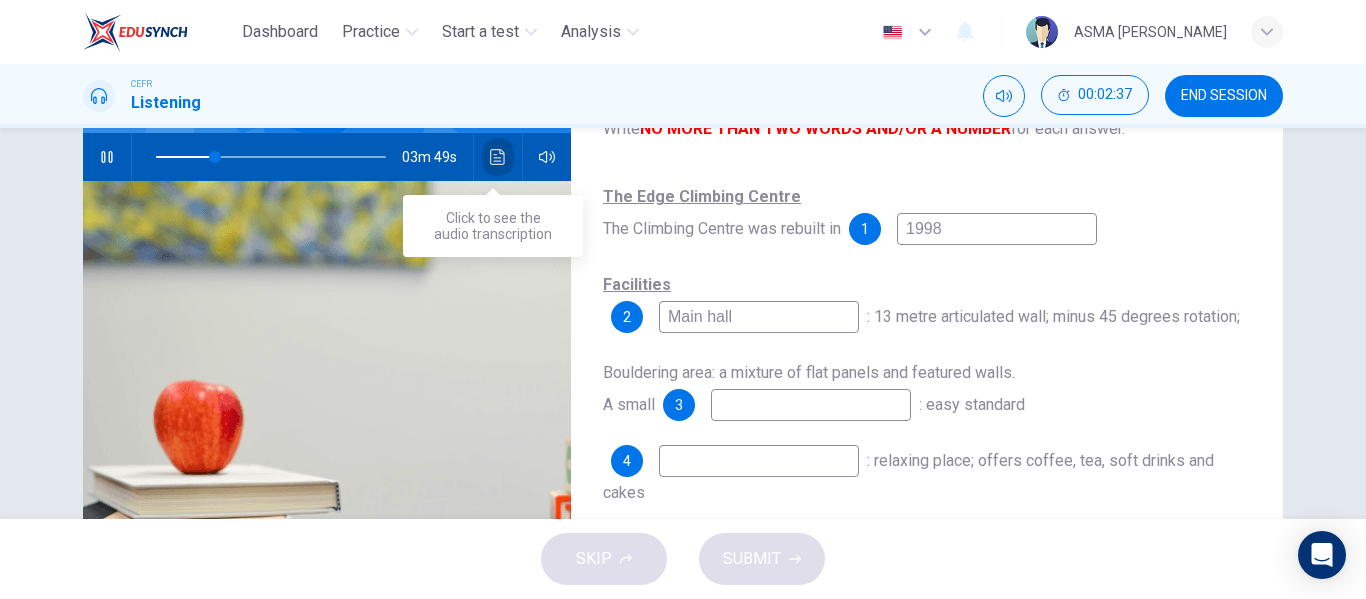 click 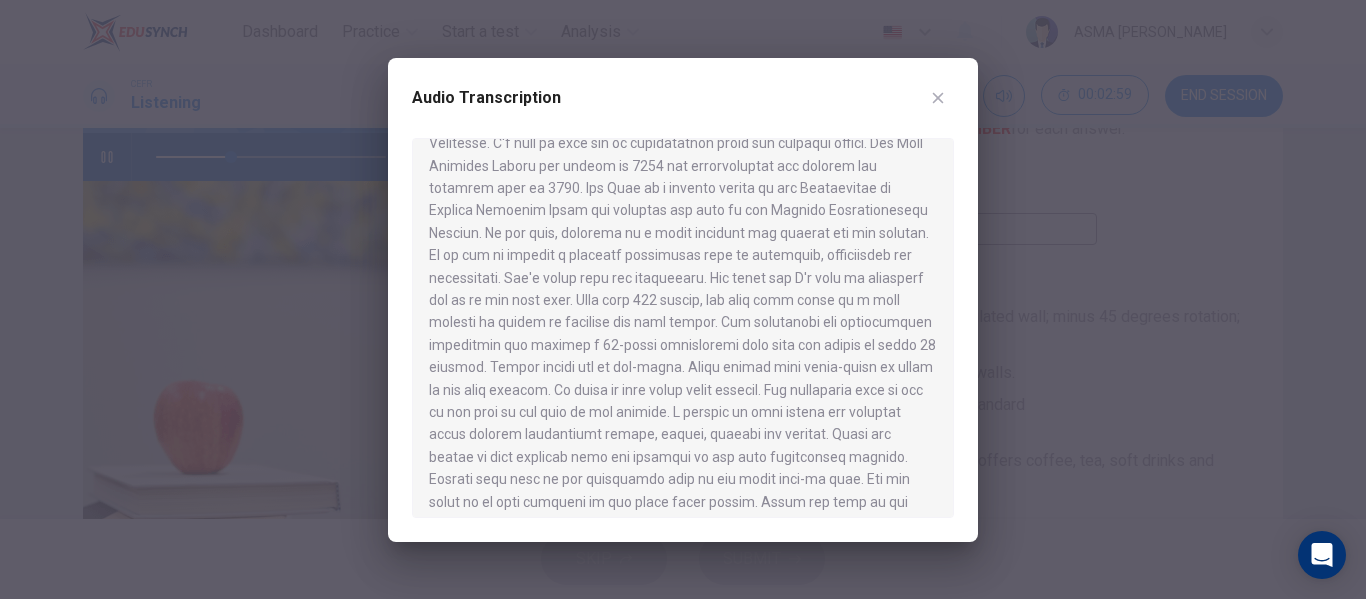 scroll, scrollTop: 71, scrollLeft: 0, axis: vertical 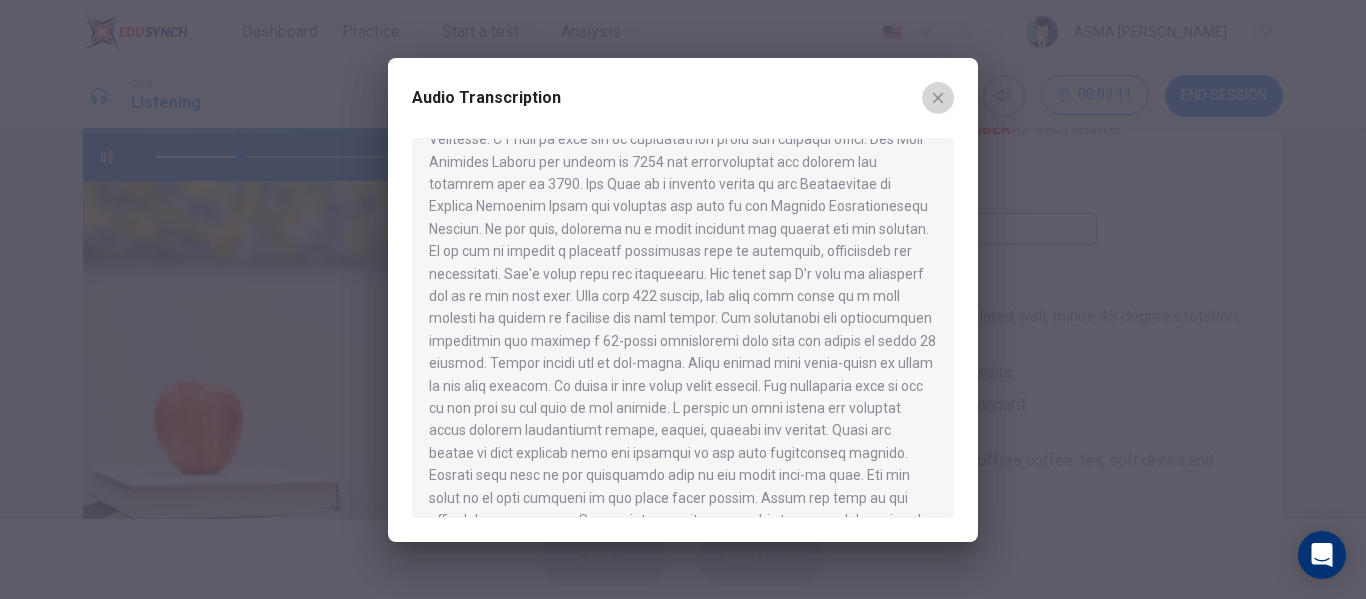 click 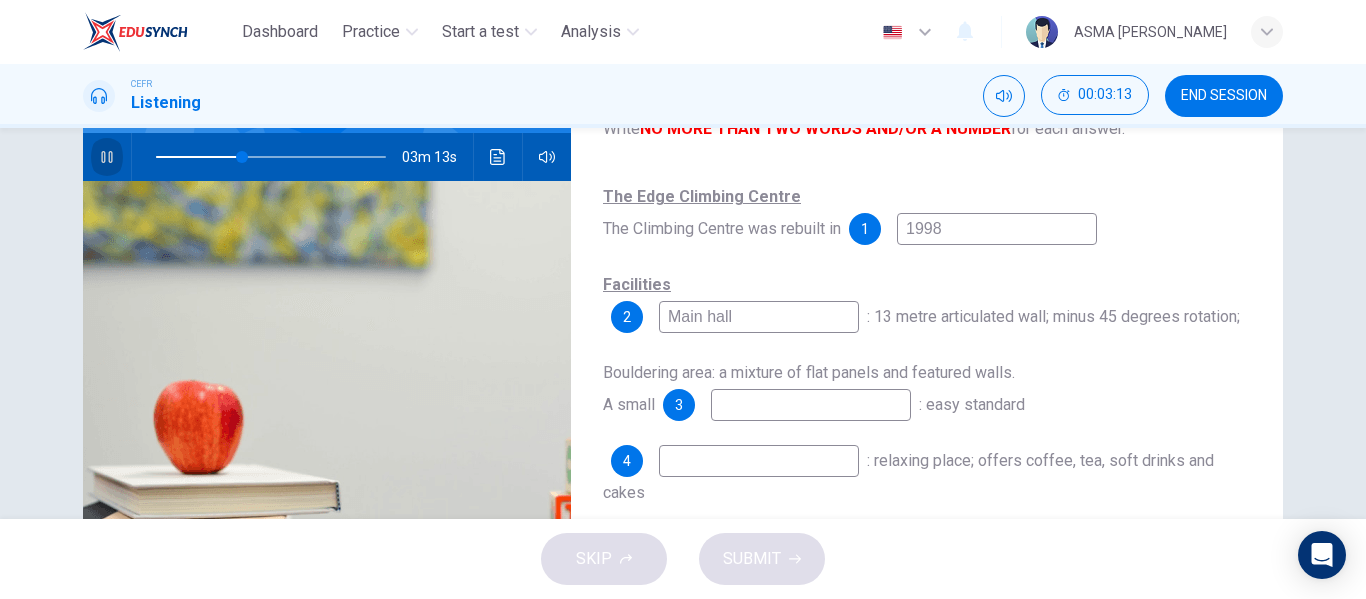 click 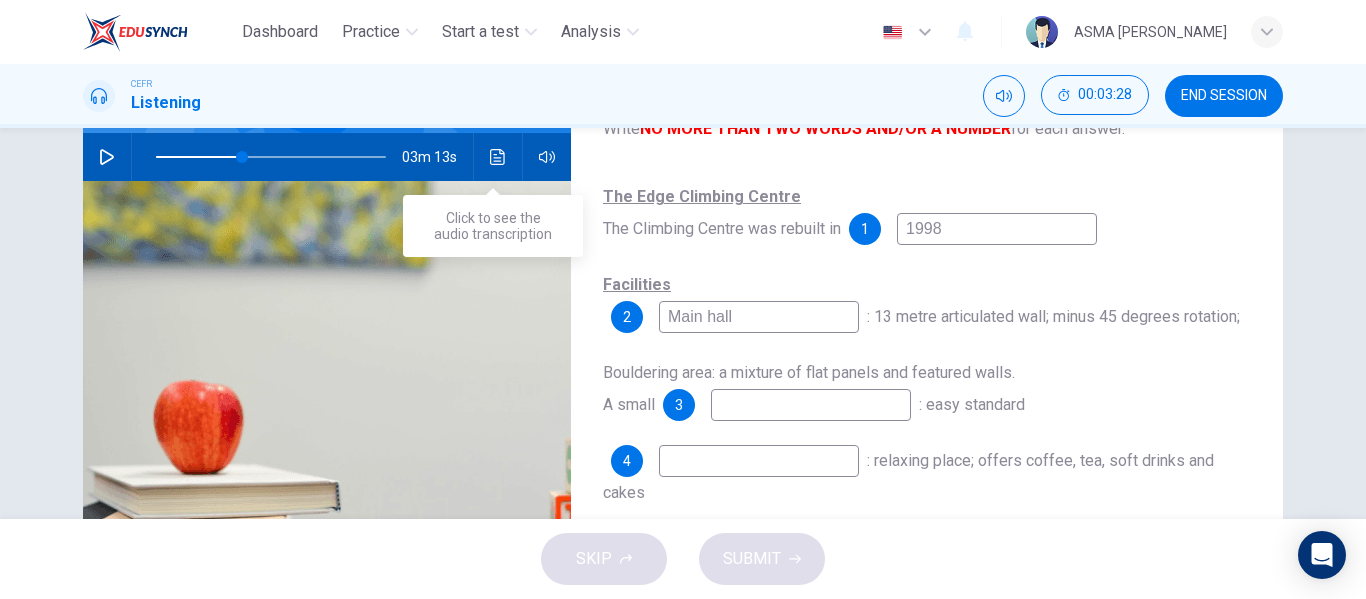 click 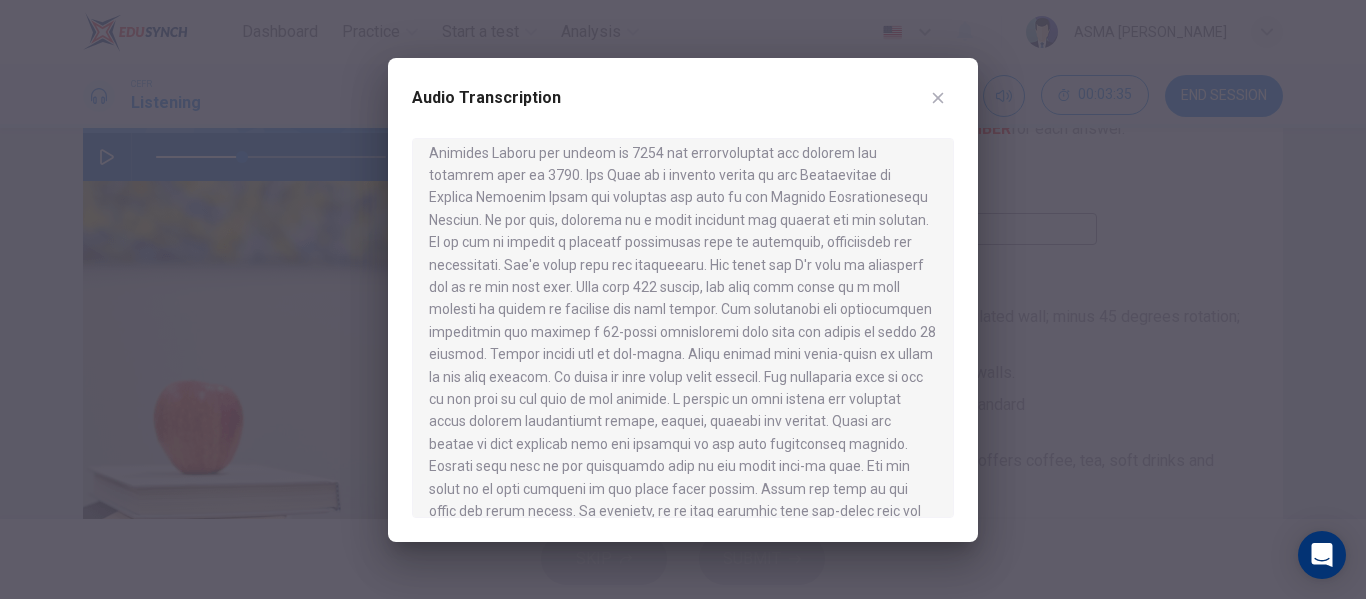 scroll, scrollTop: 81, scrollLeft: 0, axis: vertical 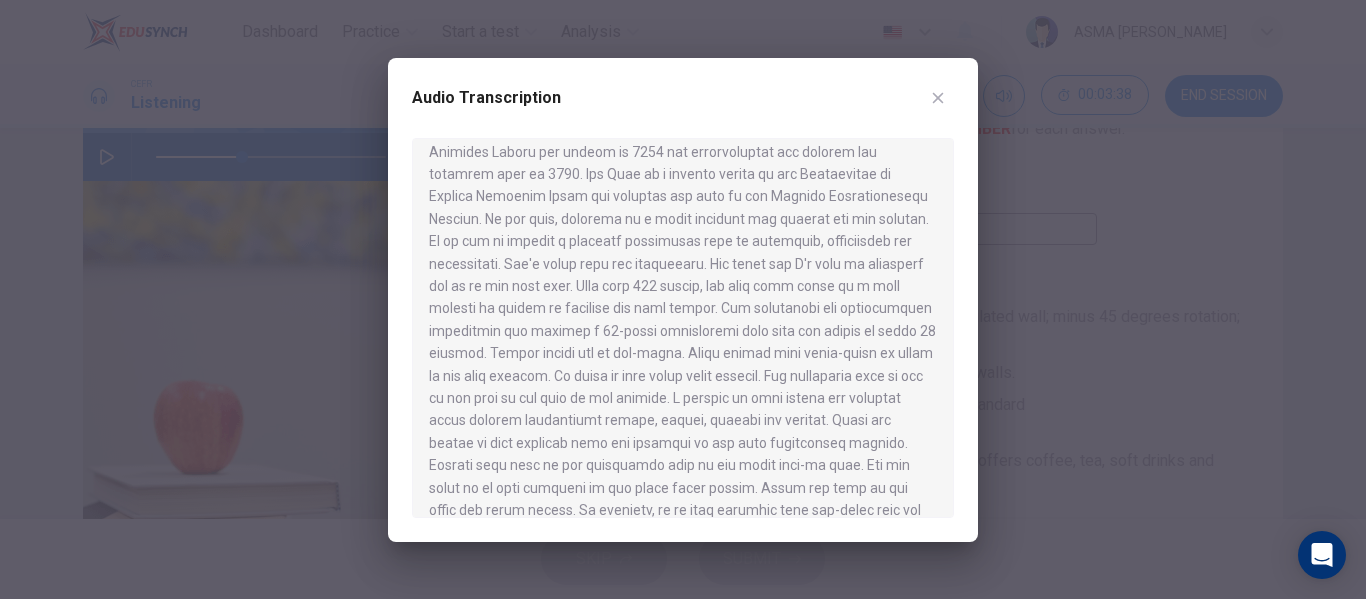 click 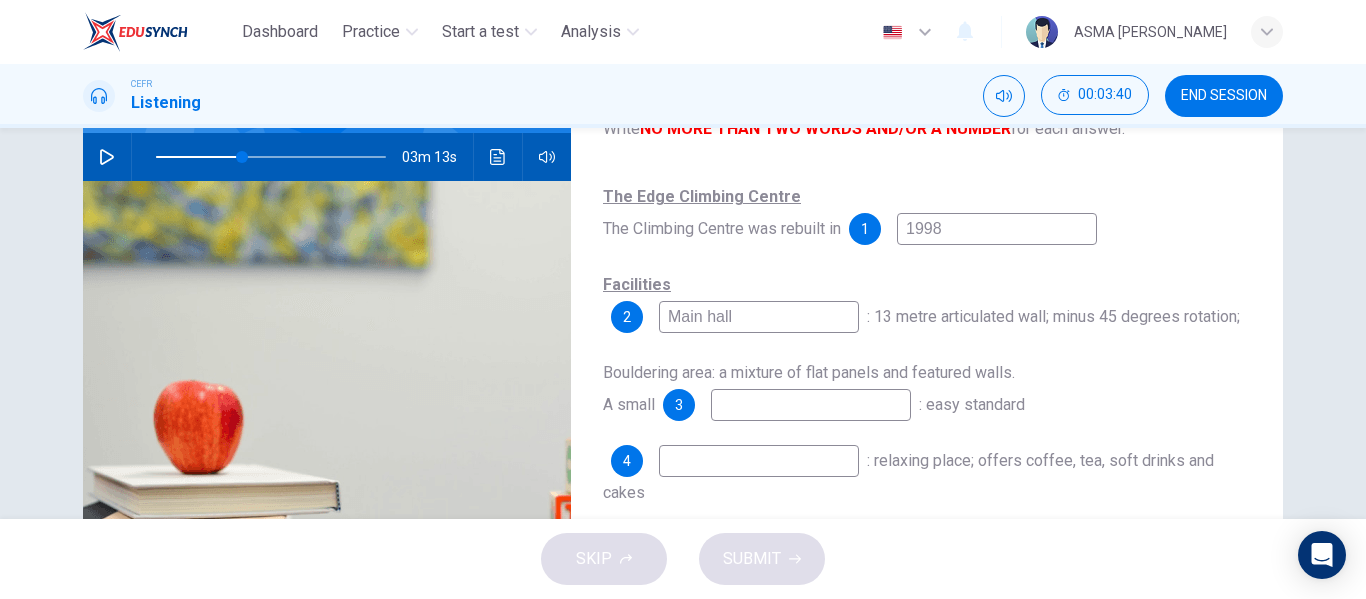 click 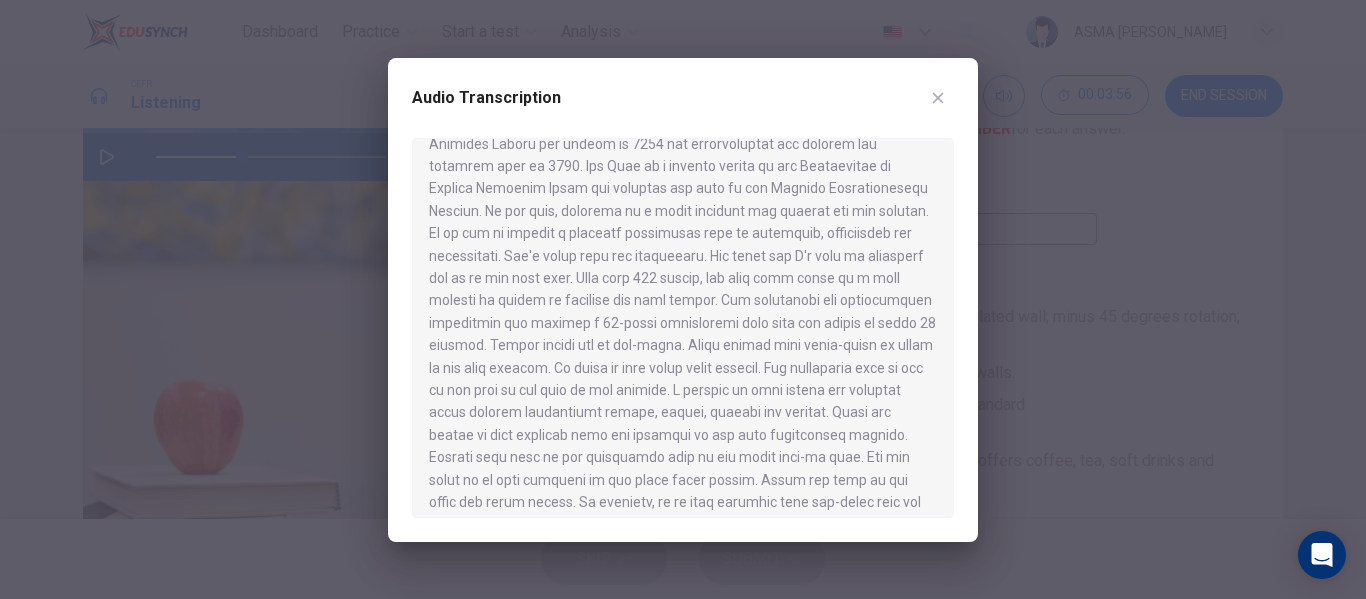 scroll, scrollTop: 90, scrollLeft: 0, axis: vertical 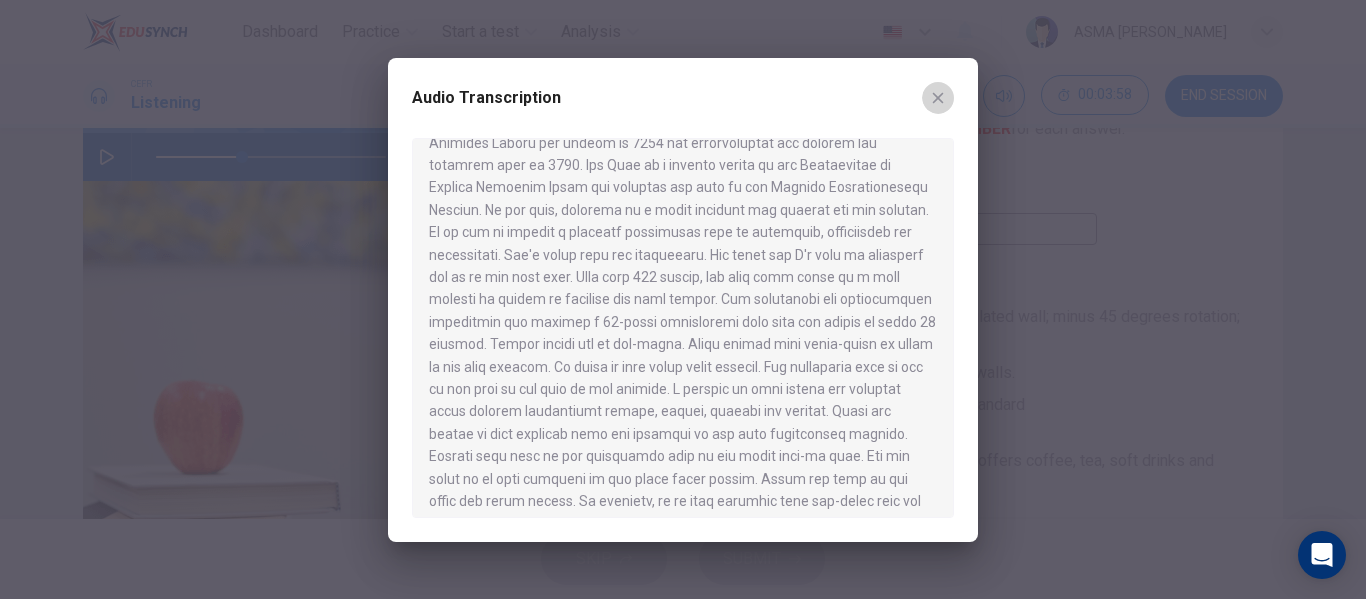 click 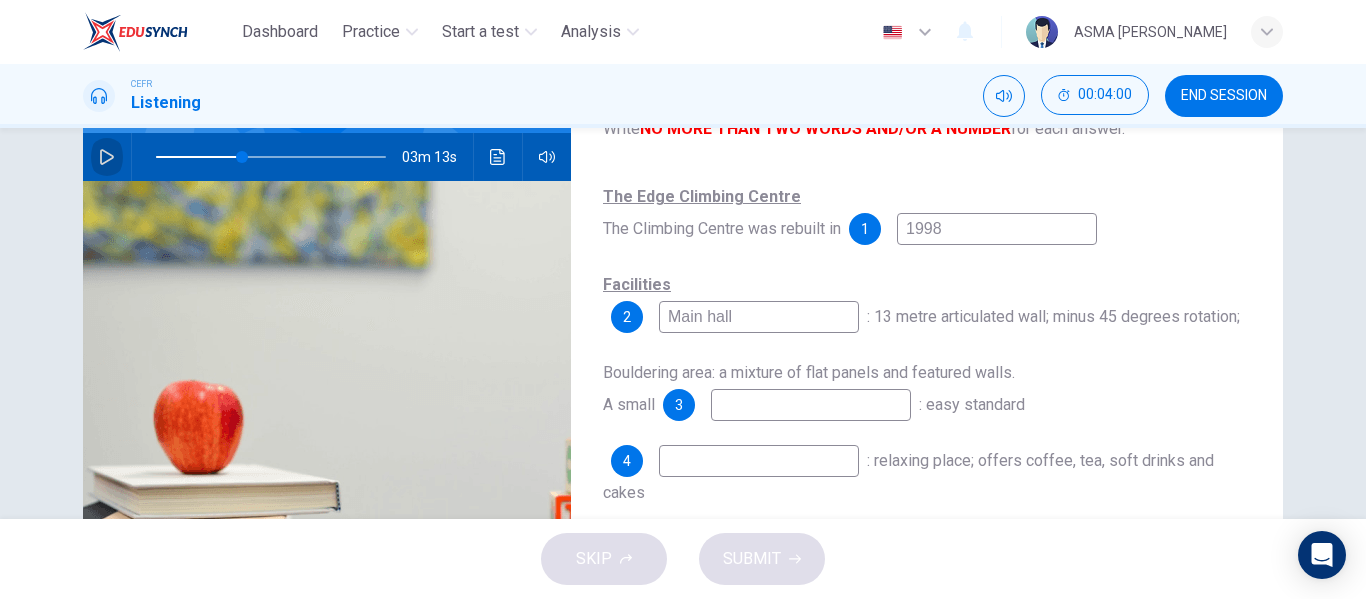 click at bounding box center [107, 157] 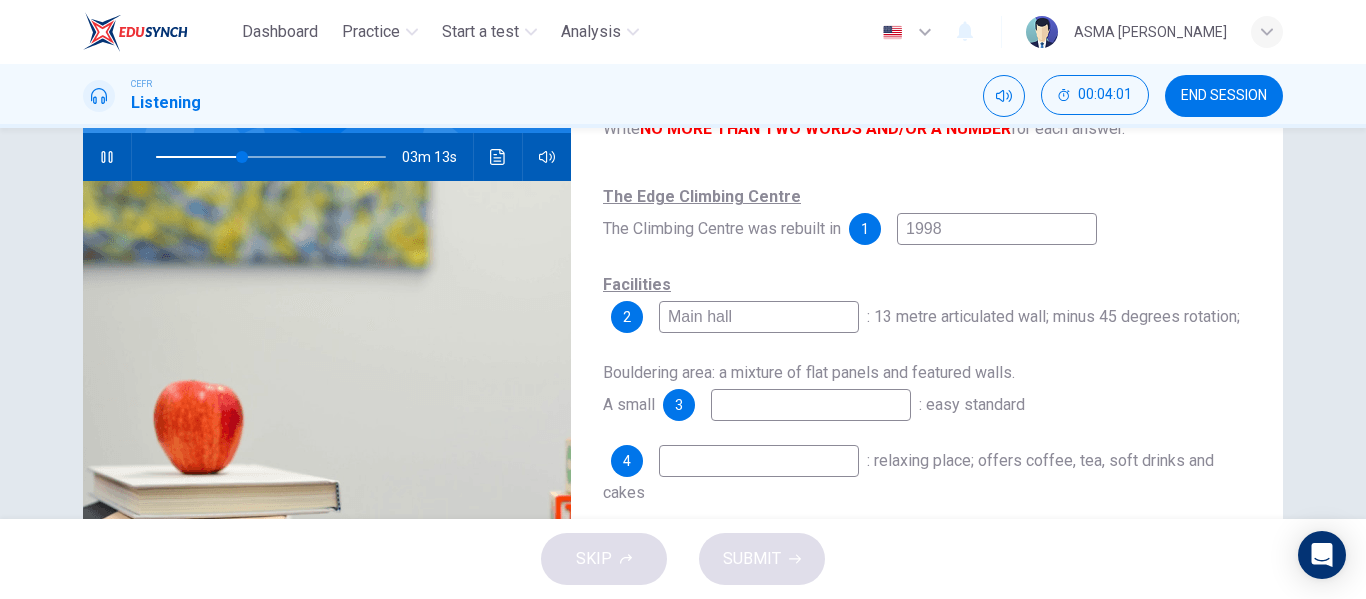 type on "38" 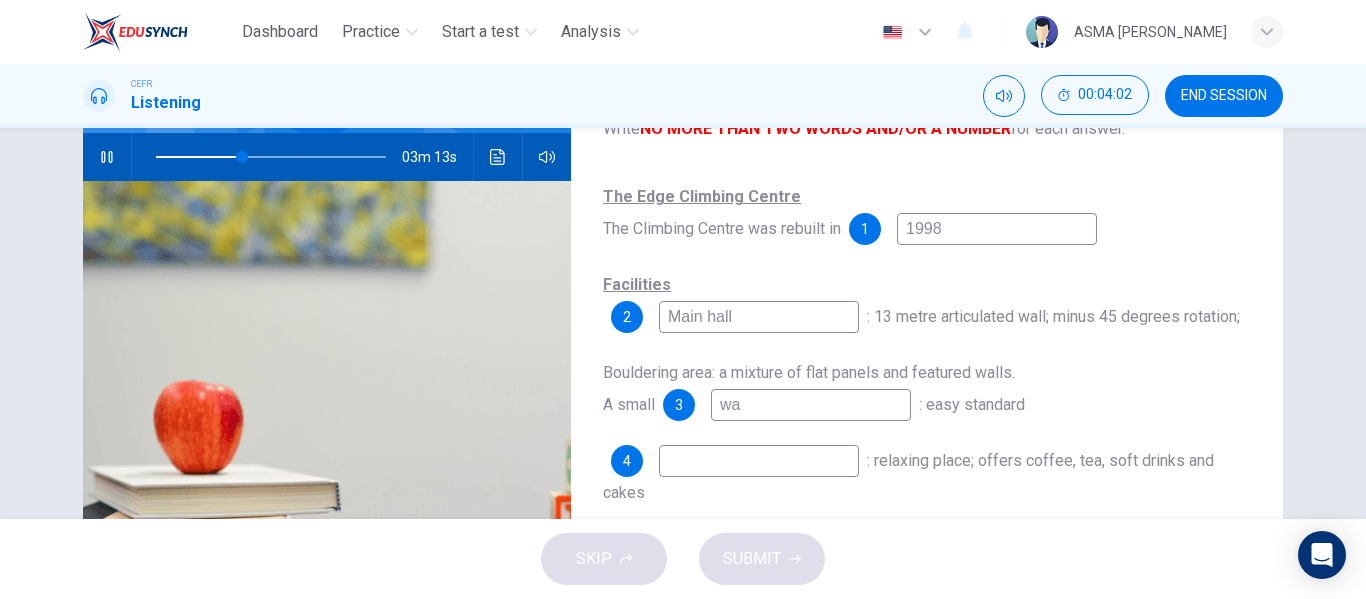 type on "war" 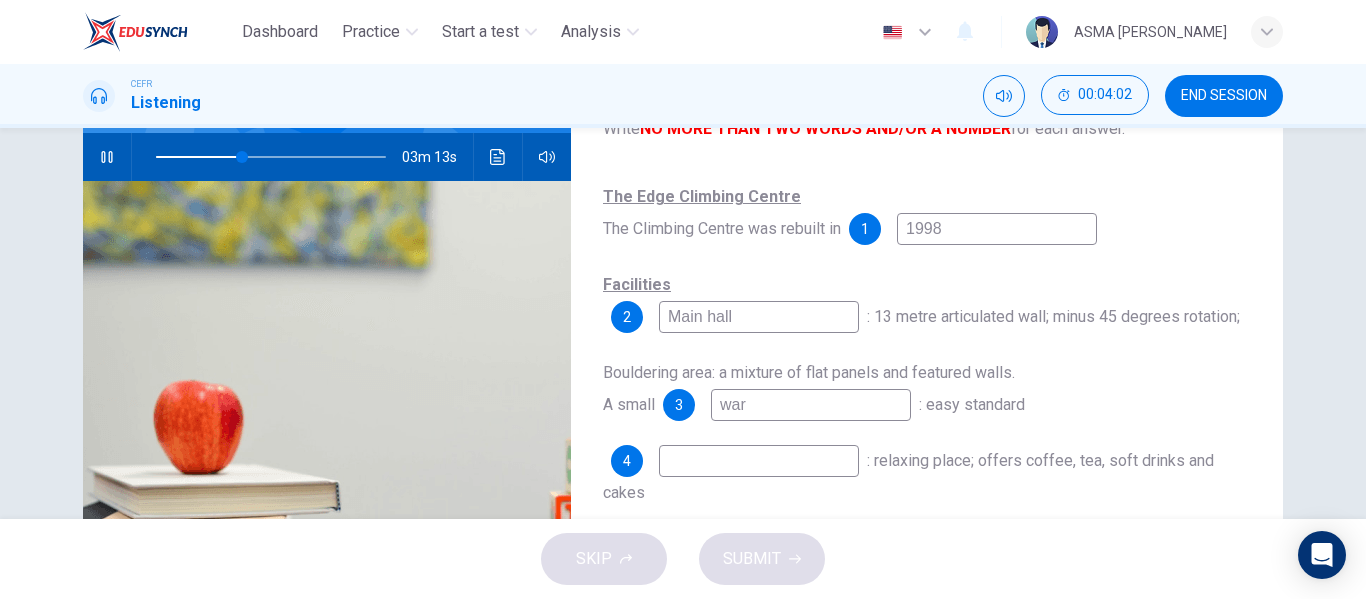 type on "38" 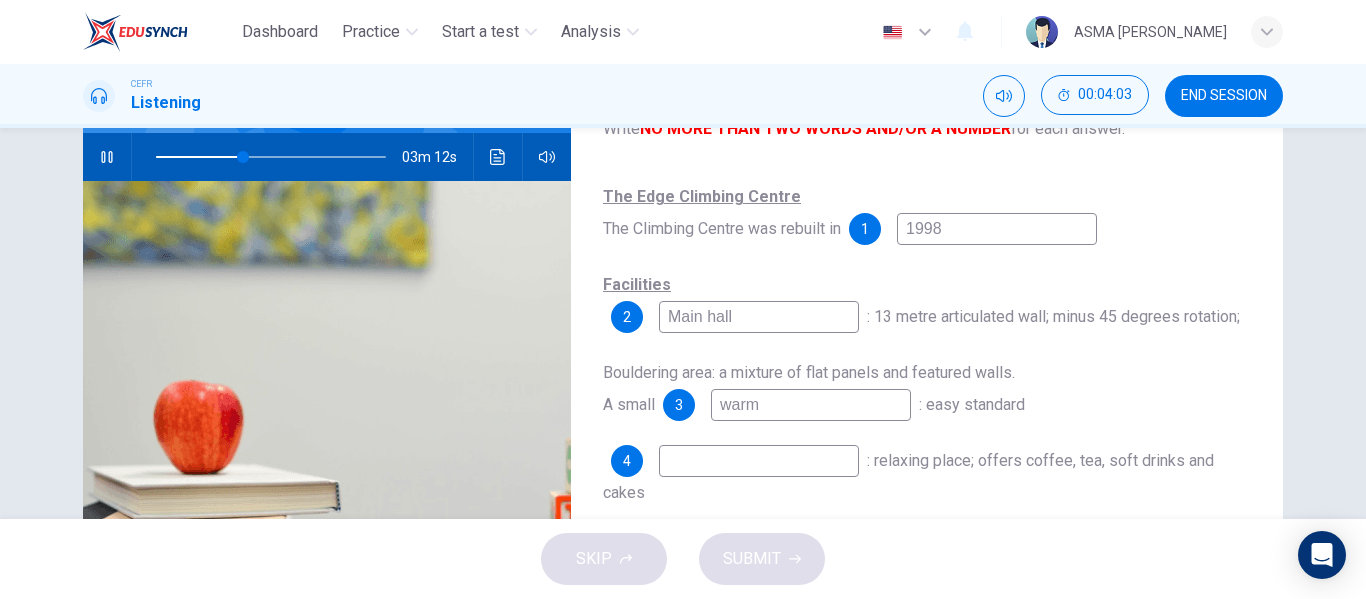 type on "warm-" 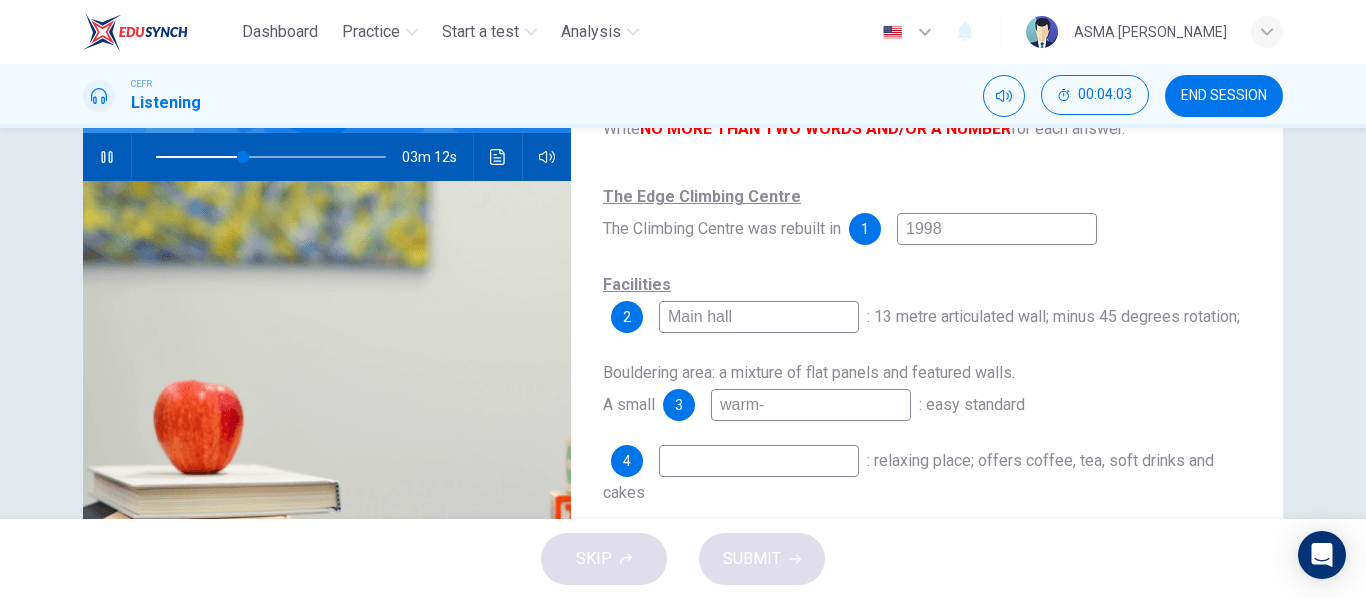 type on "38" 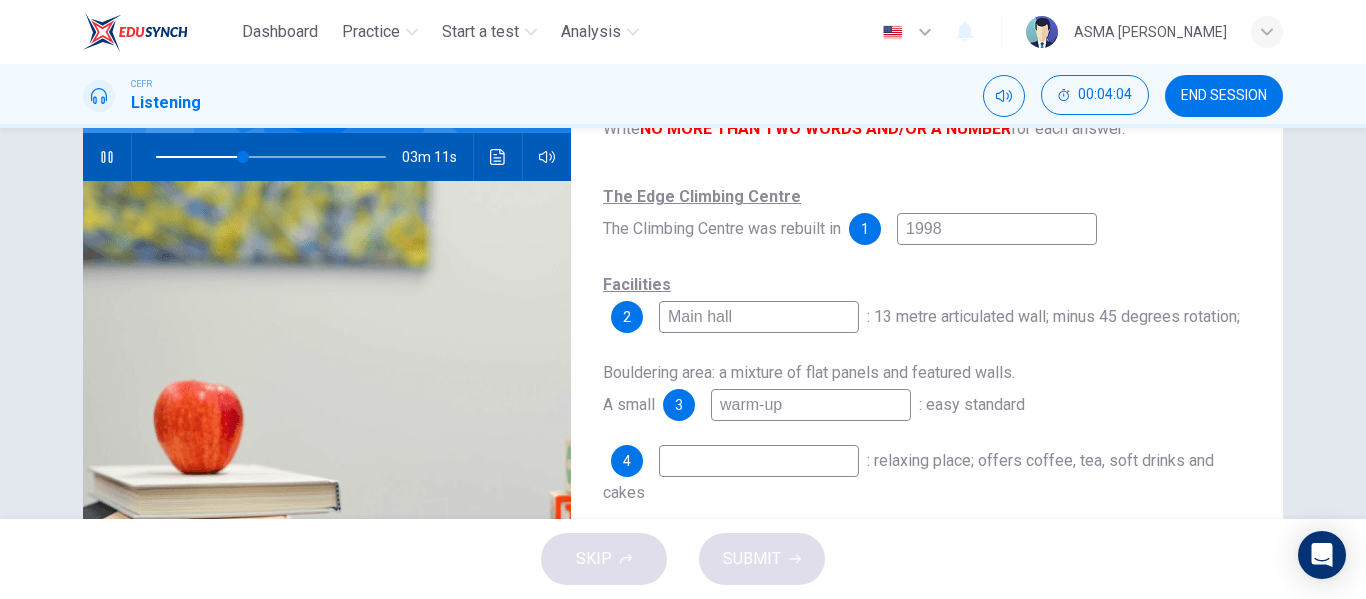 type on "warm-up w" 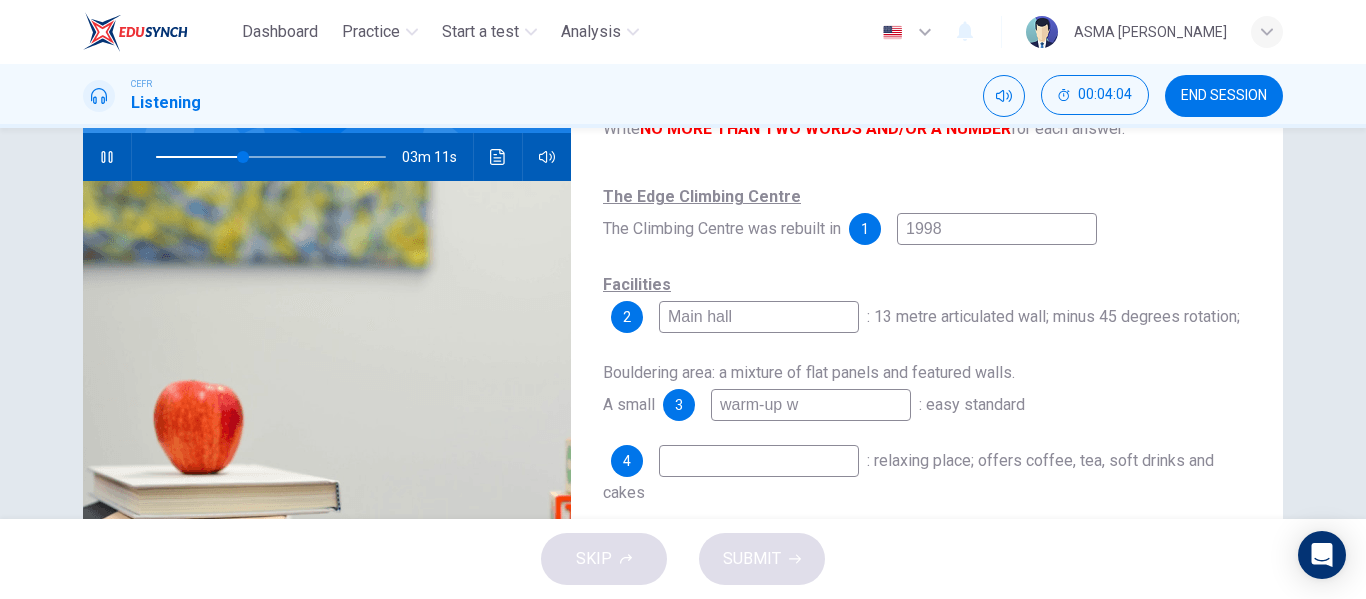 type on "38" 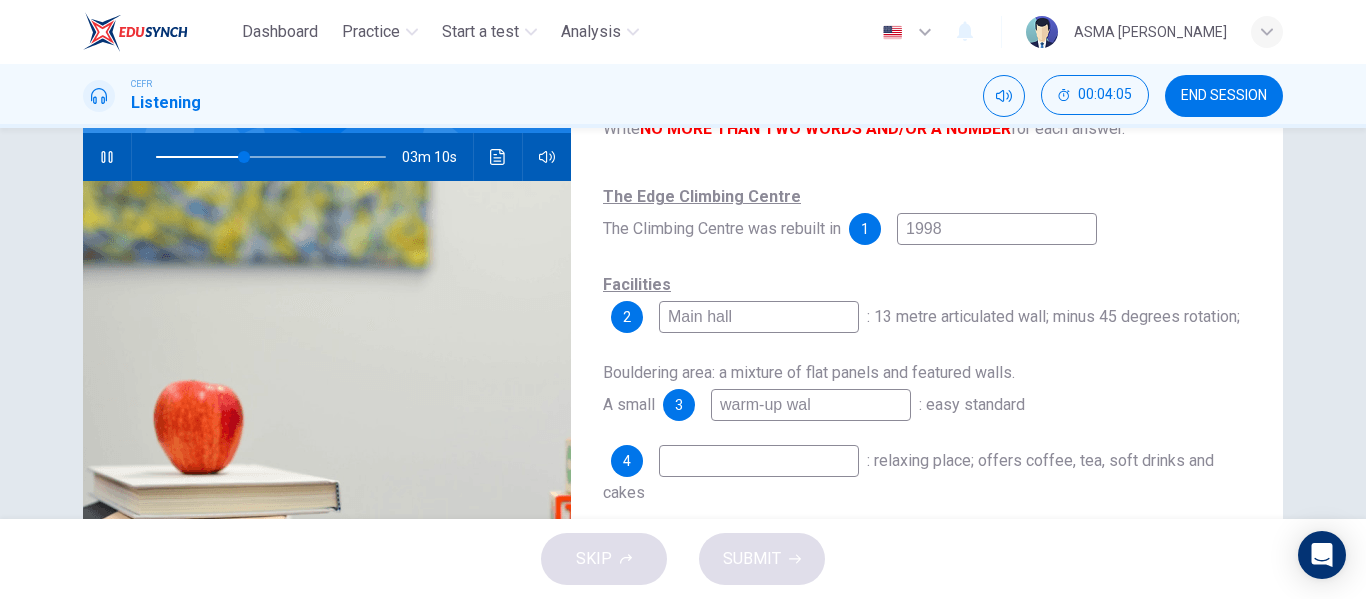 type on "warm-up wall" 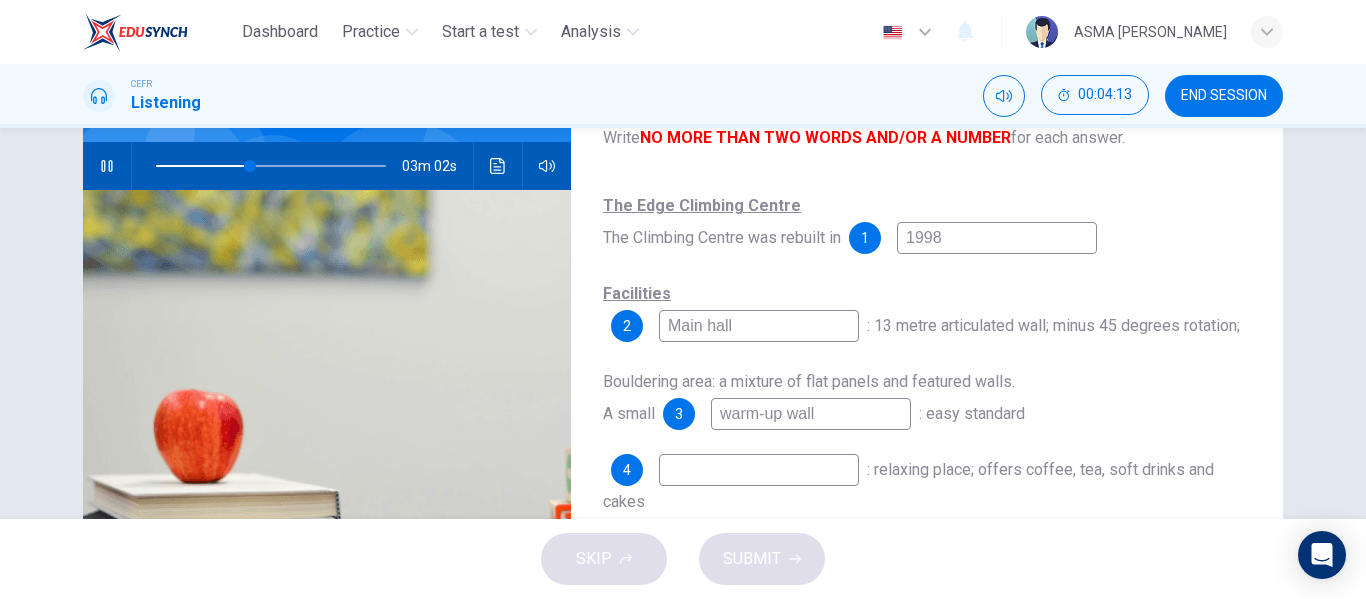 scroll, scrollTop: 185, scrollLeft: 0, axis: vertical 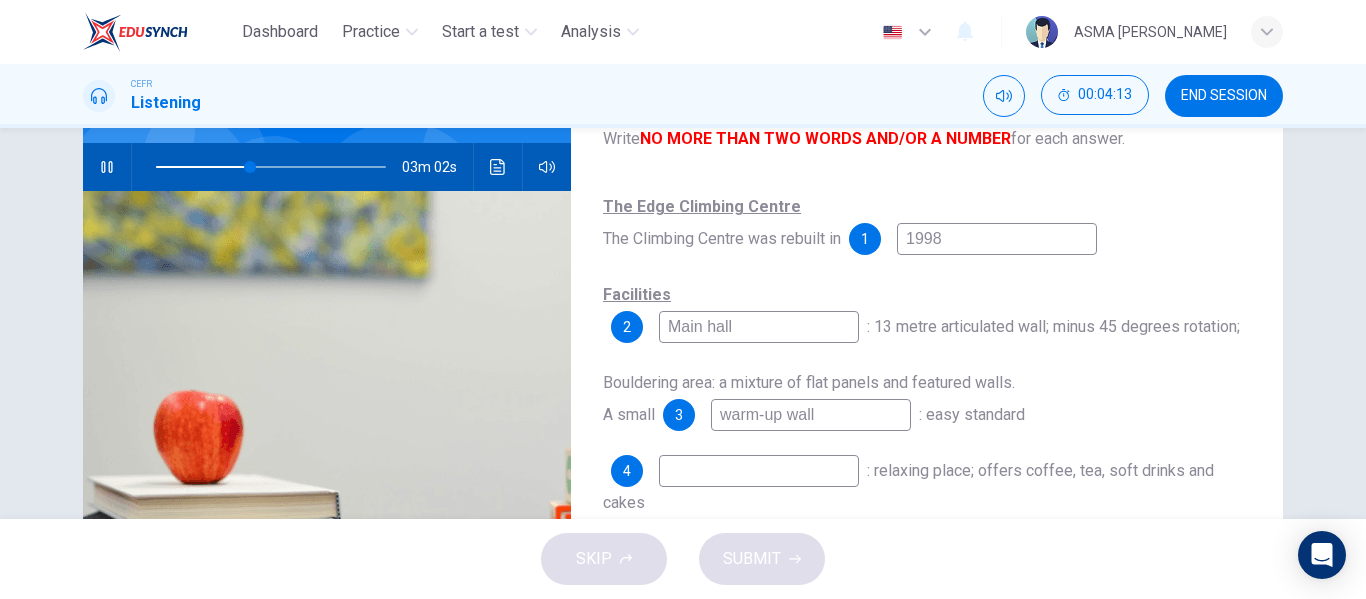 type on "41" 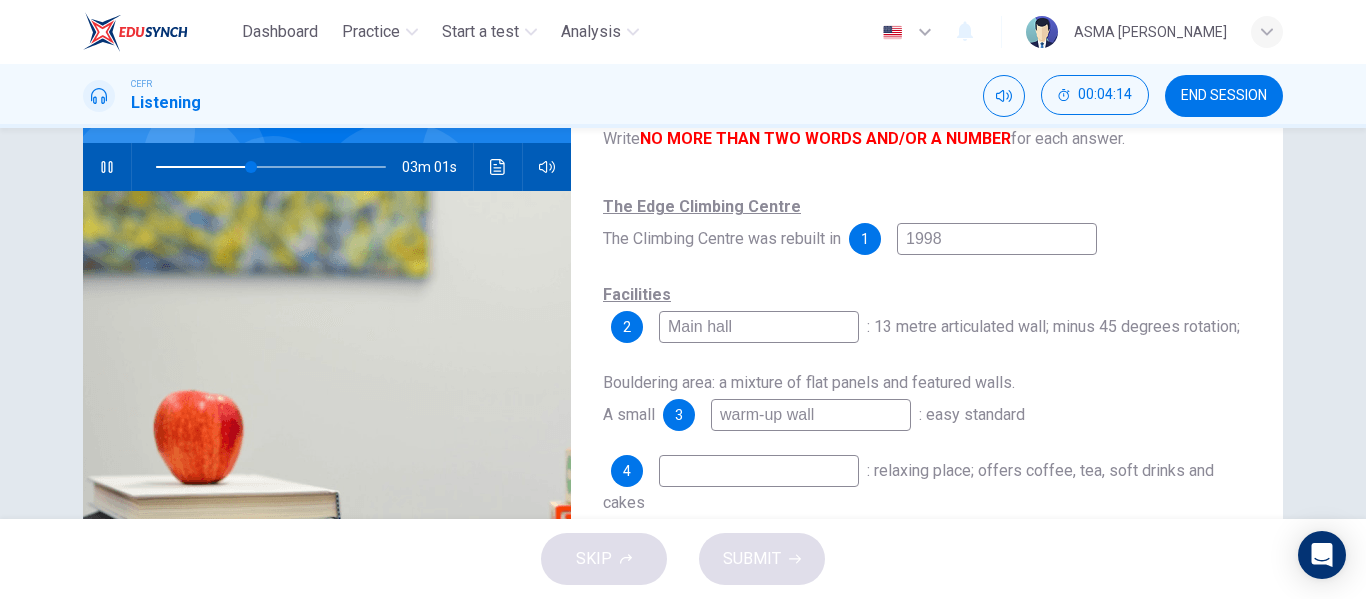 type on "warm-up wall" 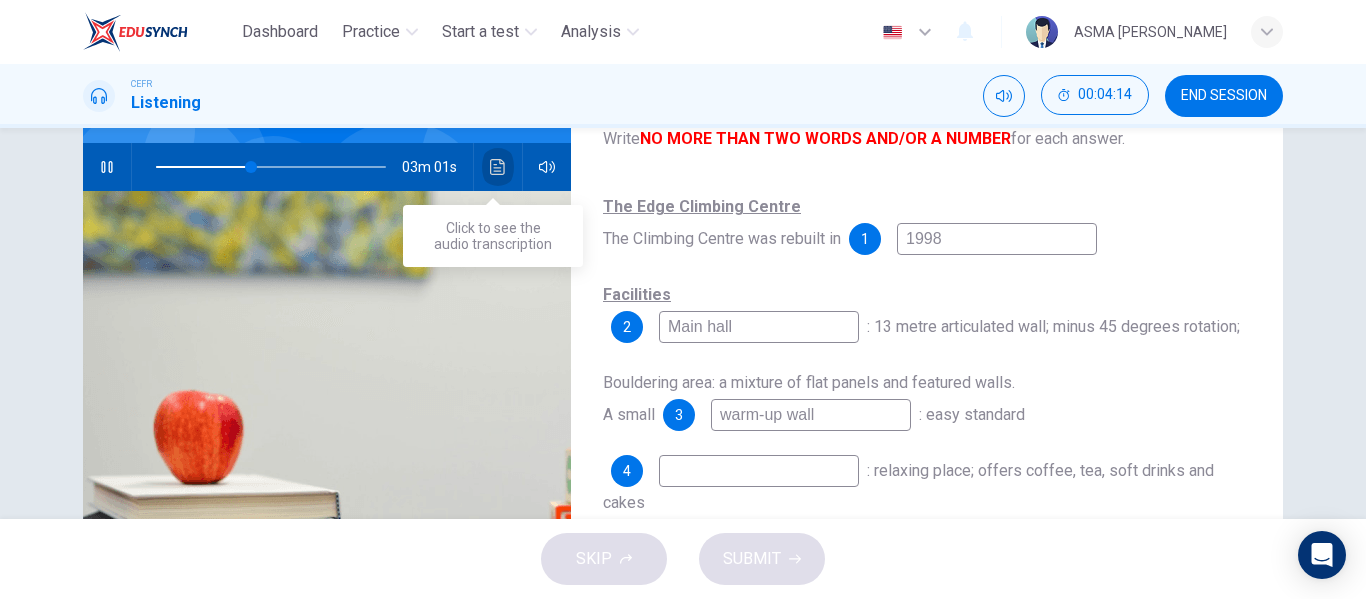 click 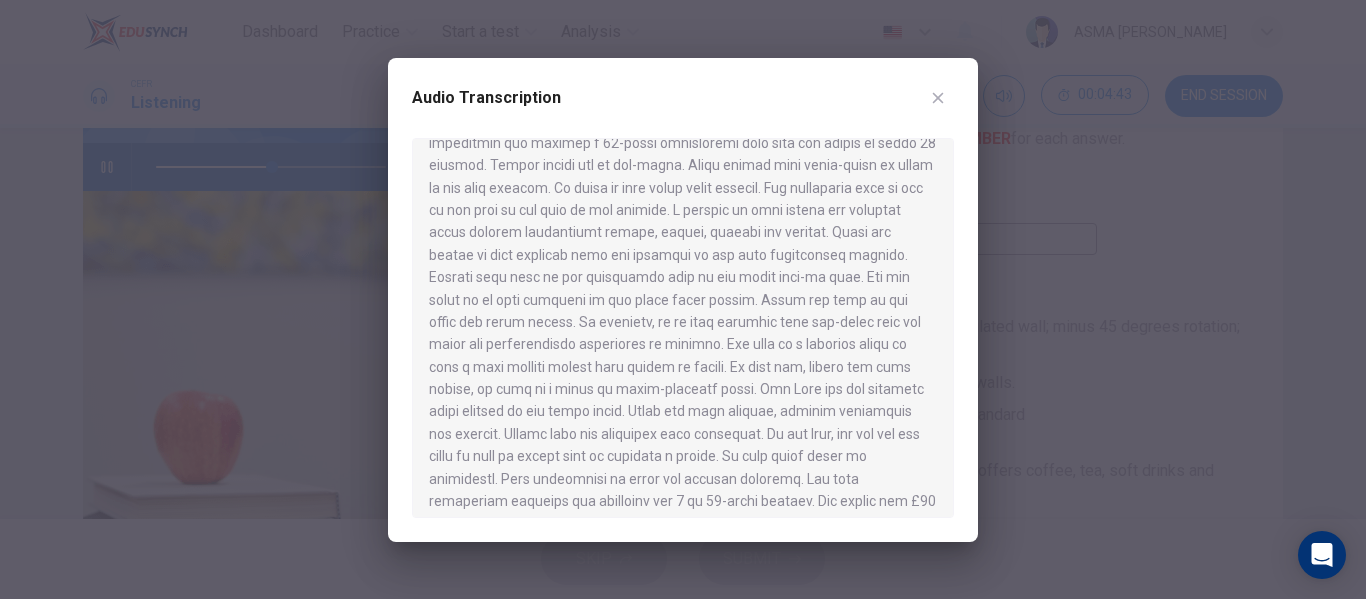 scroll, scrollTop: 270, scrollLeft: 0, axis: vertical 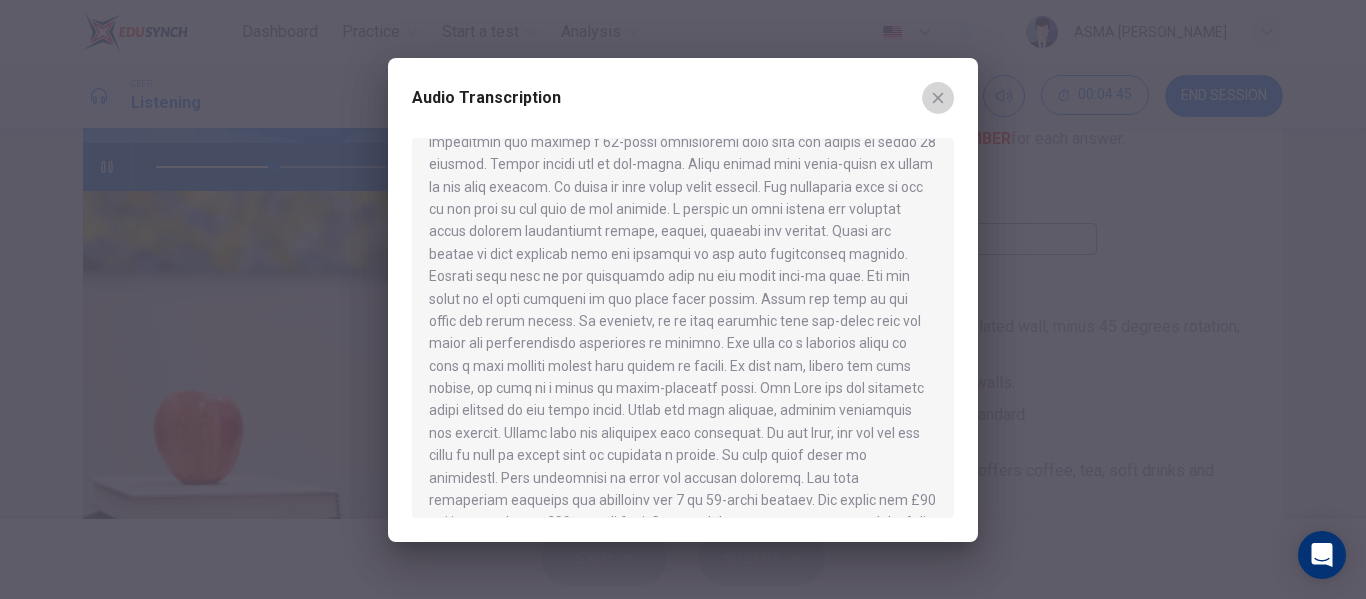 click at bounding box center [938, 98] 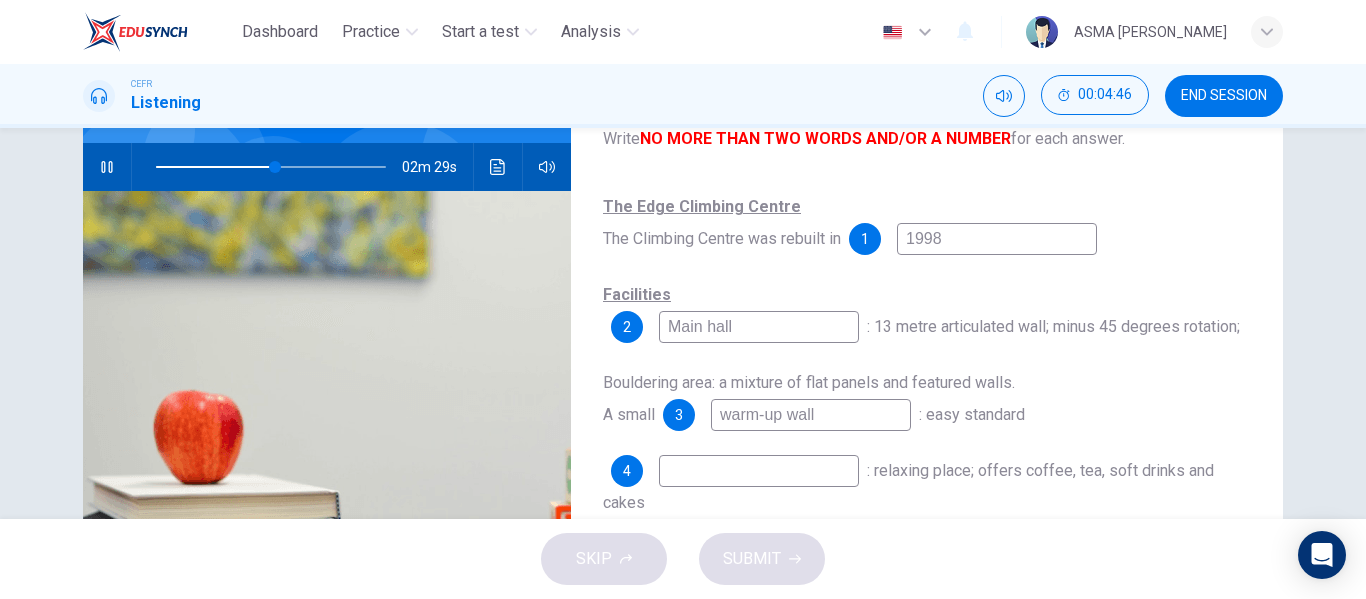 click at bounding box center (759, 471) 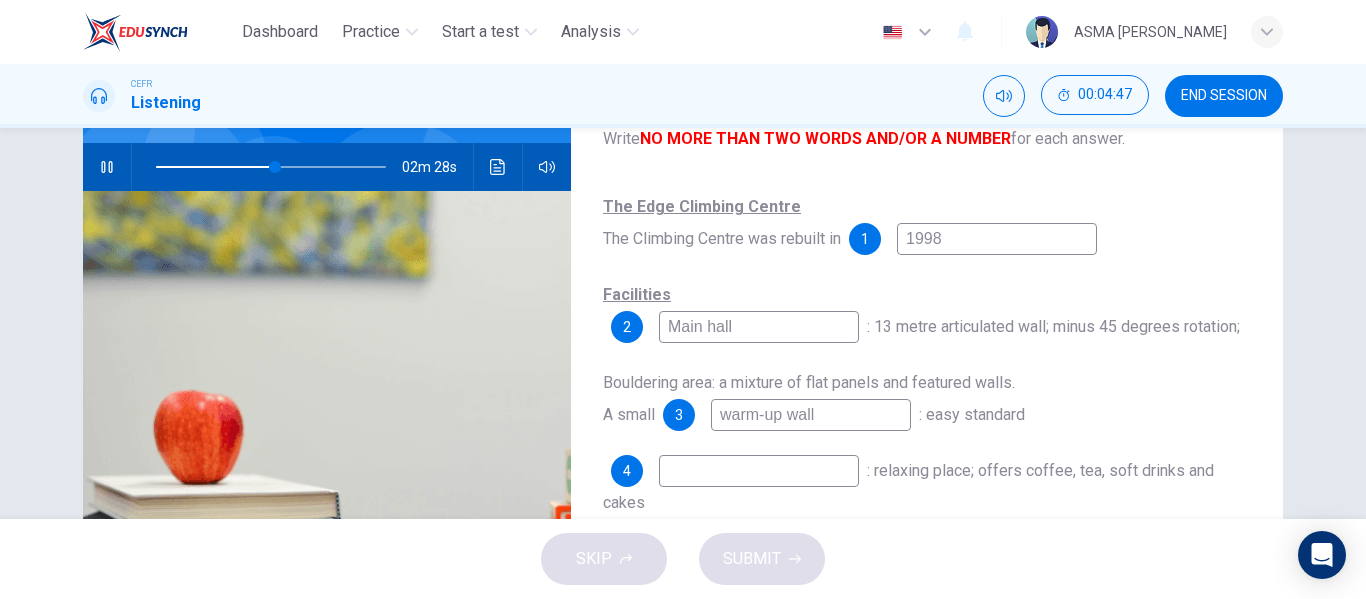type on "52" 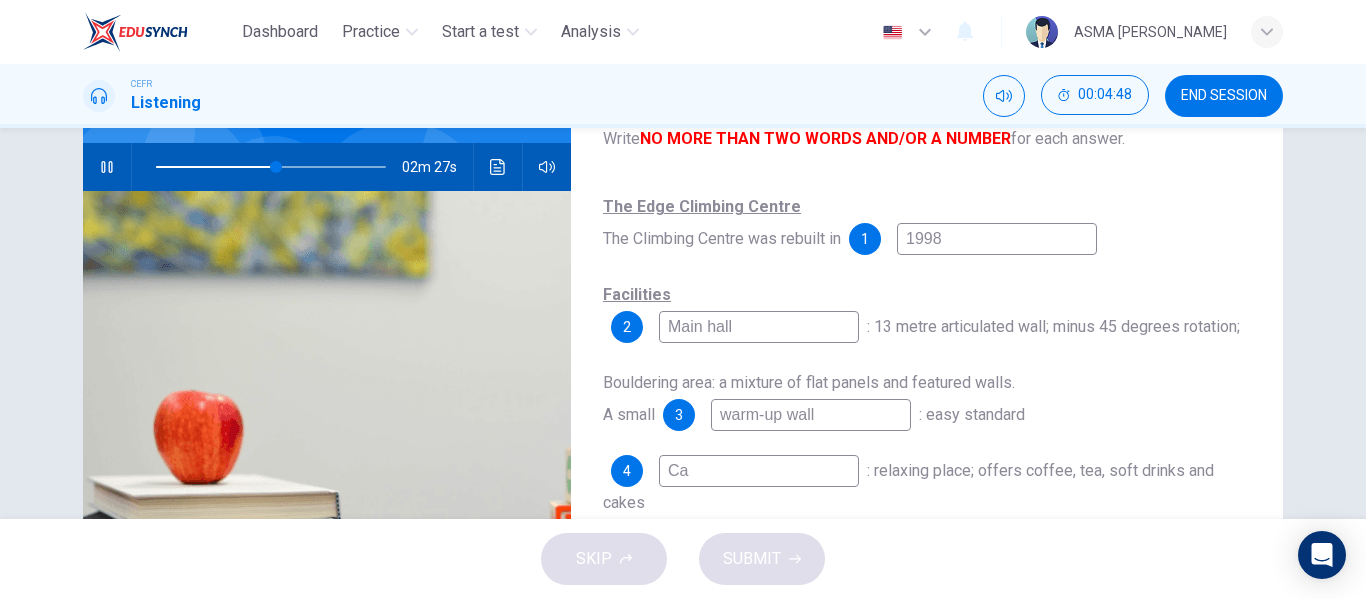 type on "Caf" 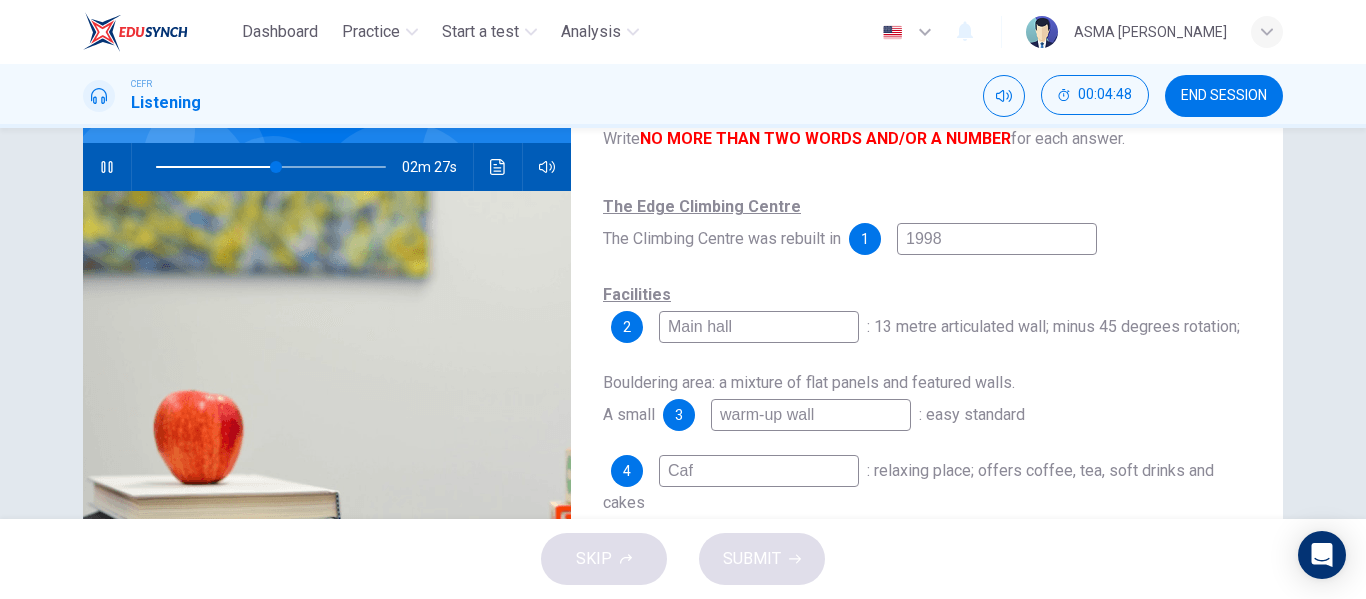type on "53" 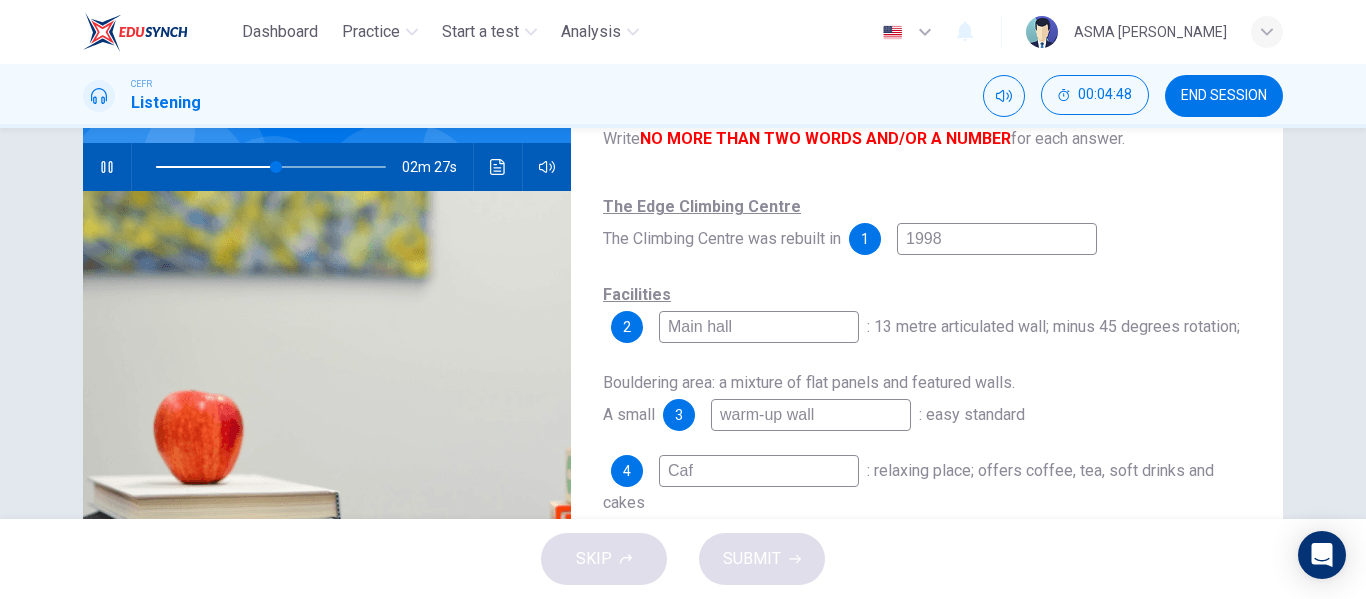 type on "Cafe" 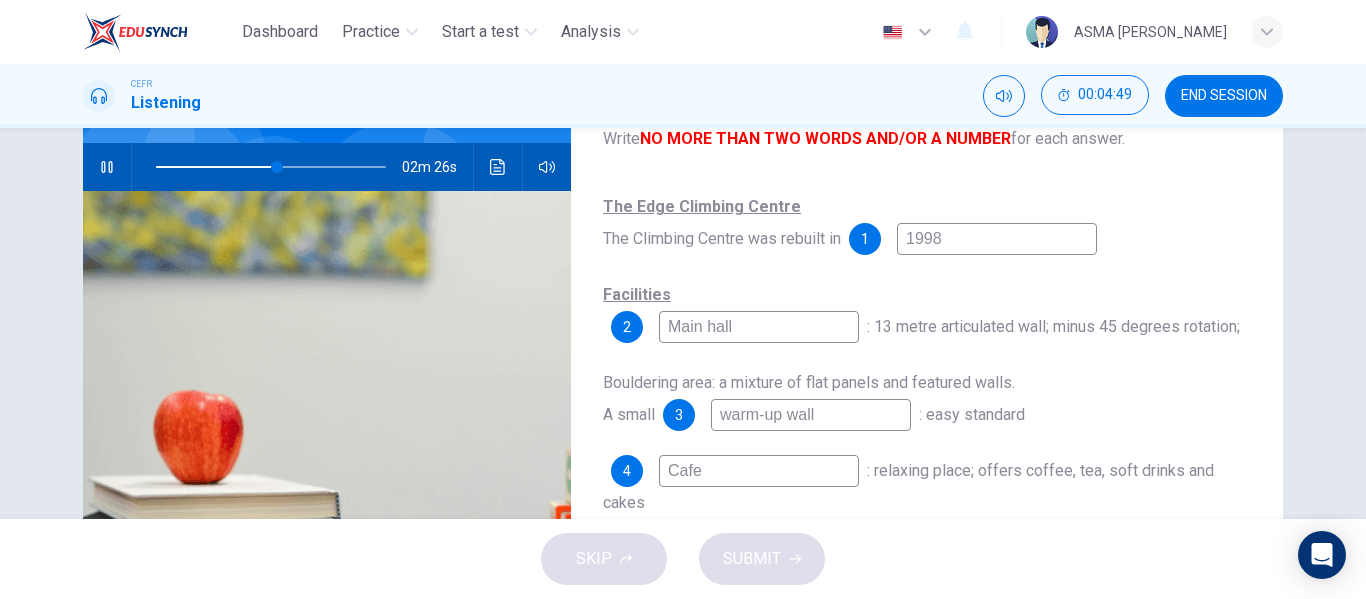 type on "53" 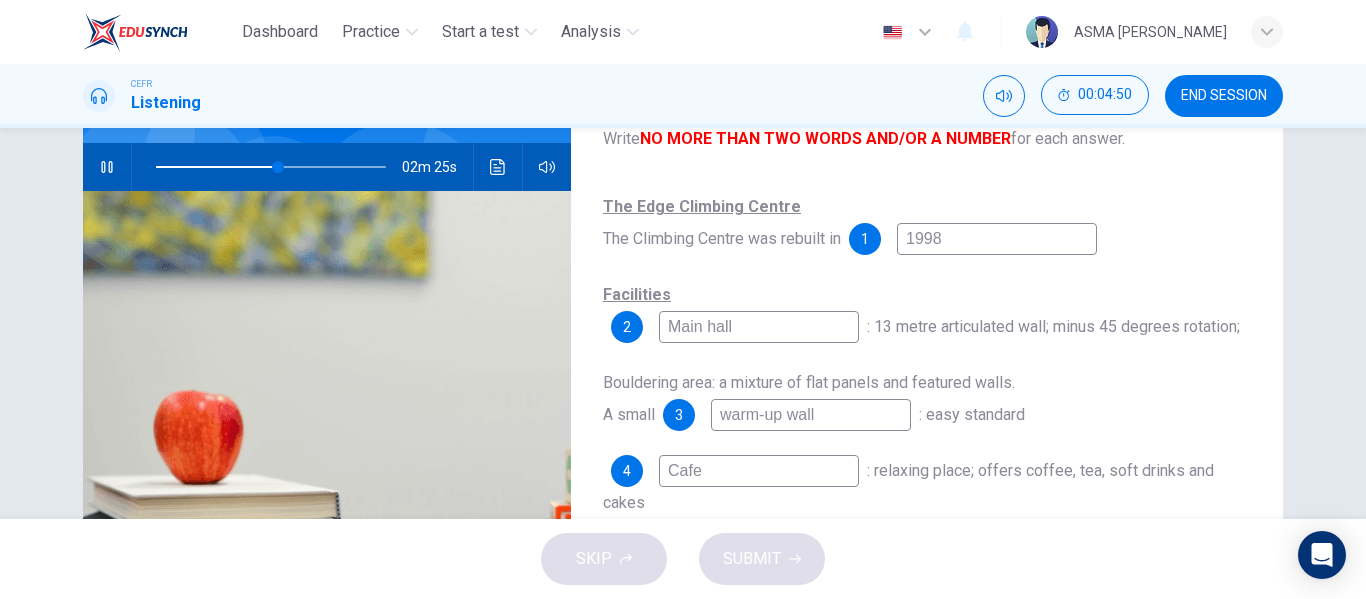 type on "Caf" 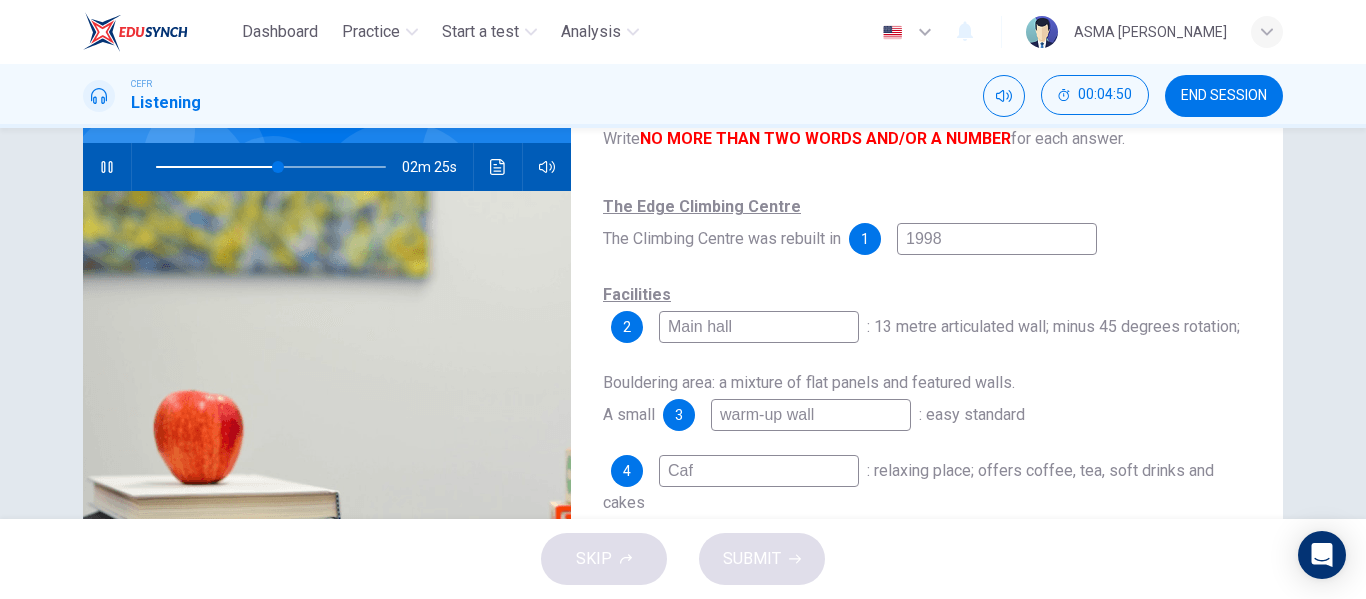 type on "53" 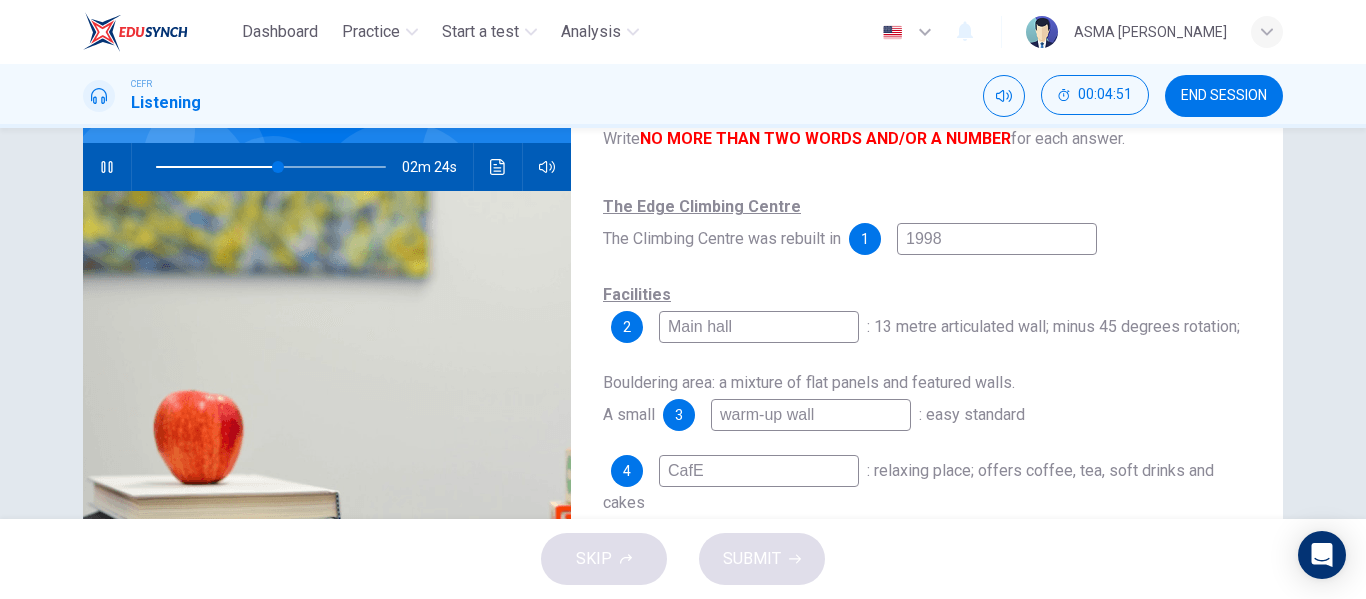 type on "Caf" 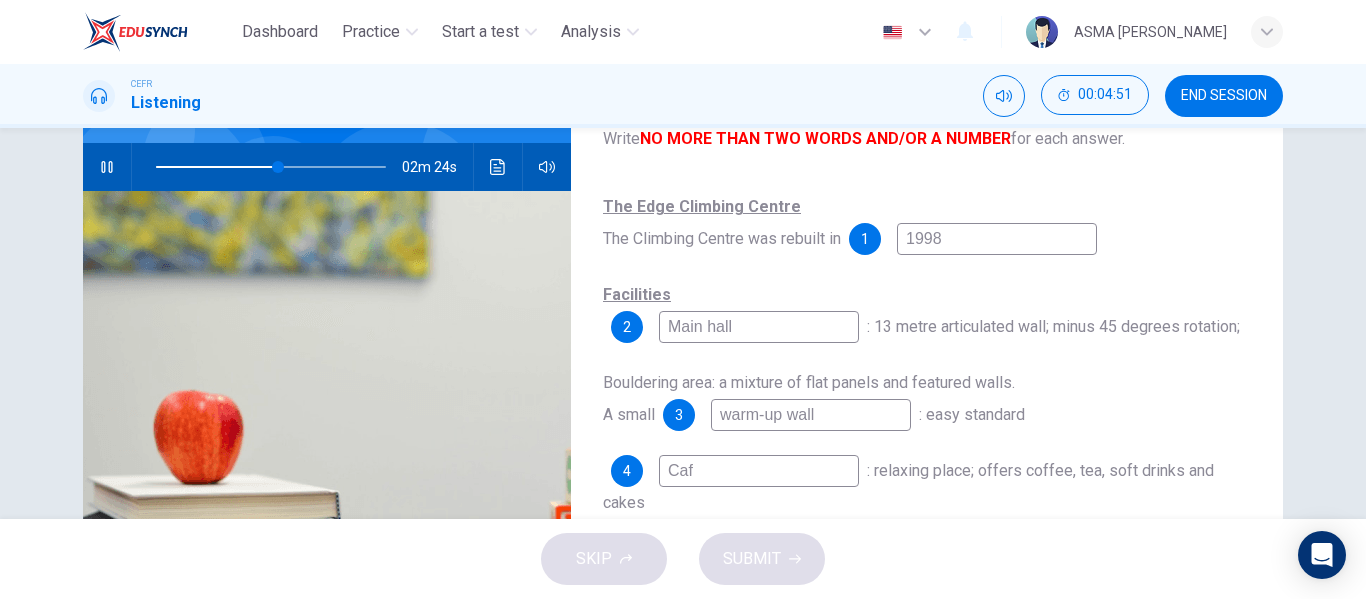 type on "54" 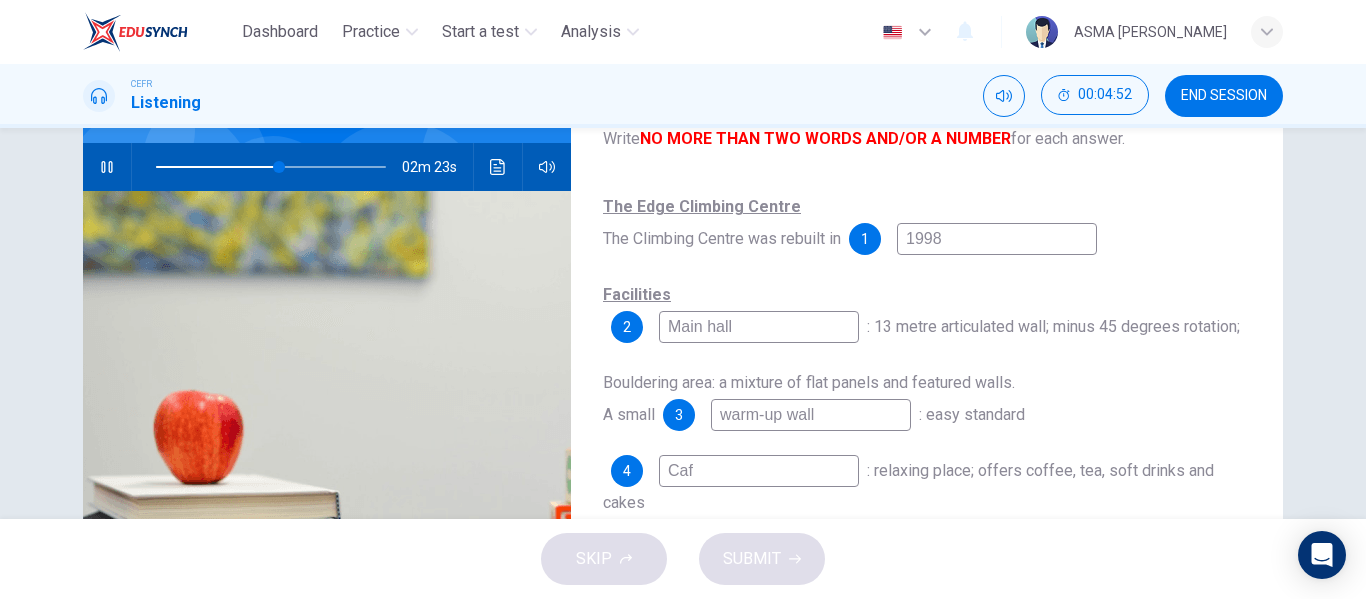 type on "Cafe" 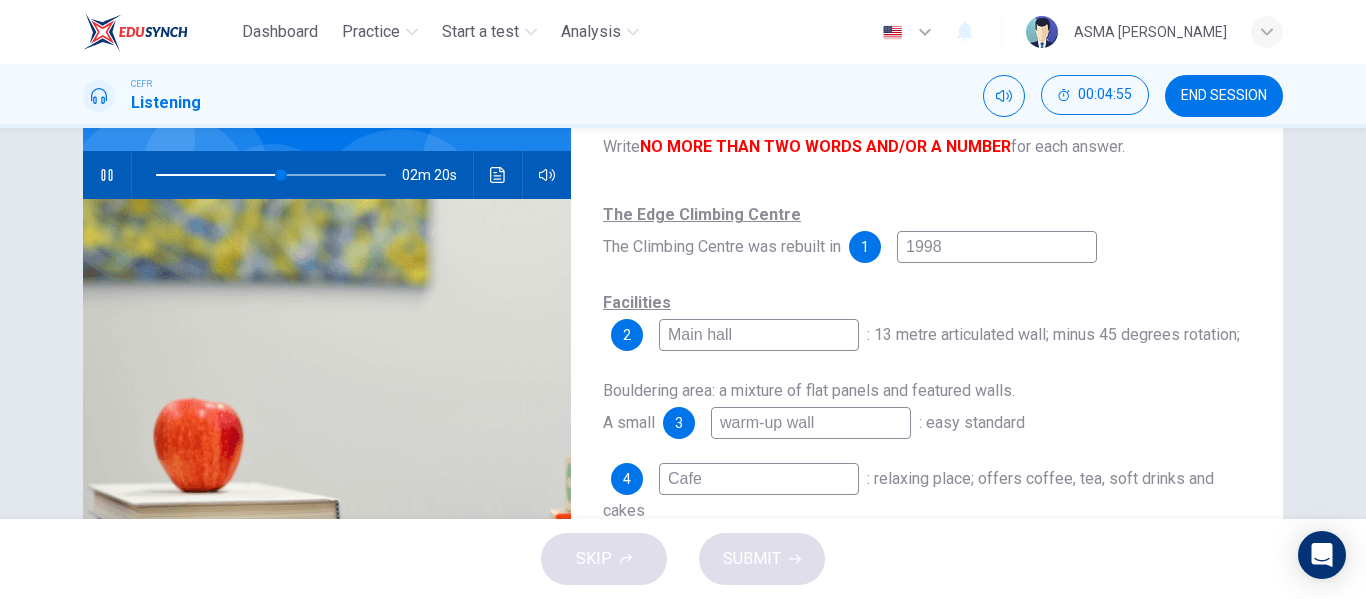 scroll, scrollTop: 130, scrollLeft: 0, axis: vertical 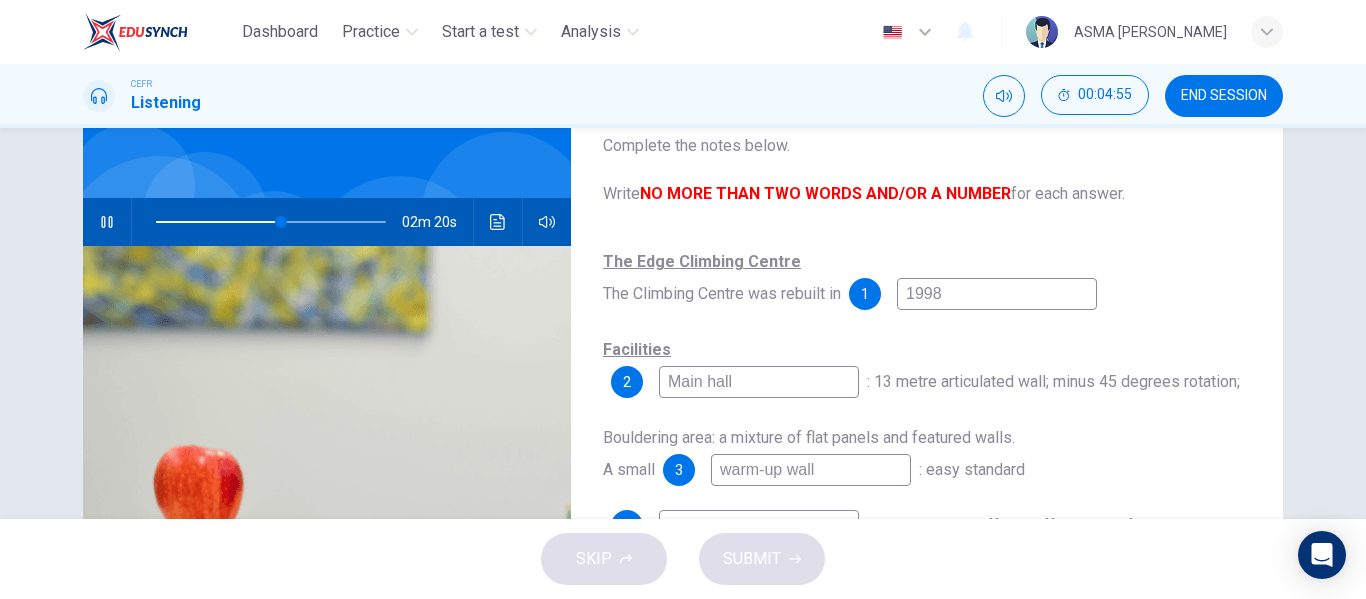 type on "55" 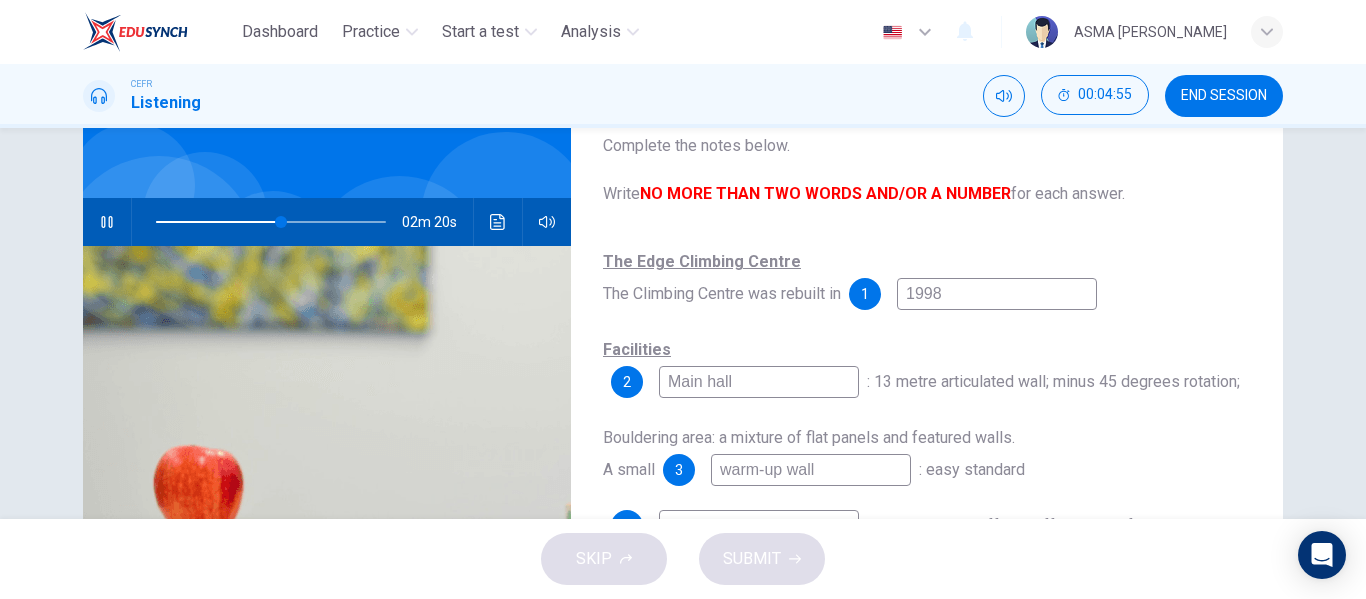 type on "Cafe" 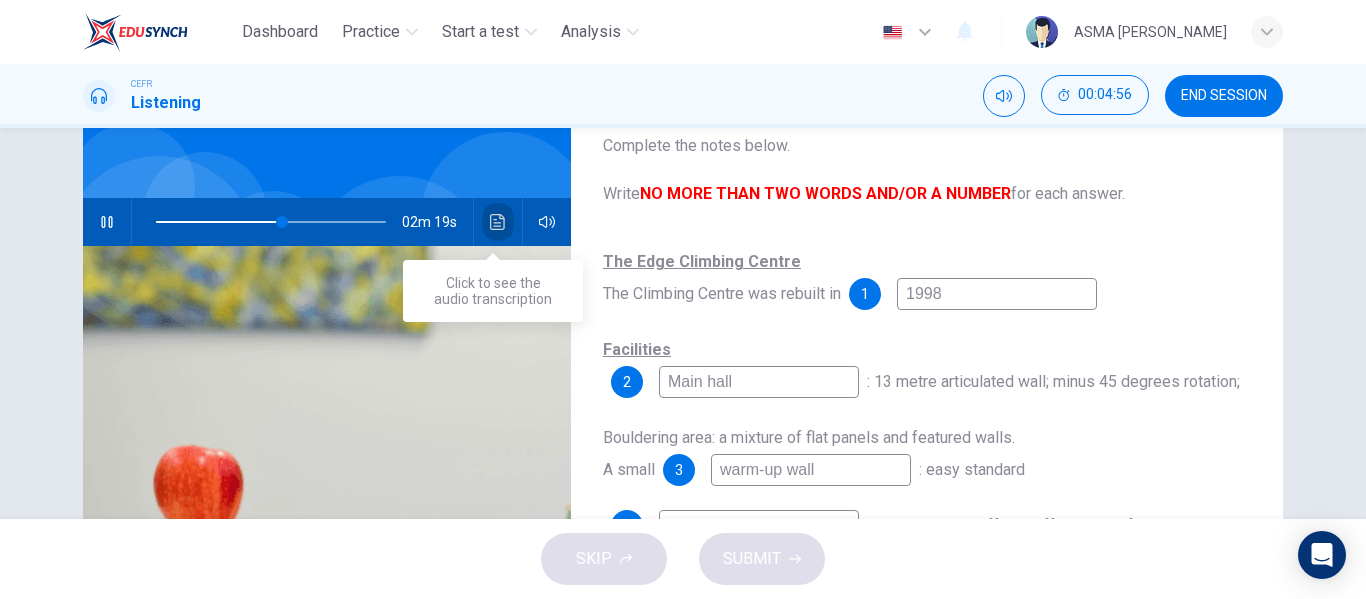 click at bounding box center (498, 222) 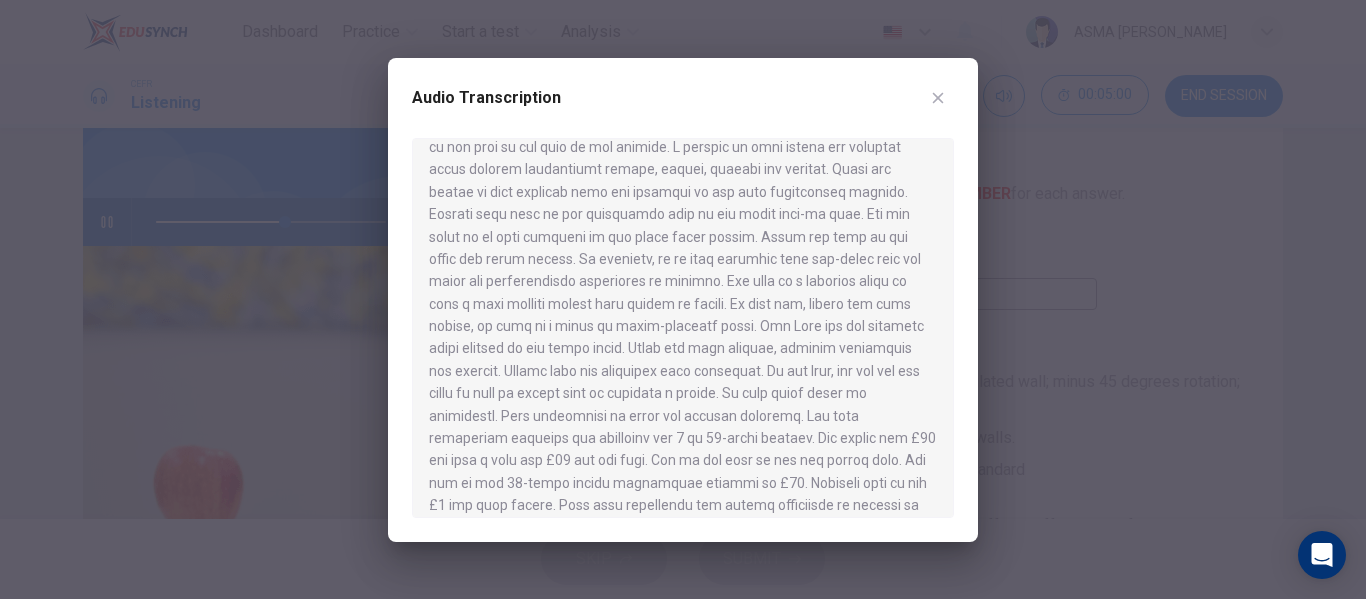 scroll, scrollTop: 336, scrollLeft: 0, axis: vertical 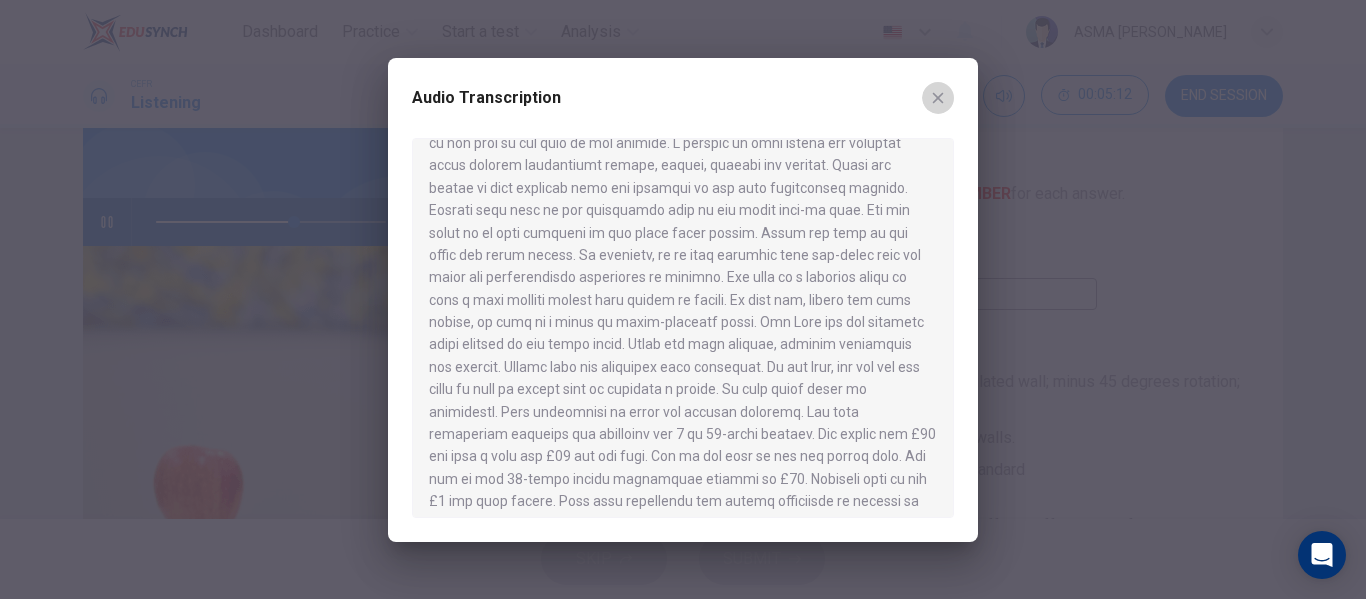 click 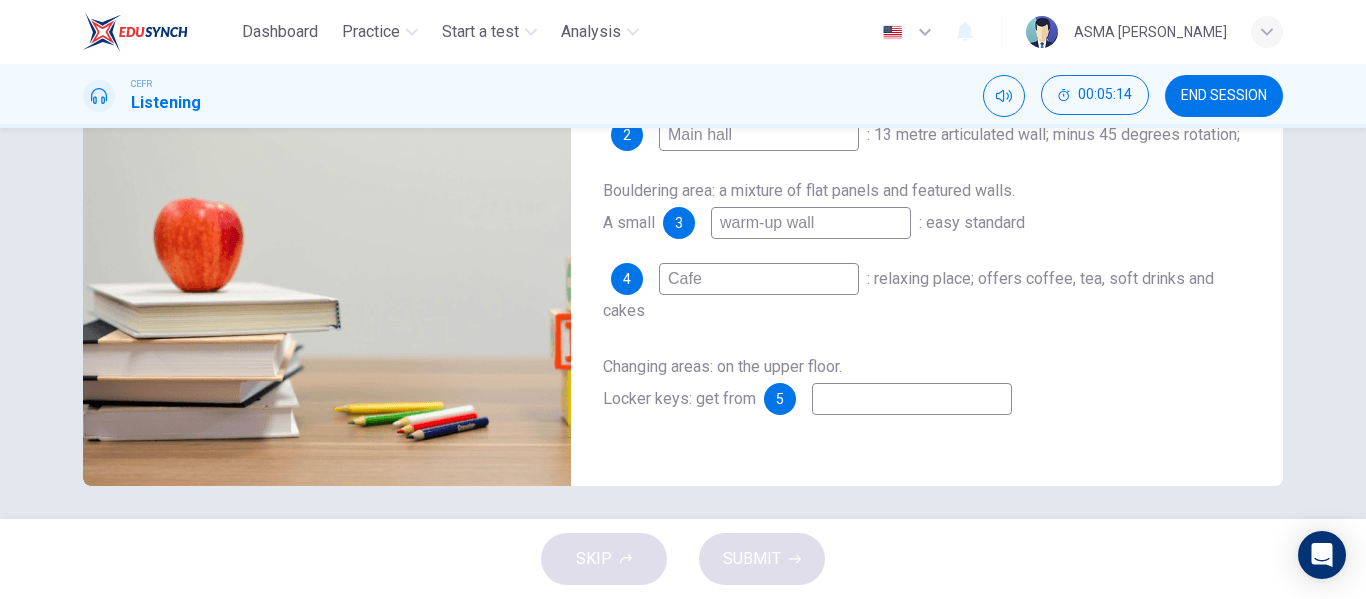 scroll, scrollTop: 378, scrollLeft: 0, axis: vertical 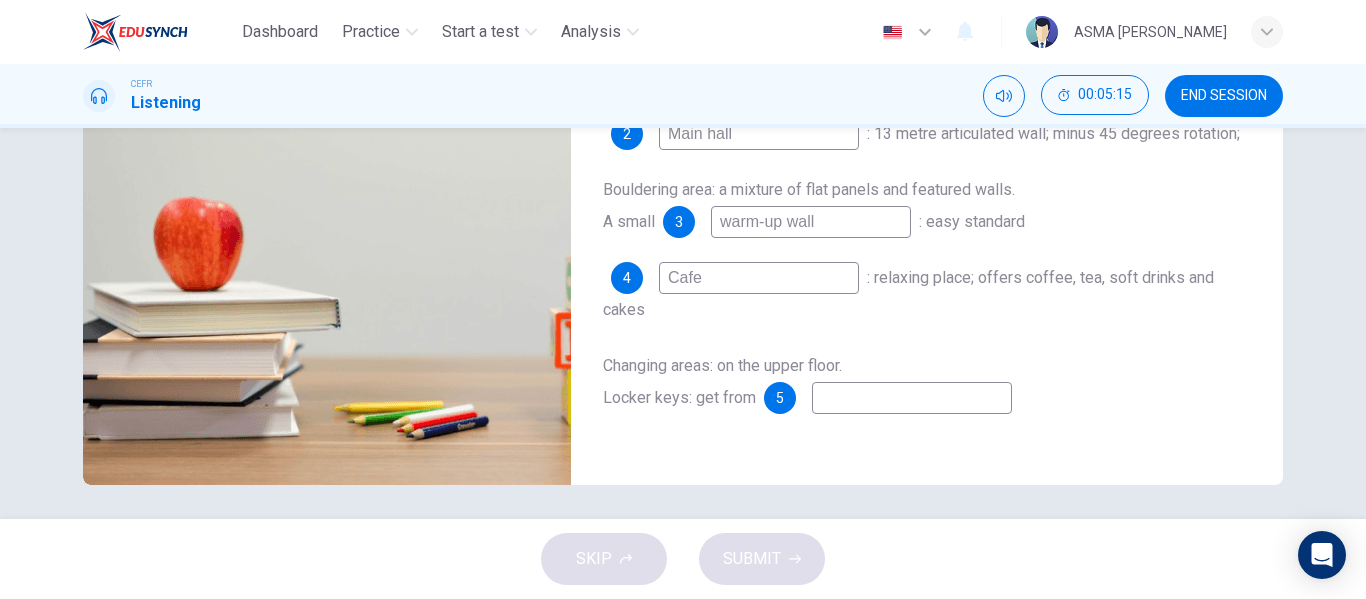 click at bounding box center (912, 398) 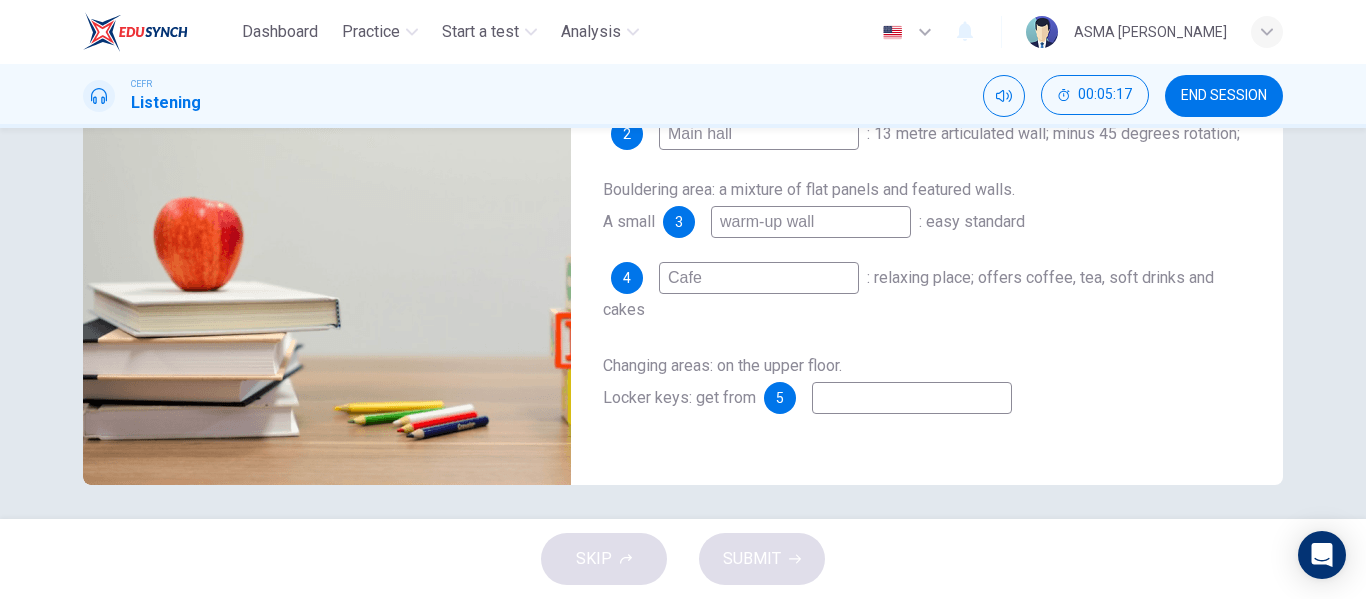 type on "62" 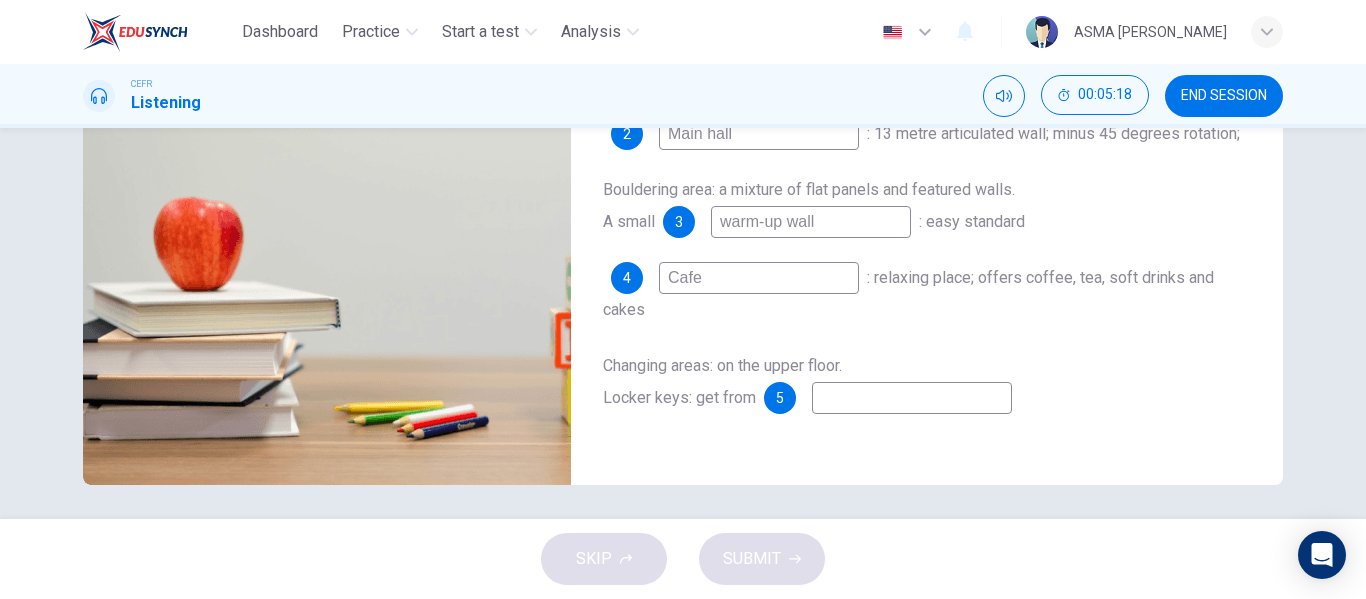 type on "r" 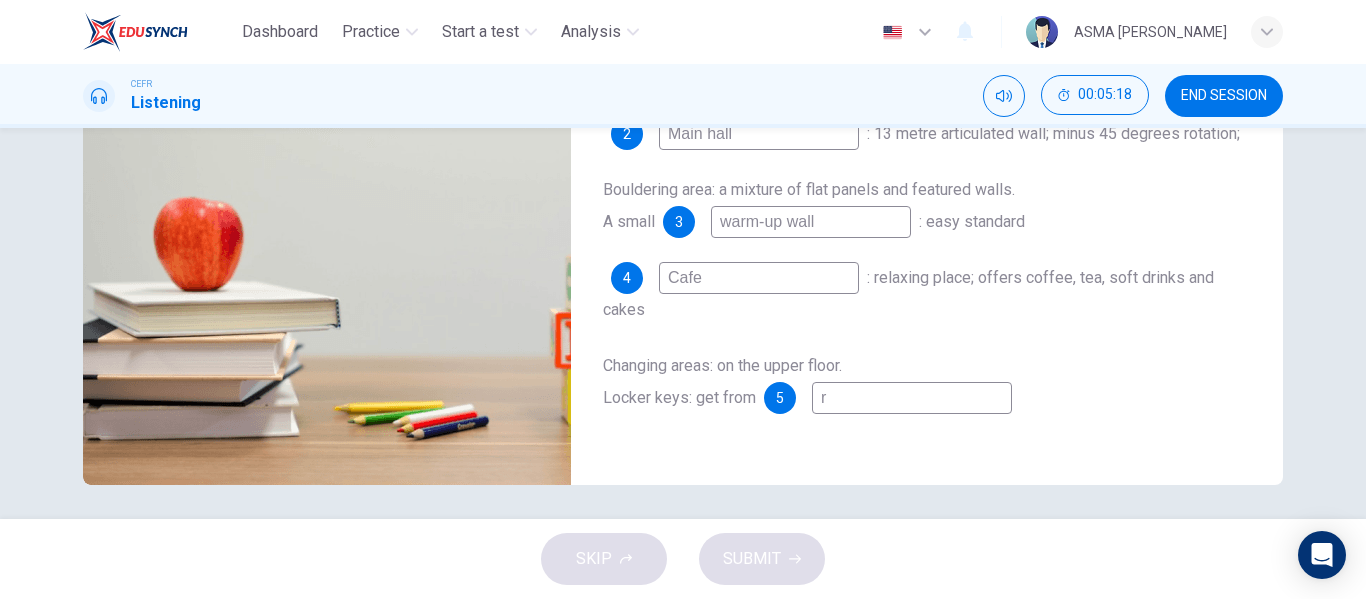 type on "62" 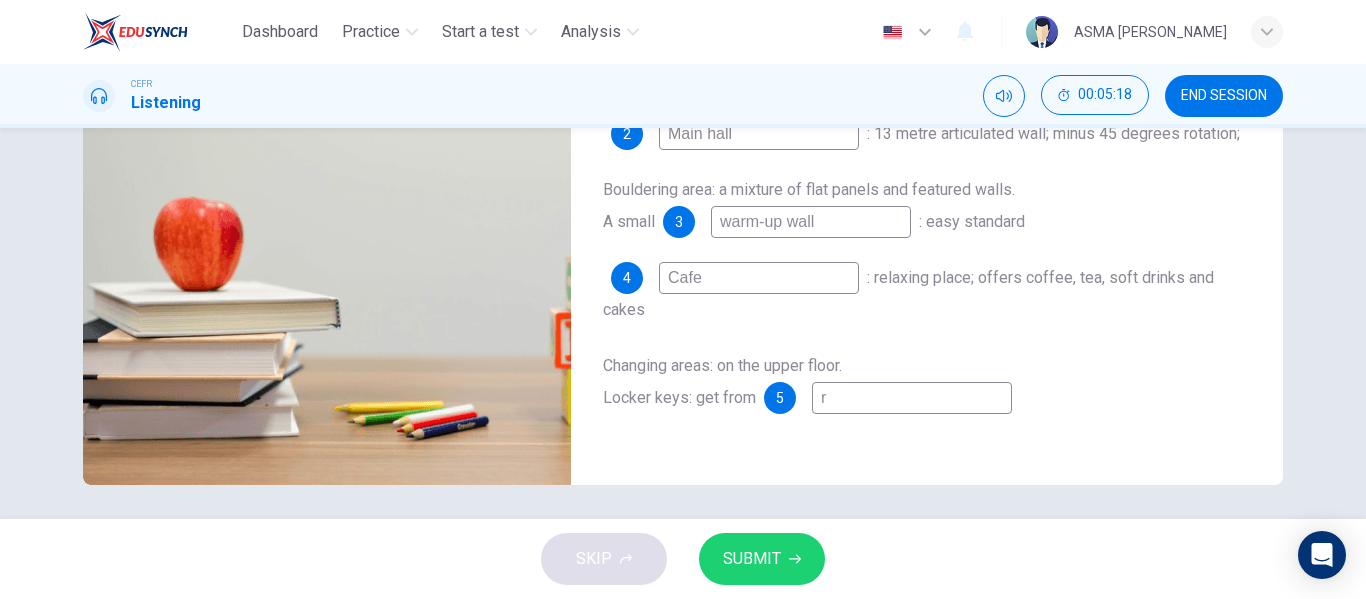 type on "re" 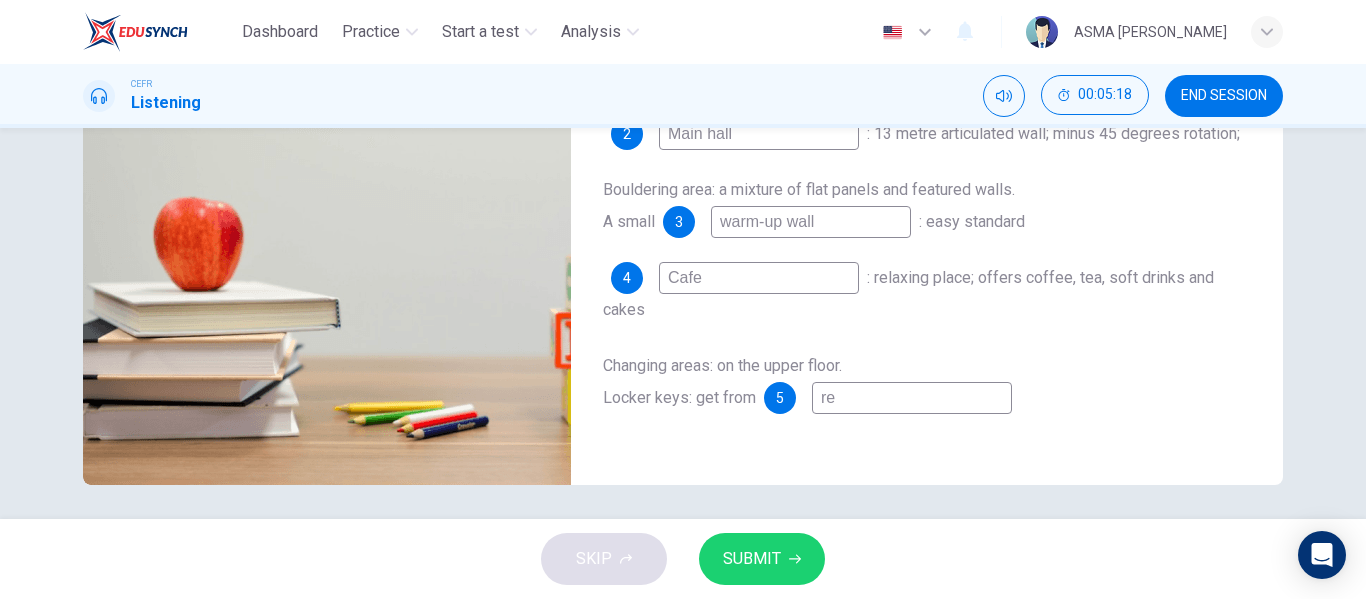 type on "62" 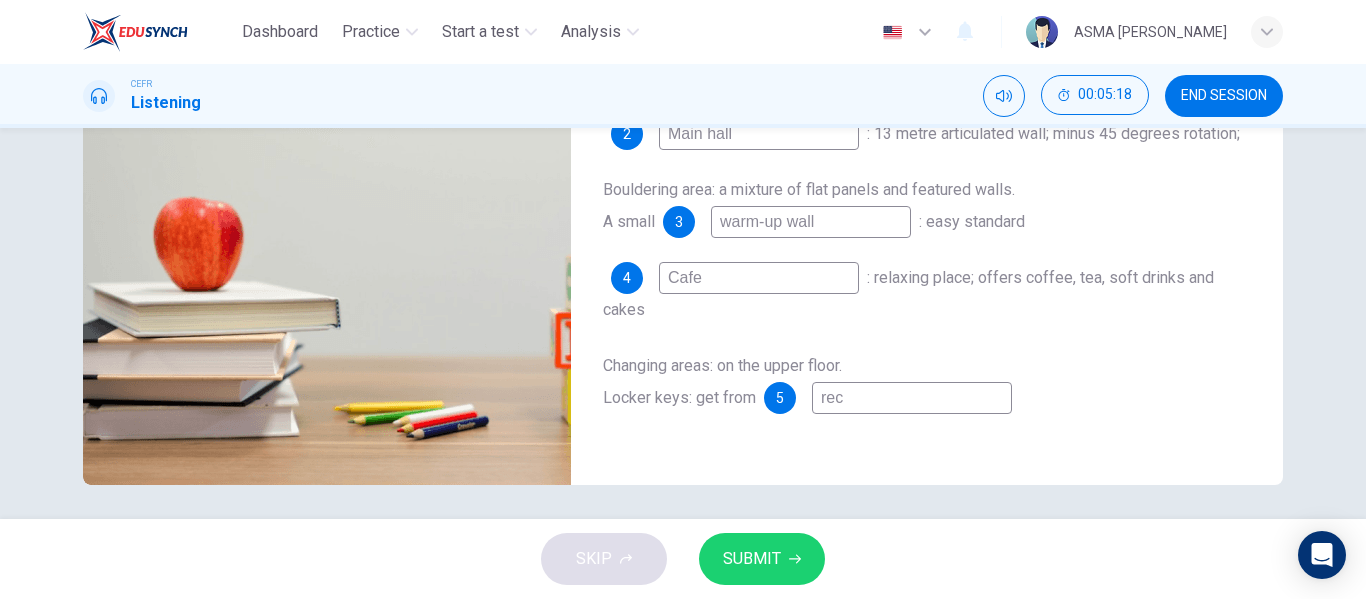 type on "62" 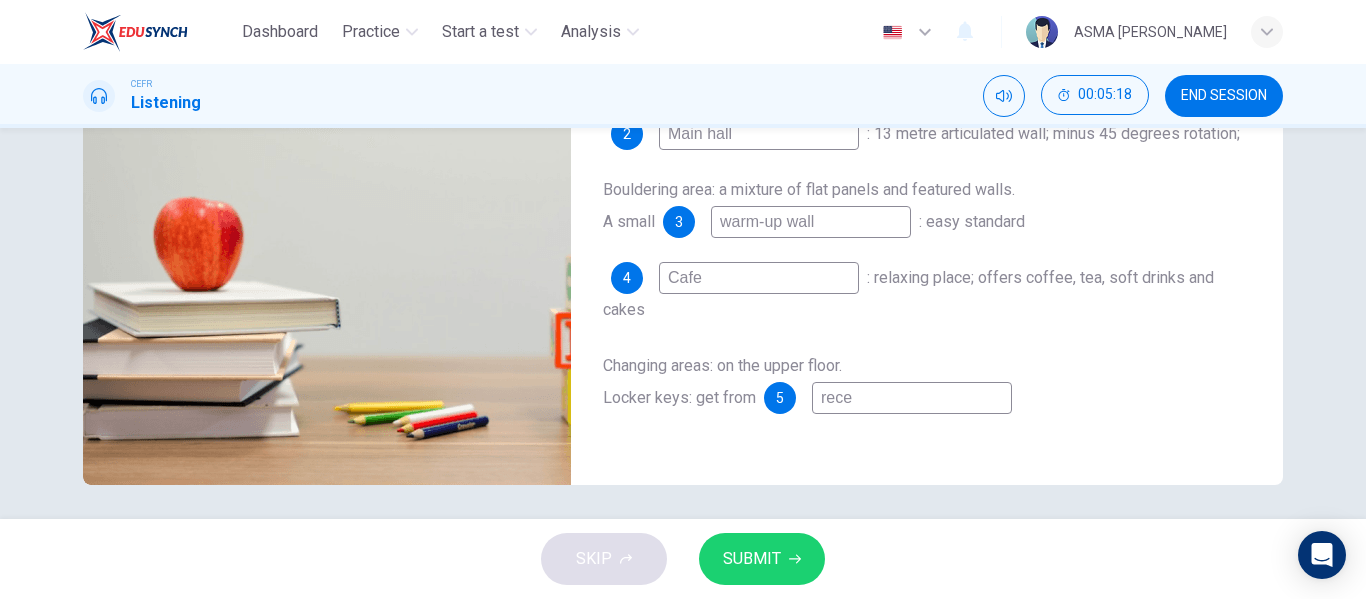 type on "62" 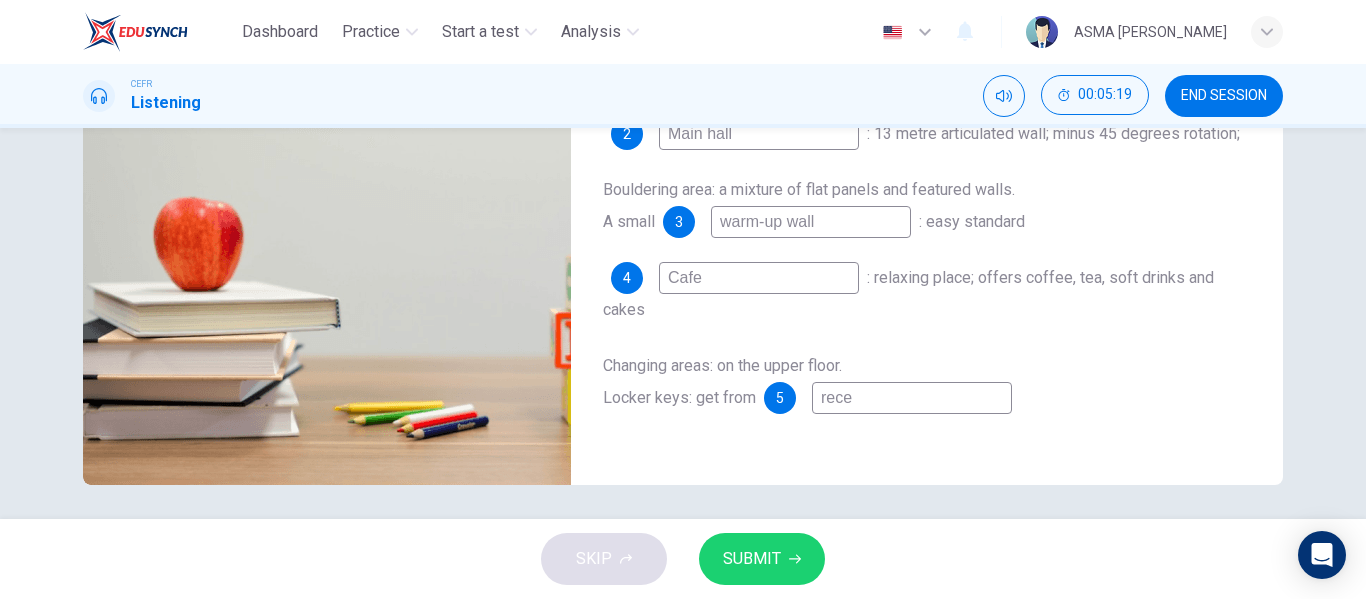 type on "recep" 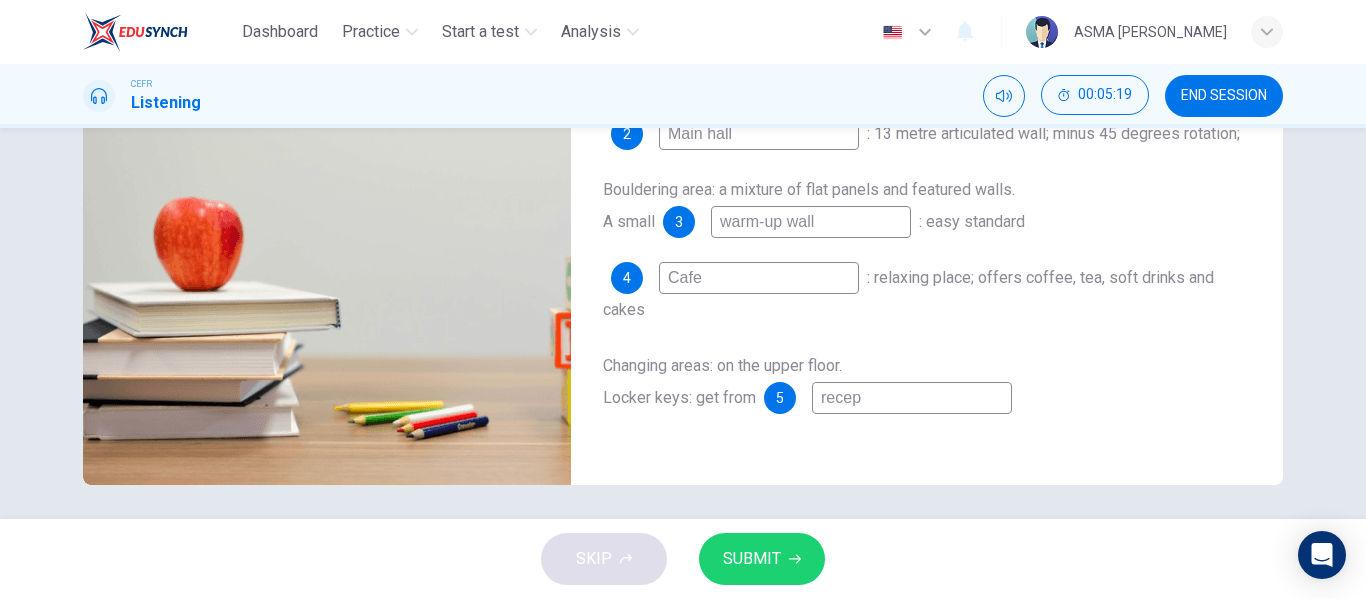 type on "recept" 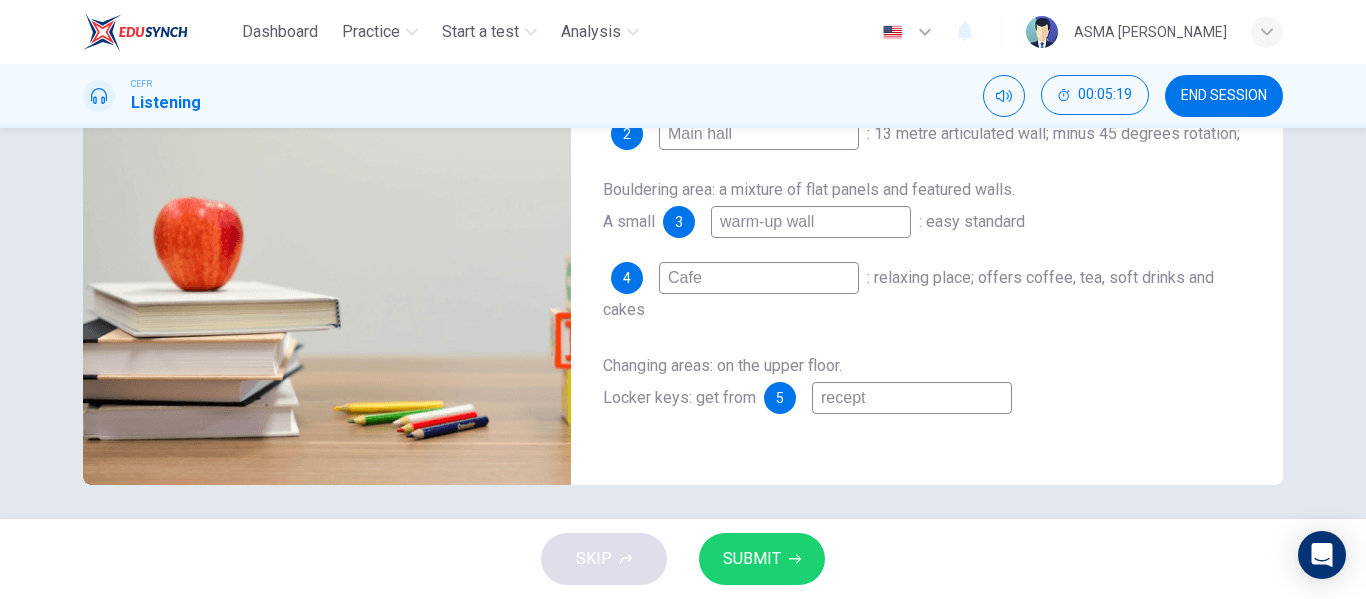 type on "62" 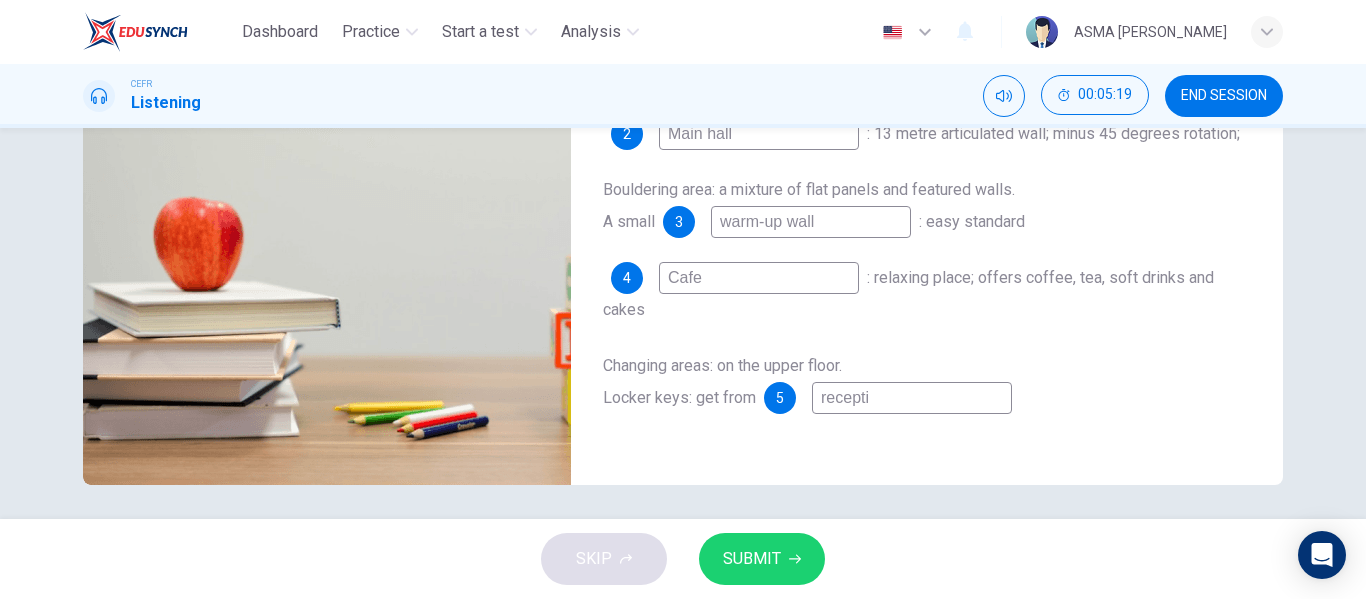 type on "63" 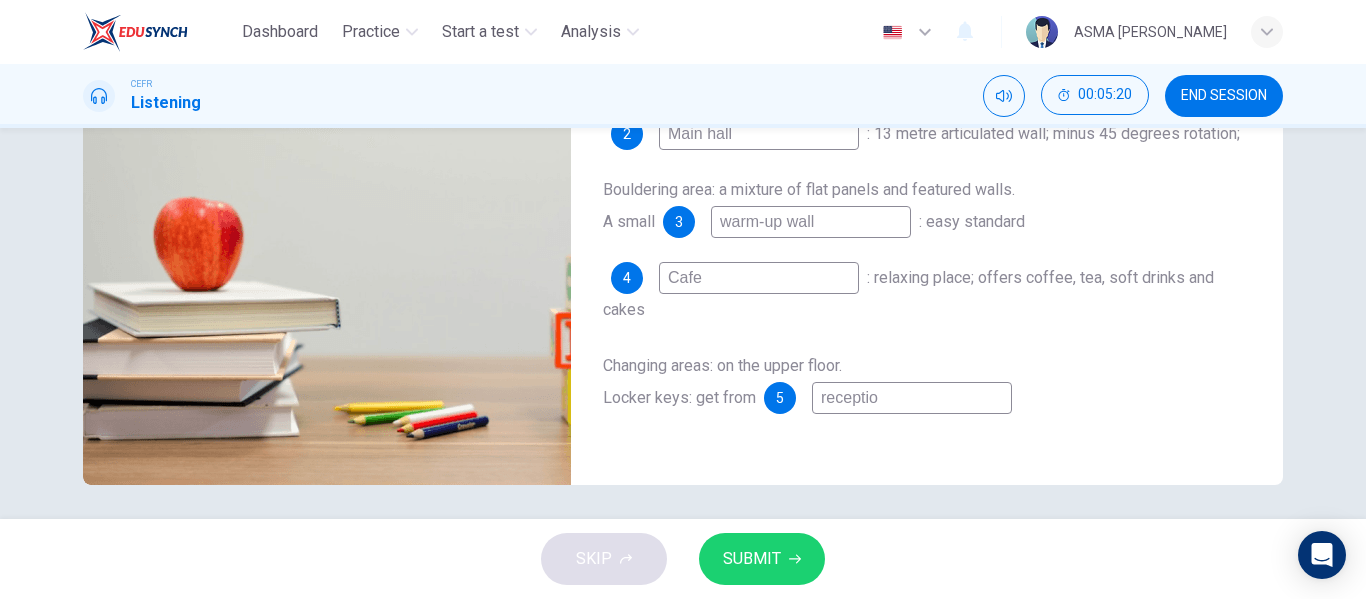 type on "63" 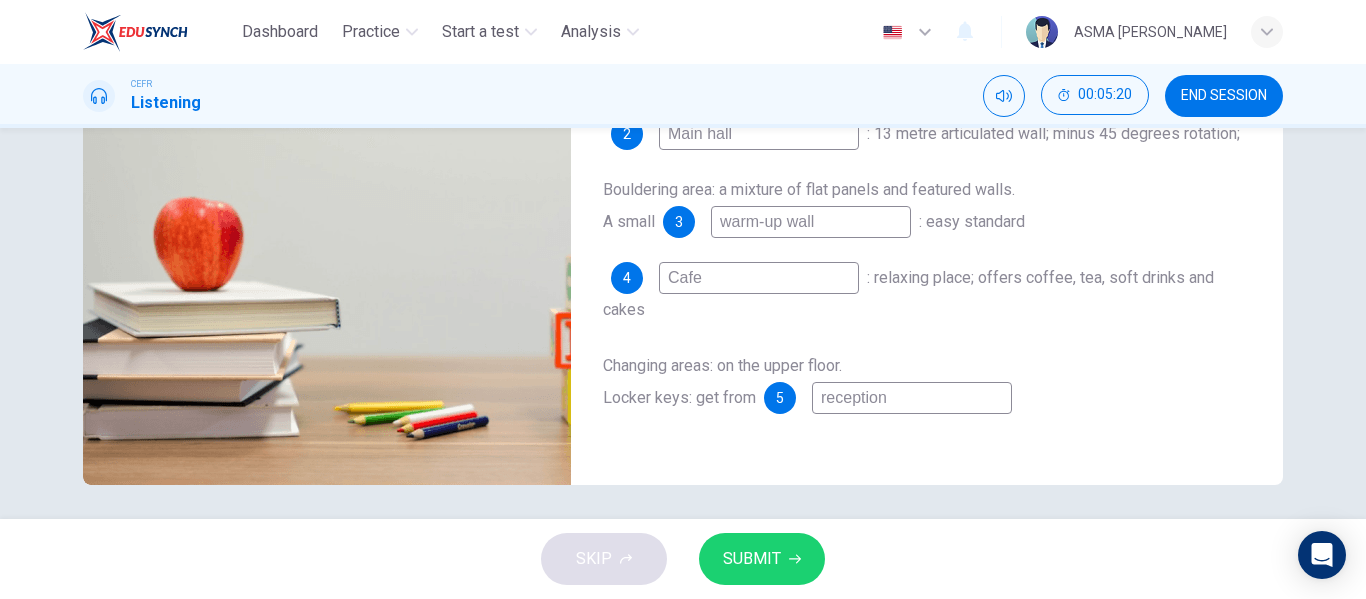 type on "63" 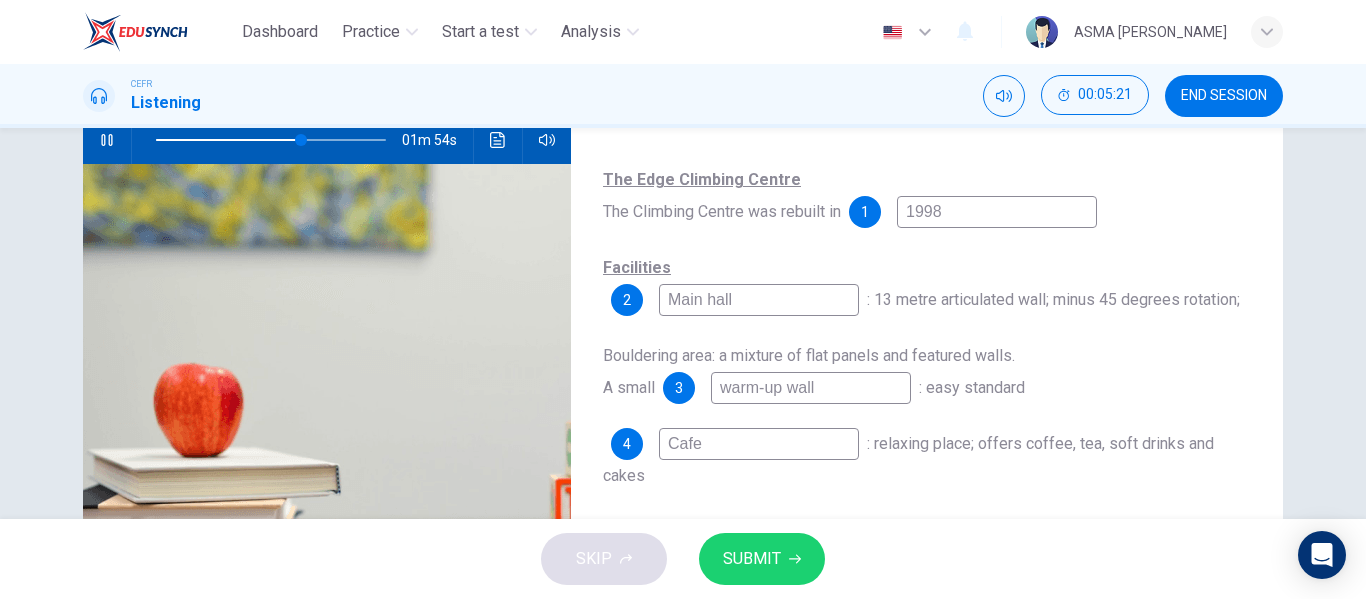 scroll, scrollTop: 205, scrollLeft: 0, axis: vertical 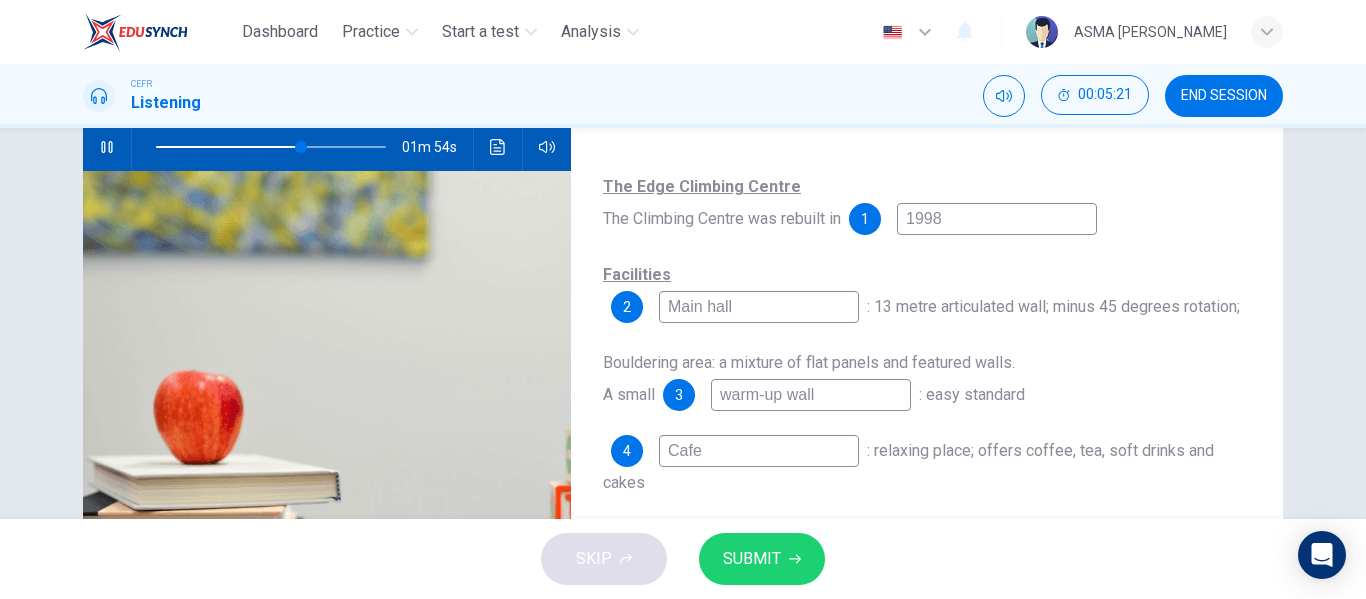 type on "reception" 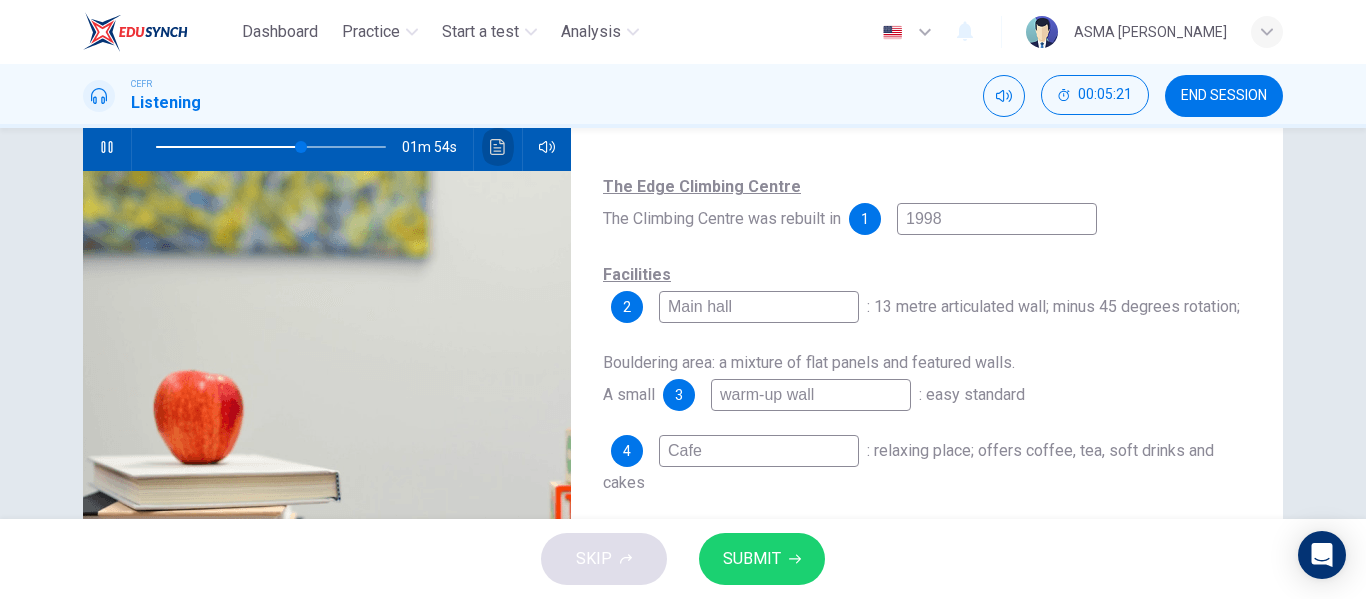 click 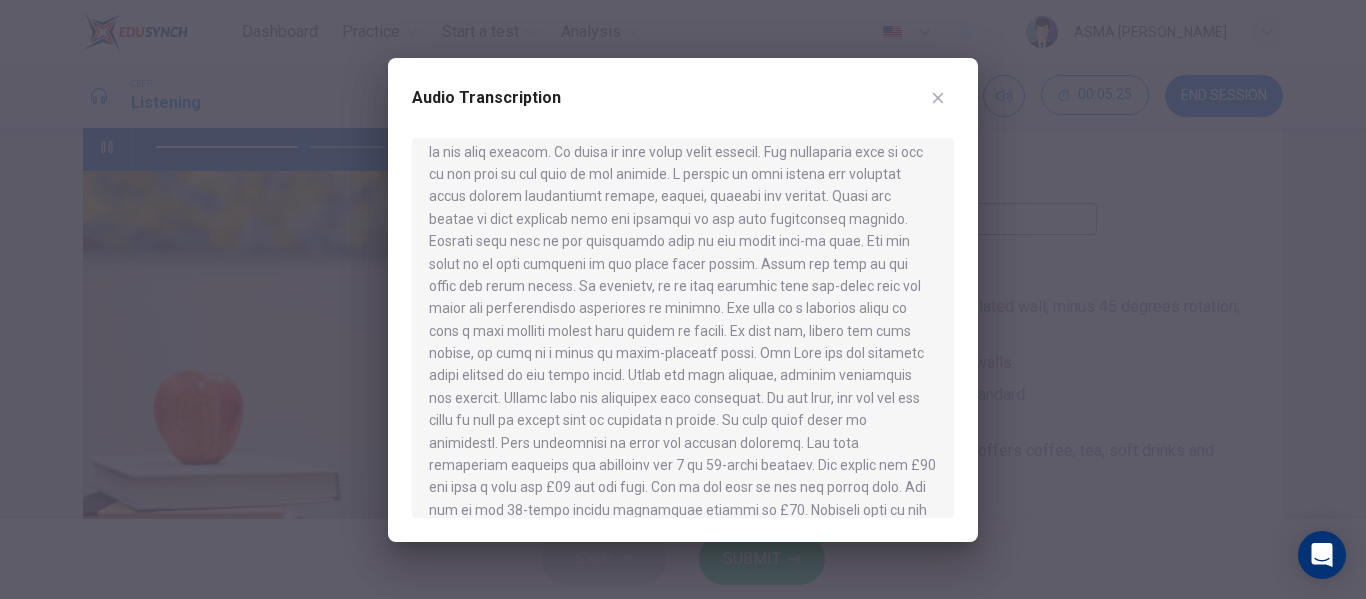 scroll, scrollTop: 306, scrollLeft: 0, axis: vertical 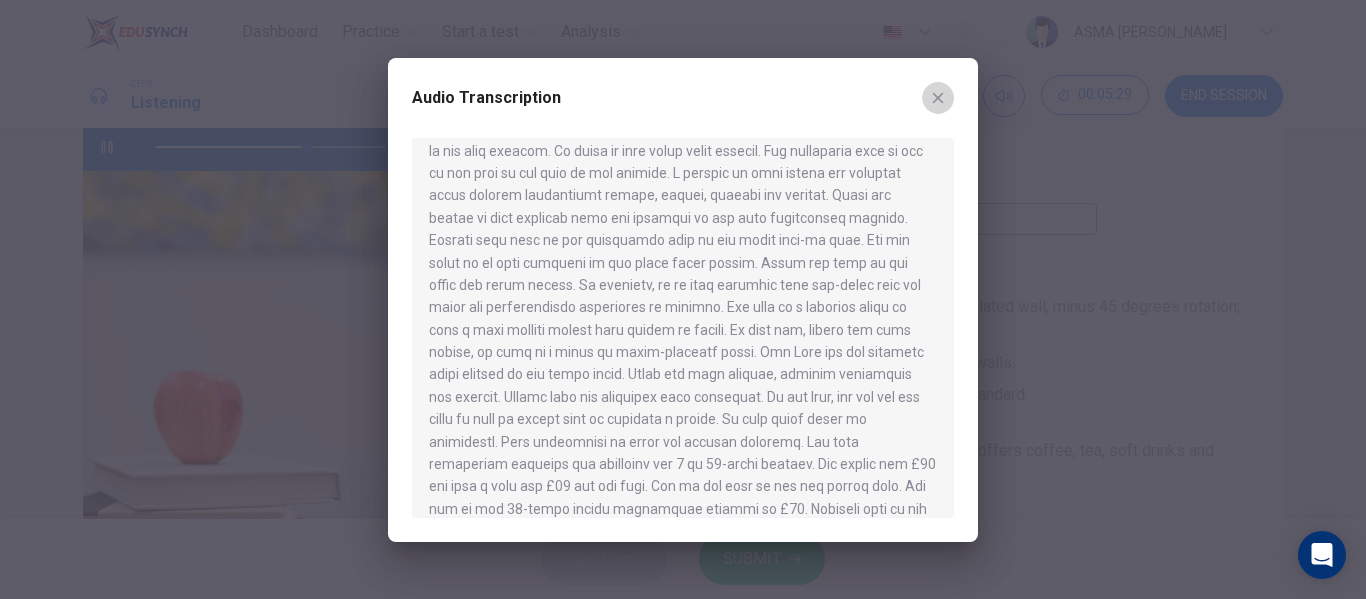 click 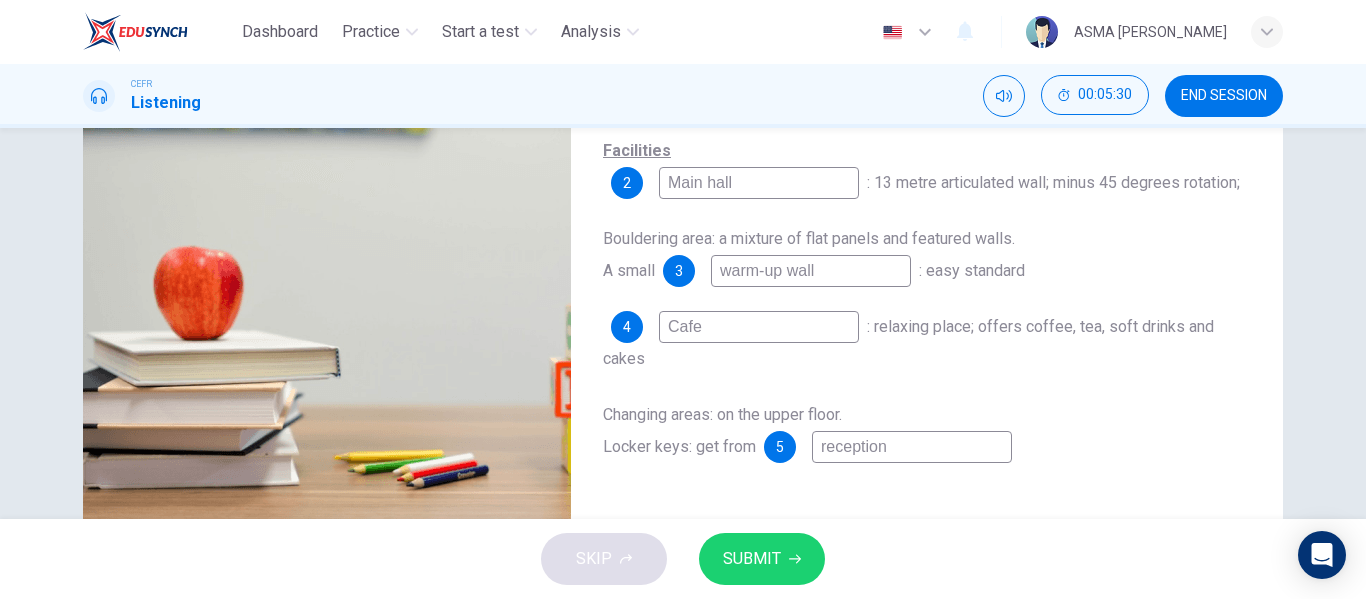 scroll, scrollTop: 384, scrollLeft: 0, axis: vertical 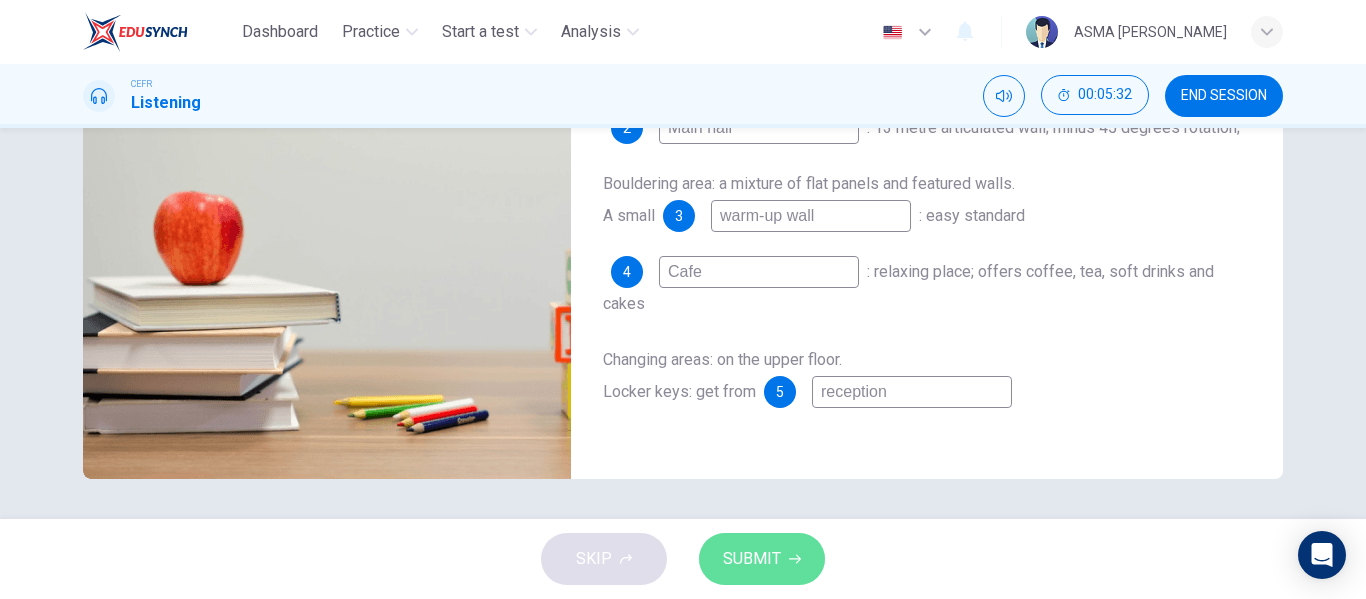 click on "SUBMIT" at bounding box center (752, 559) 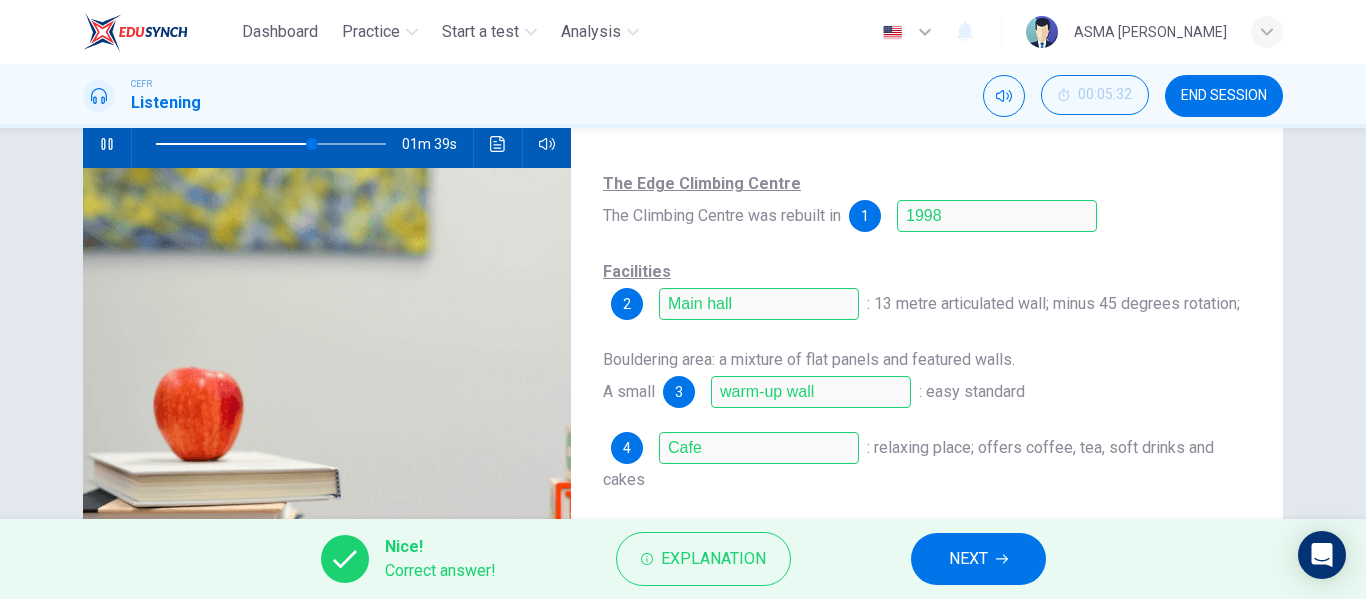 scroll, scrollTop: 384, scrollLeft: 0, axis: vertical 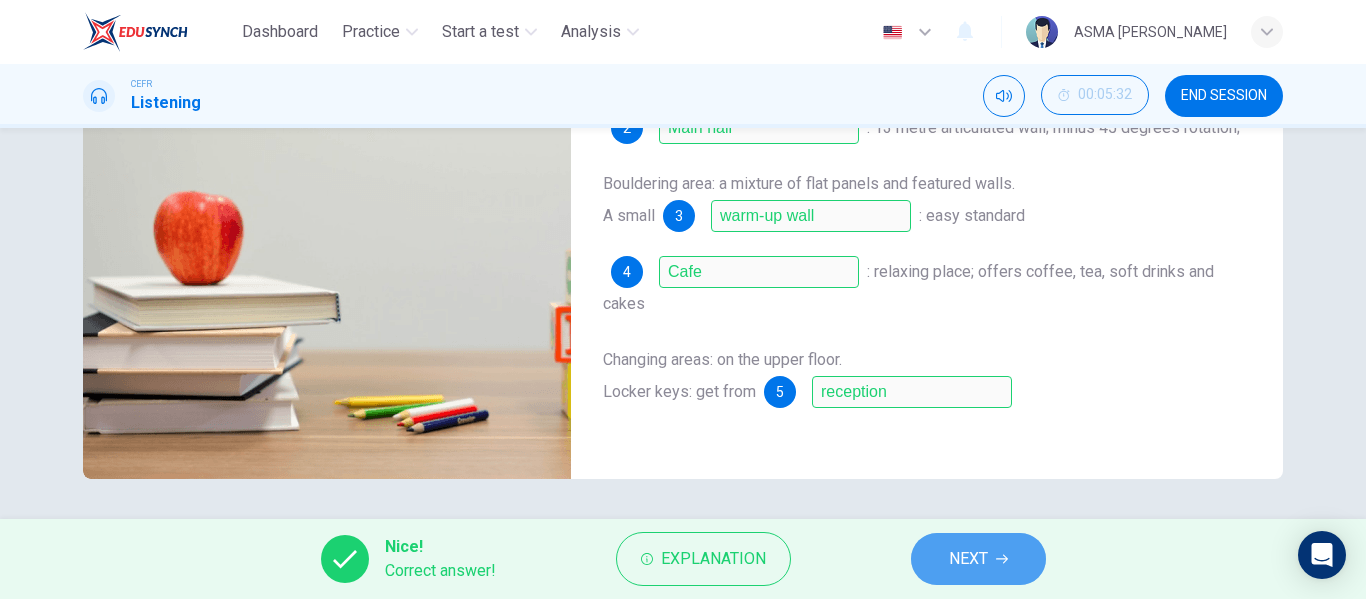 click on "NEXT" at bounding box center (978, 559) 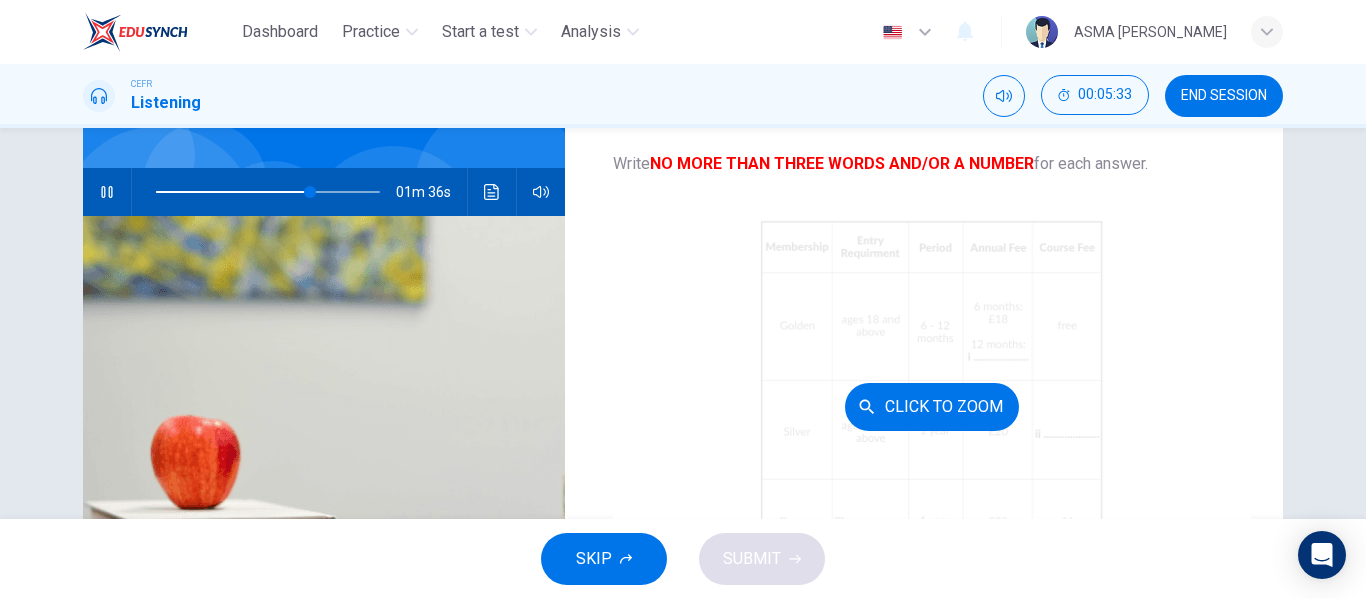 scroll, scrollTop: 157, scrollLeft: 0, axis: vertical 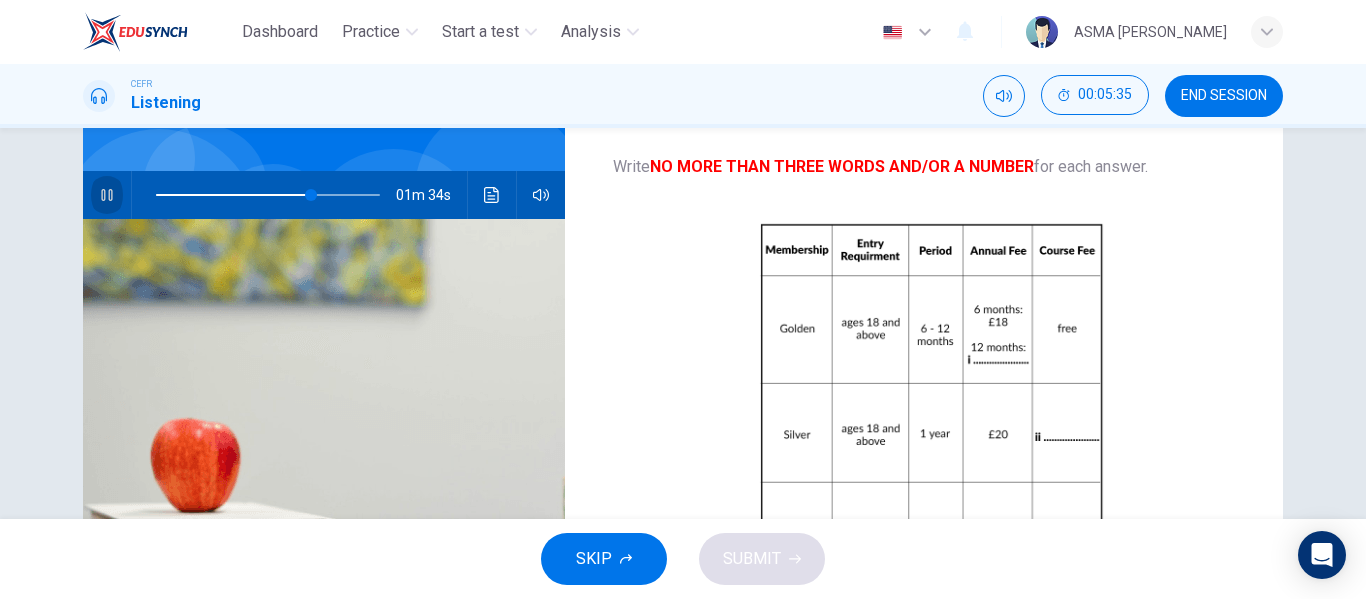 click 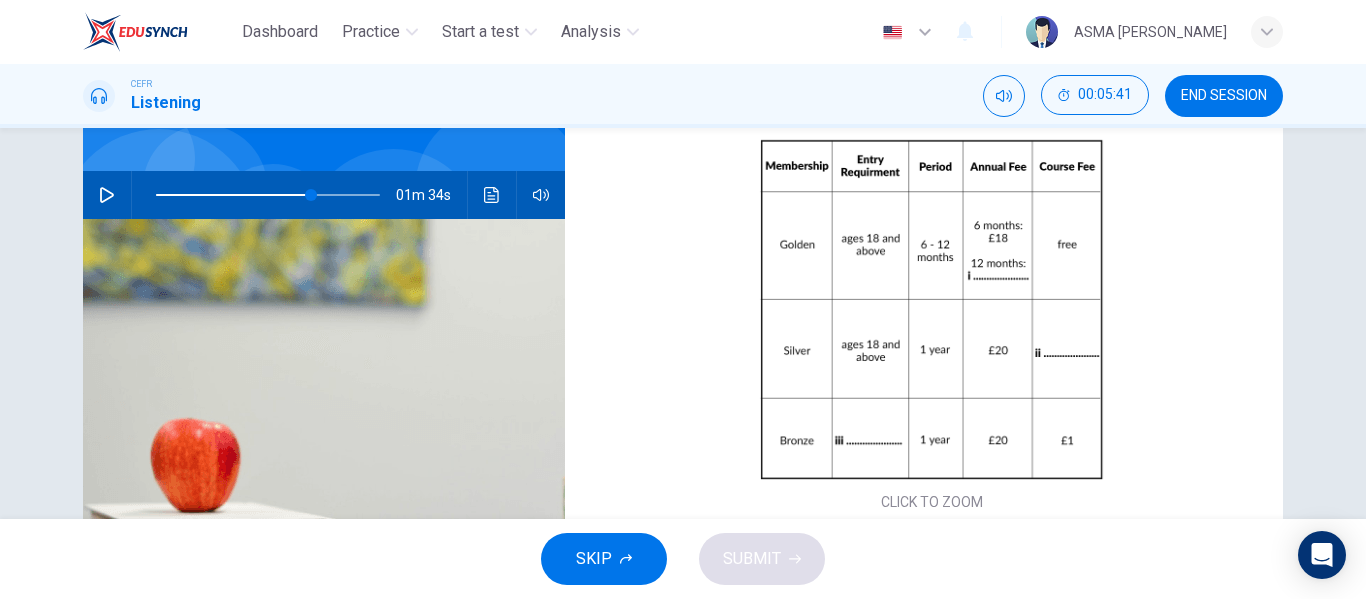 scroll, scrollTop: 85, scrollLeft: 0, axis: vertical 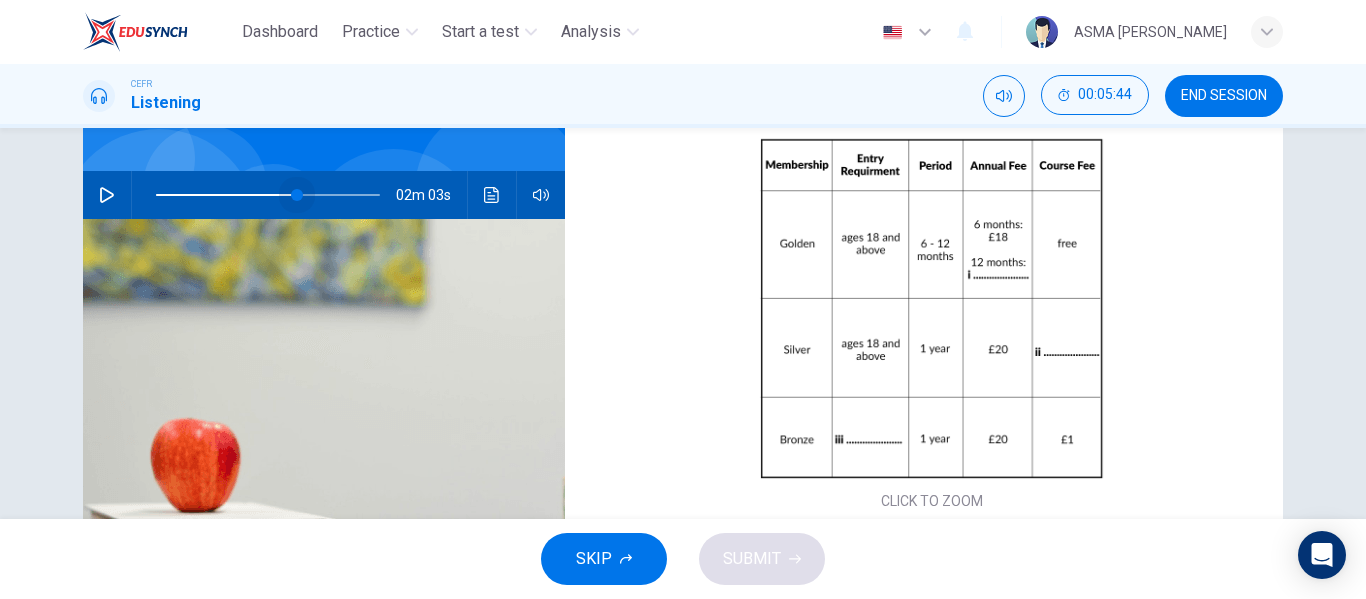 drag, startPoint x: 300, startPoint y: 195, endPoint x: 275, endPoint y: 195, distance: 25 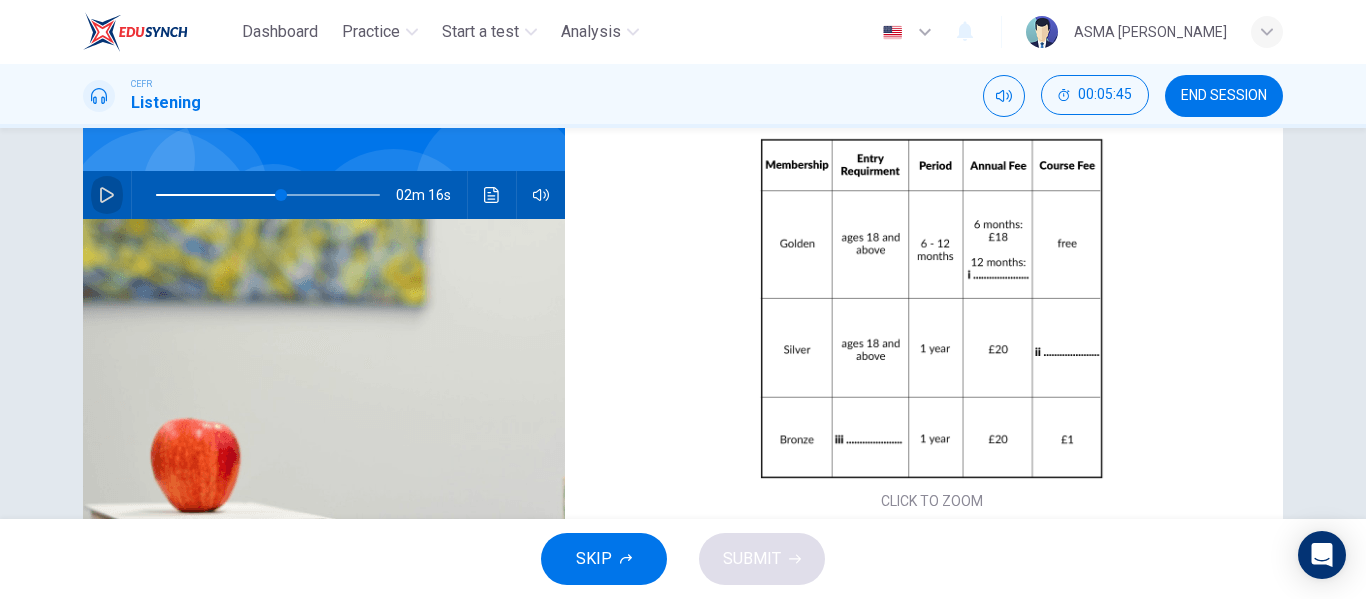 click 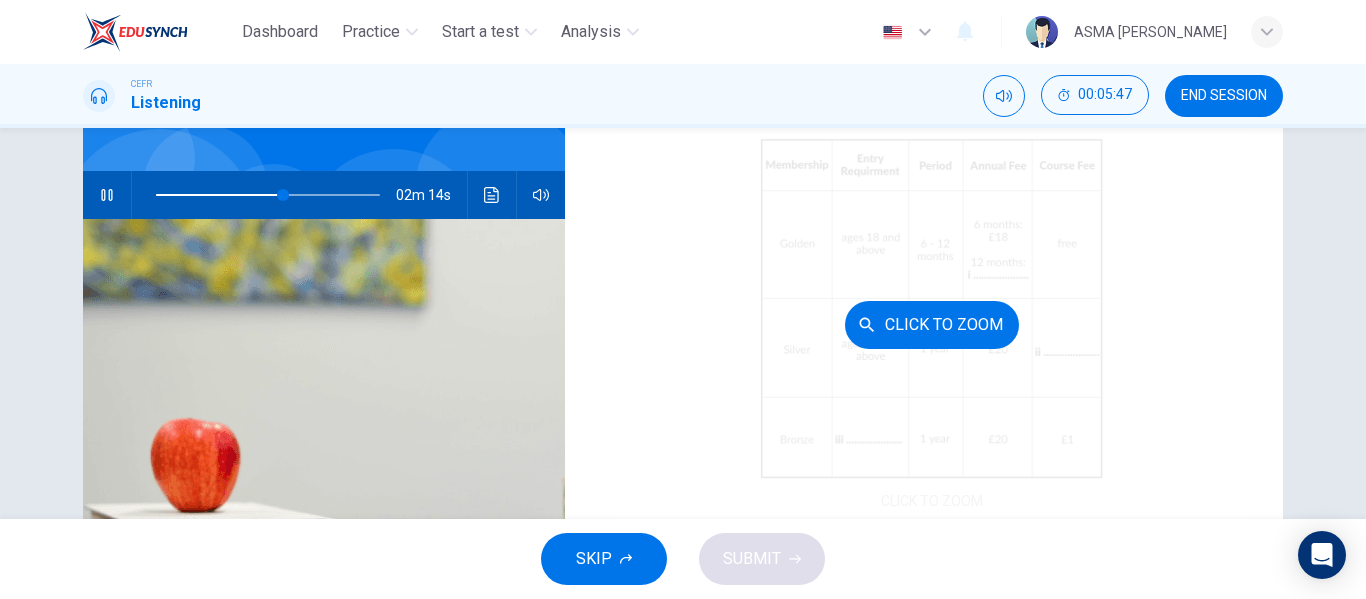 scroll, scrollTop: 118, scrollLeft: 0, axis: vertical 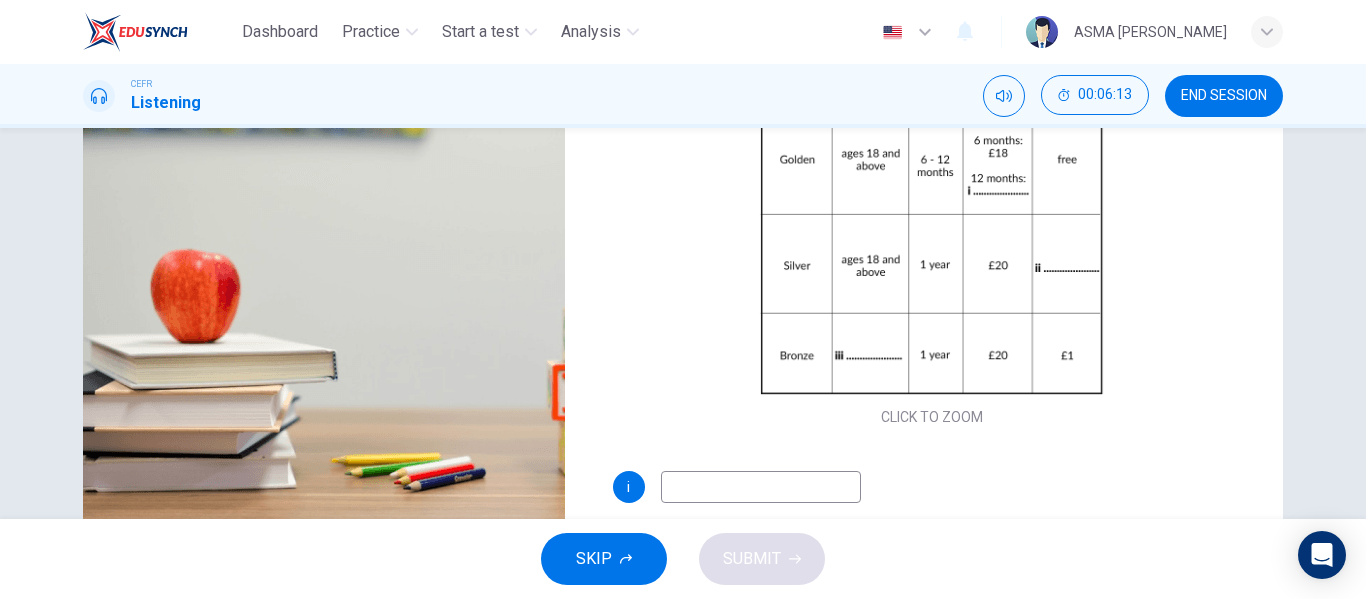 click at bounding box center [761, 487] 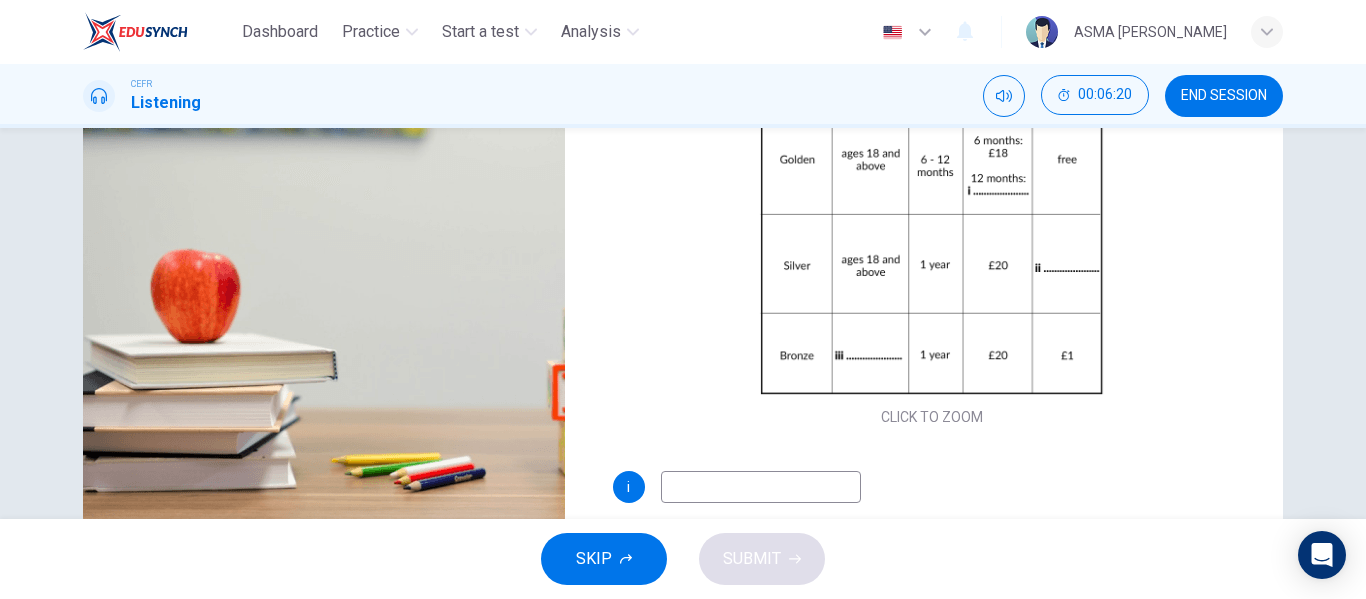 type on "67" 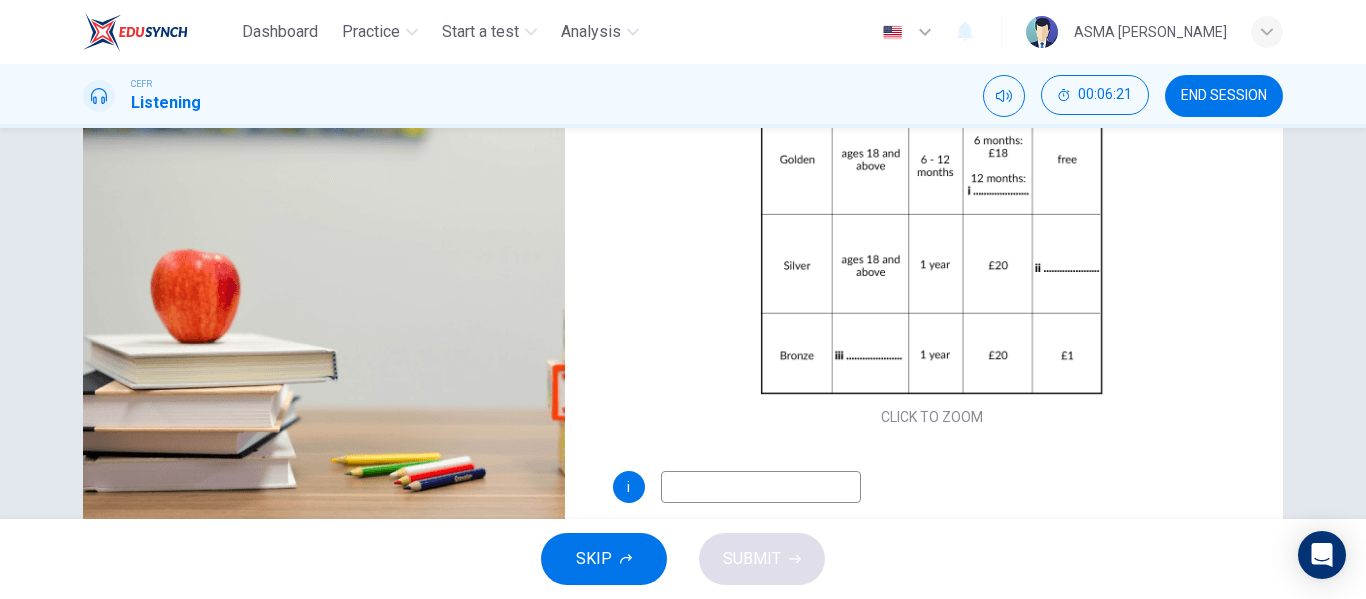 type on "3" 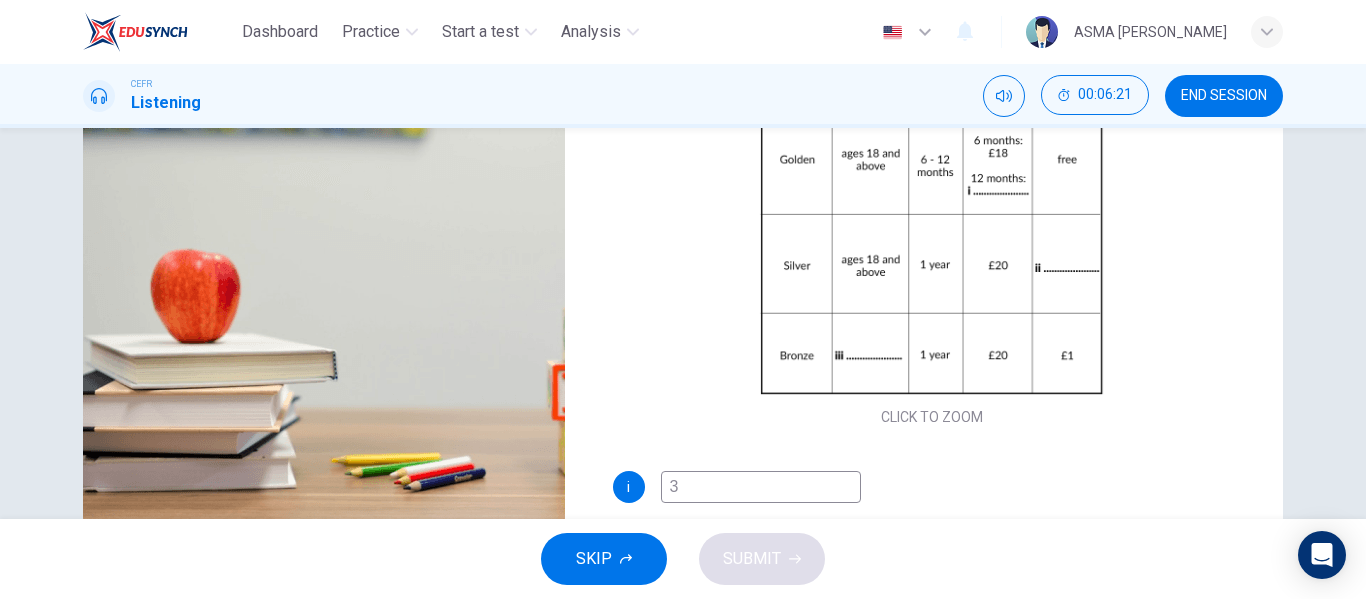 type on "68" 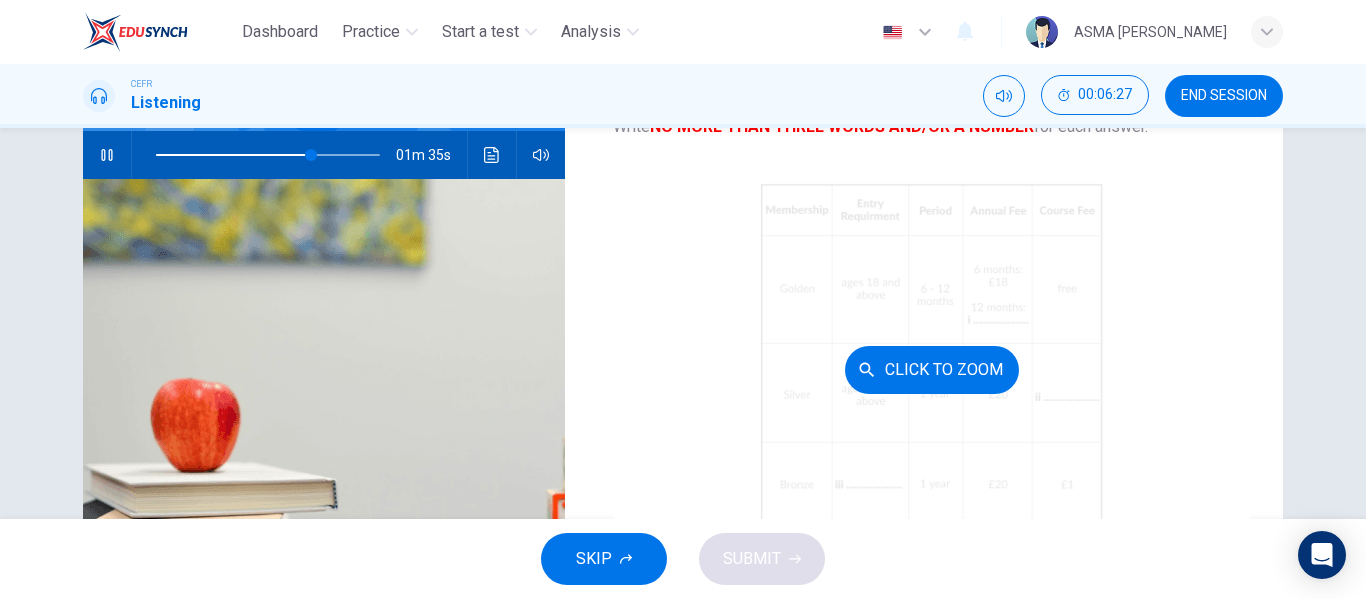 scroll, scrollTop: 192, scrollLeft: 0, axis: vertical 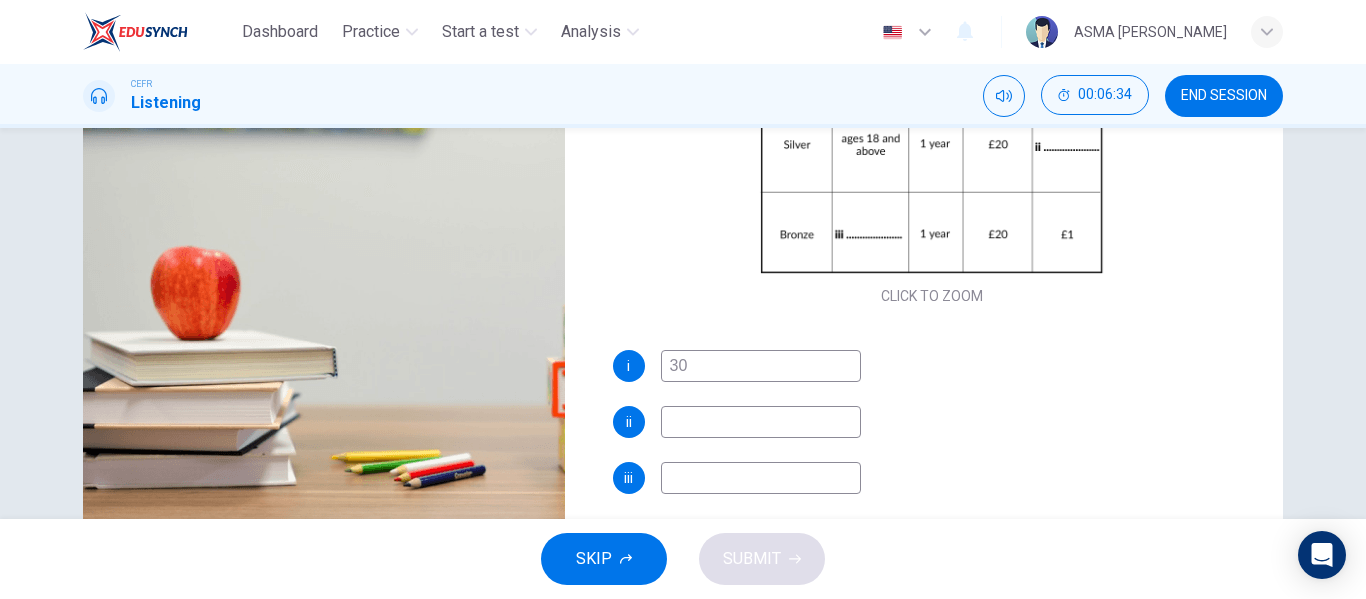 type on "72" 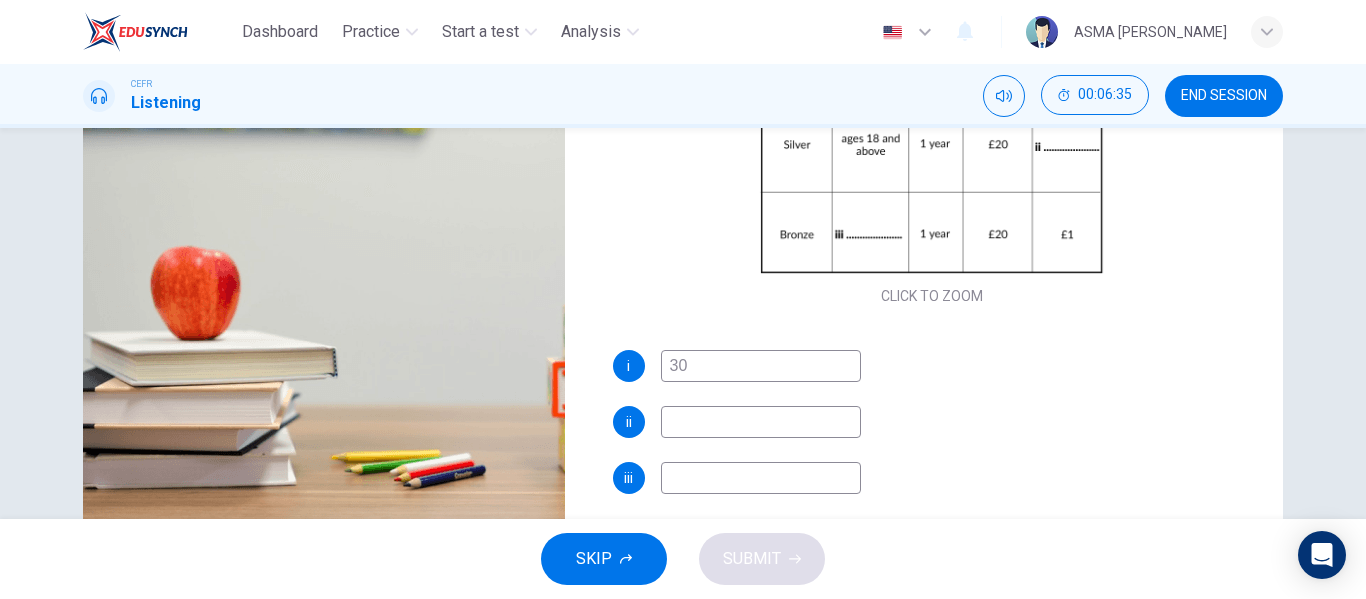 type on "72" 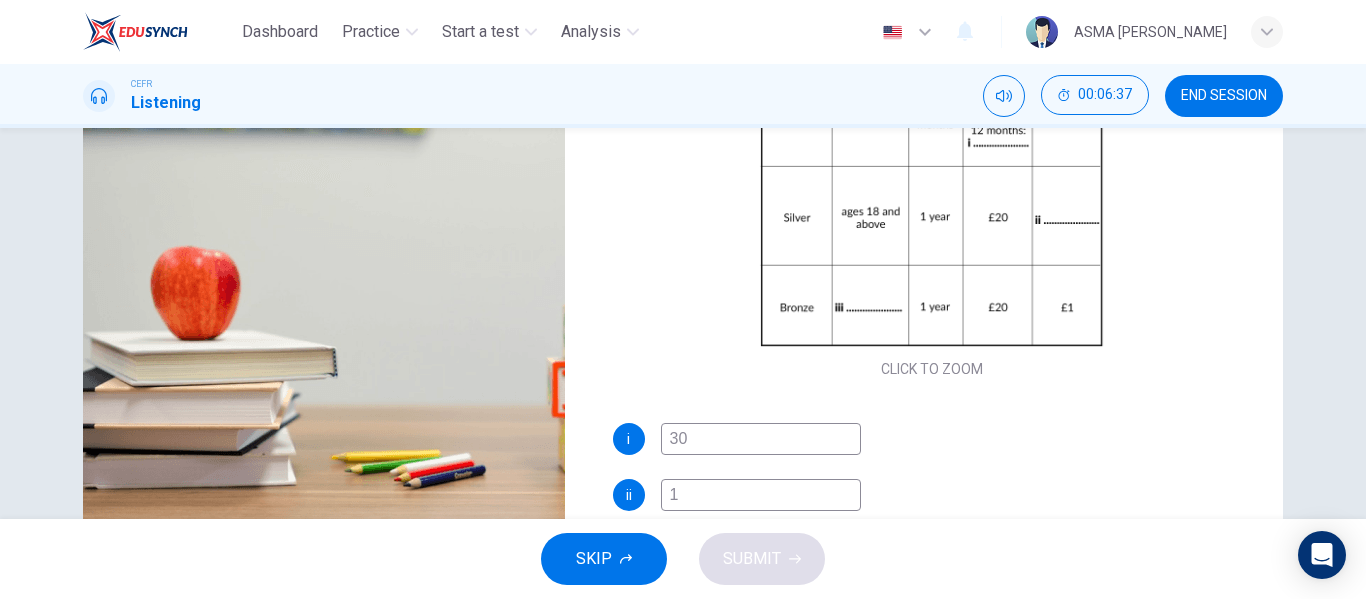 scroll, scrollTop: 0, scrollLeft: 0, axis: both 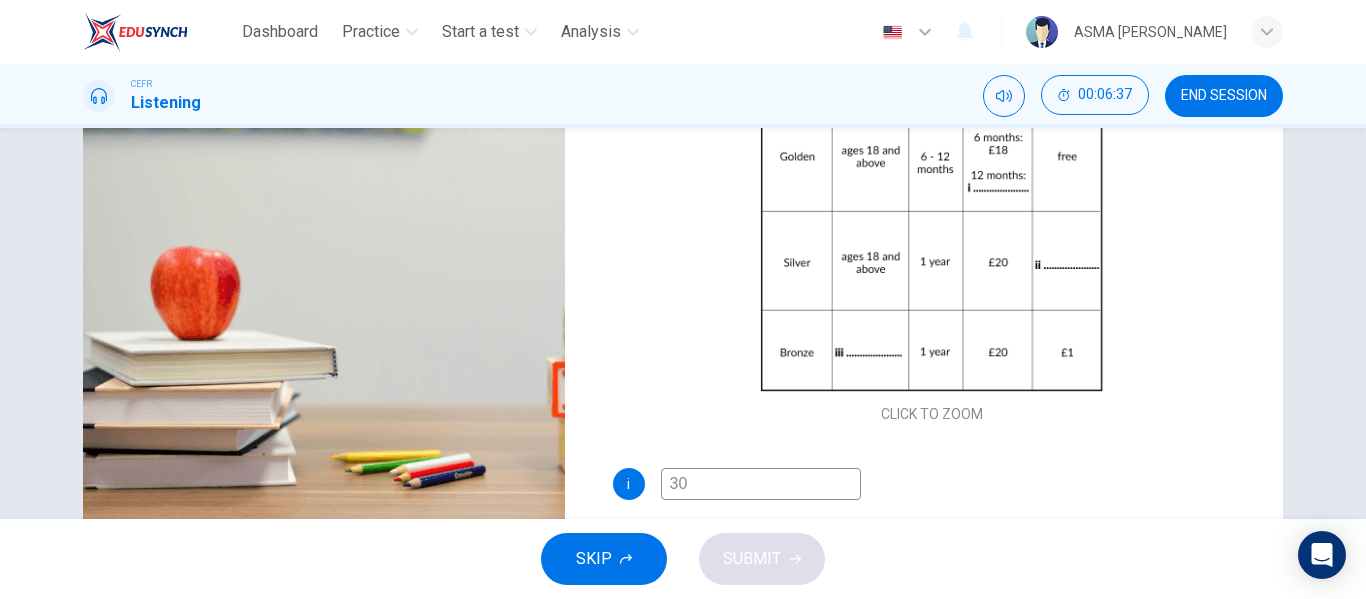 type on "73" 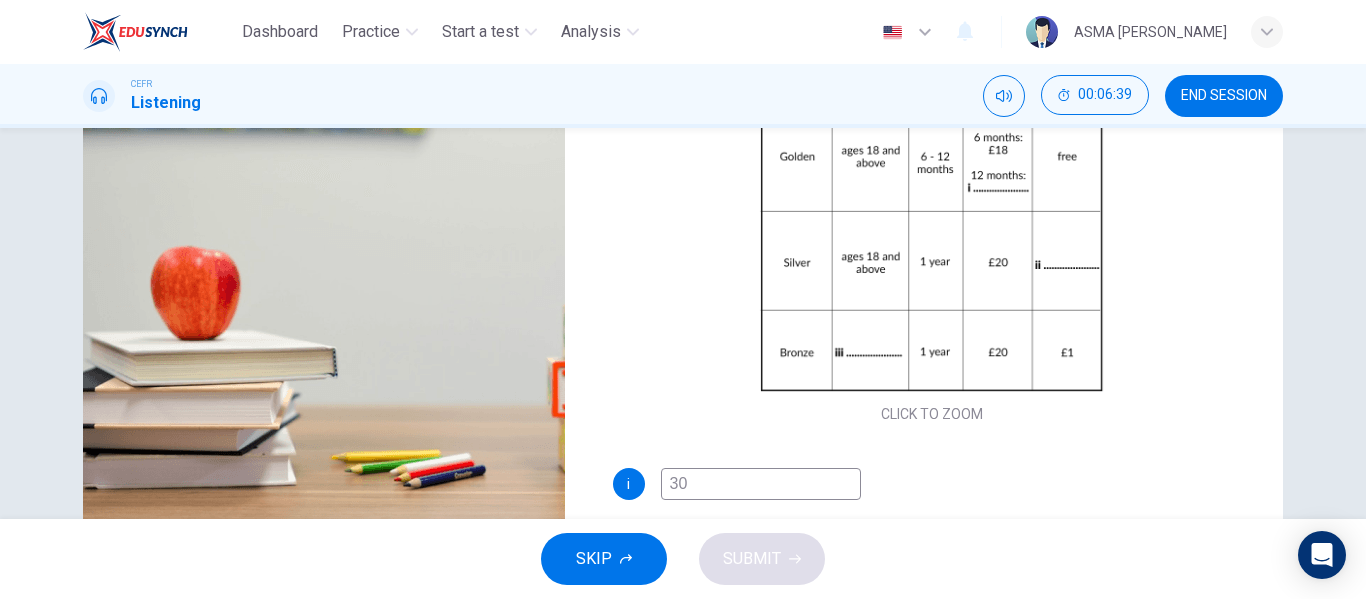 drag, startPoint x: 1024, startPoint y: 452, endPoint x: 1308, endPoint y: 451, distance: 284.00177 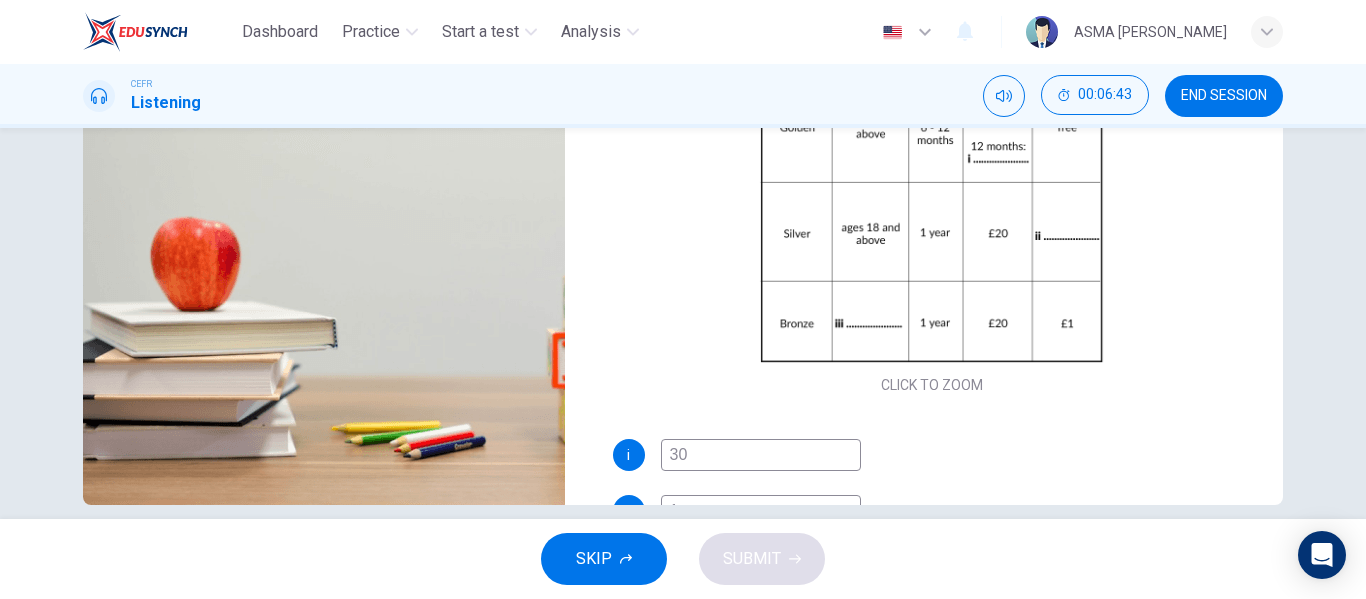 scroll, scrollTop: 384, scrollLeft: 0, axis: vertical 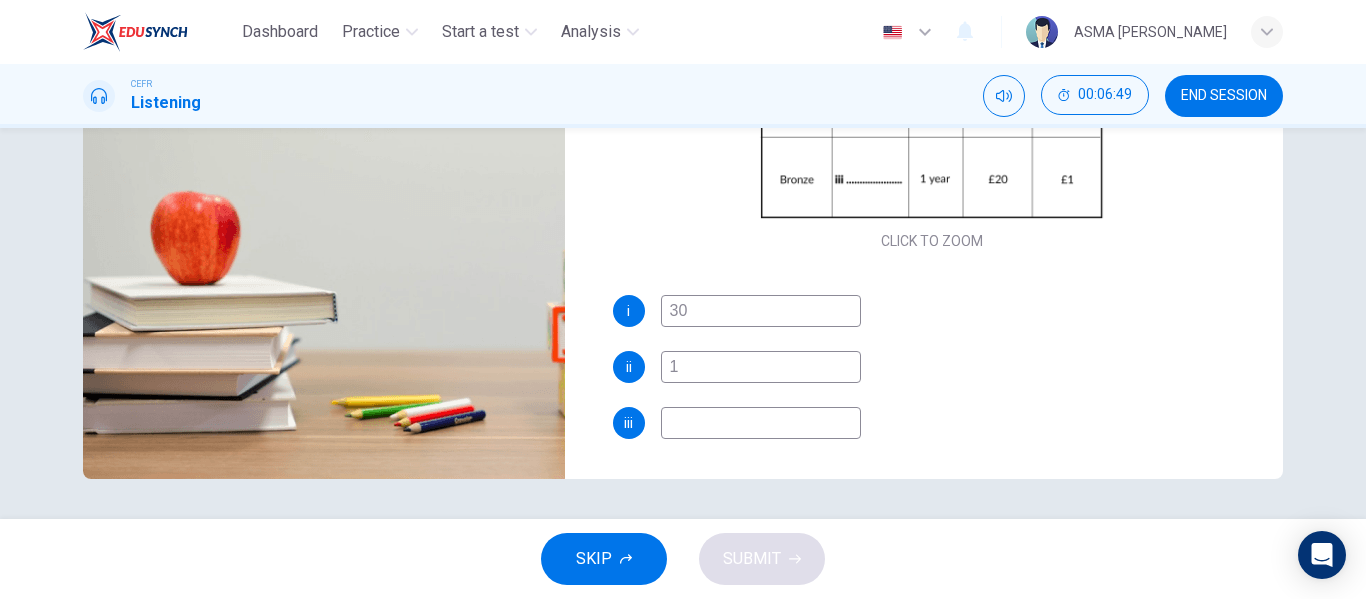 click at bounding box center [761, 423] 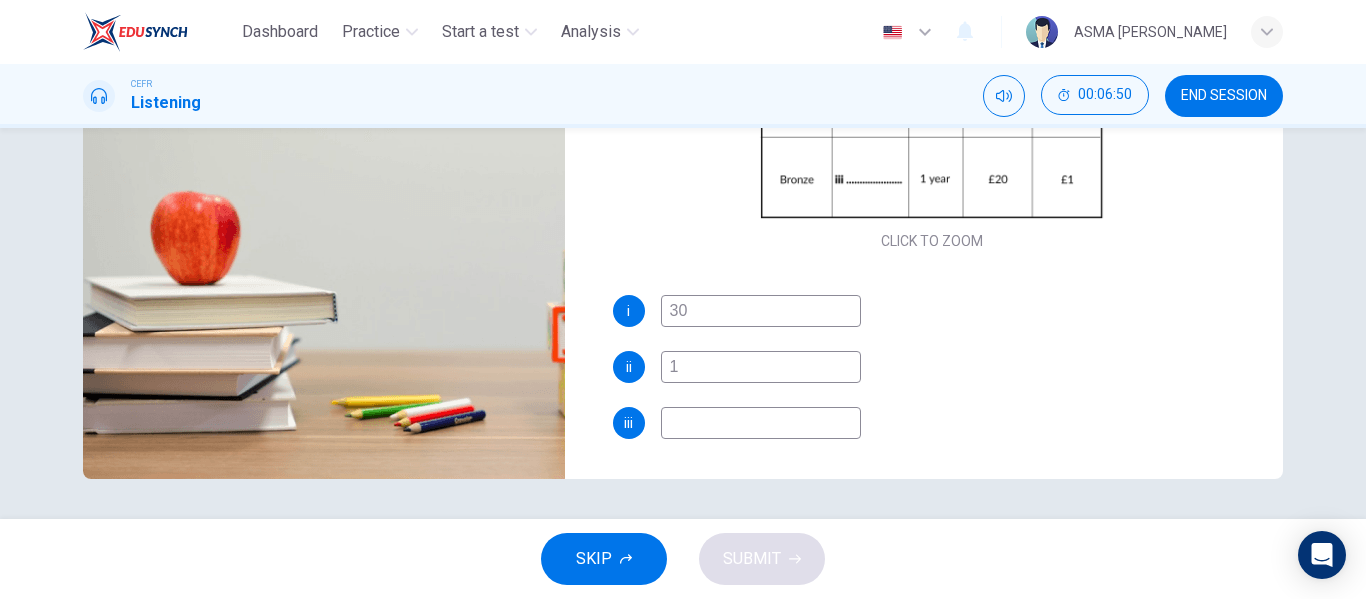 type on "77" 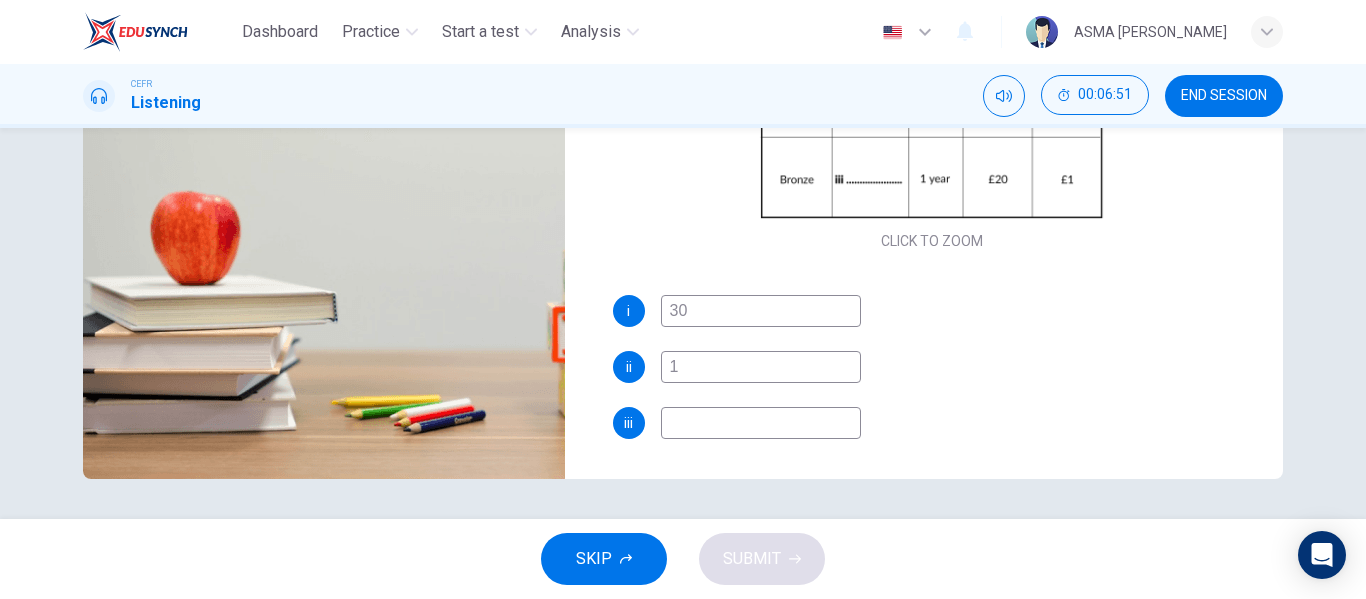 type on "1" 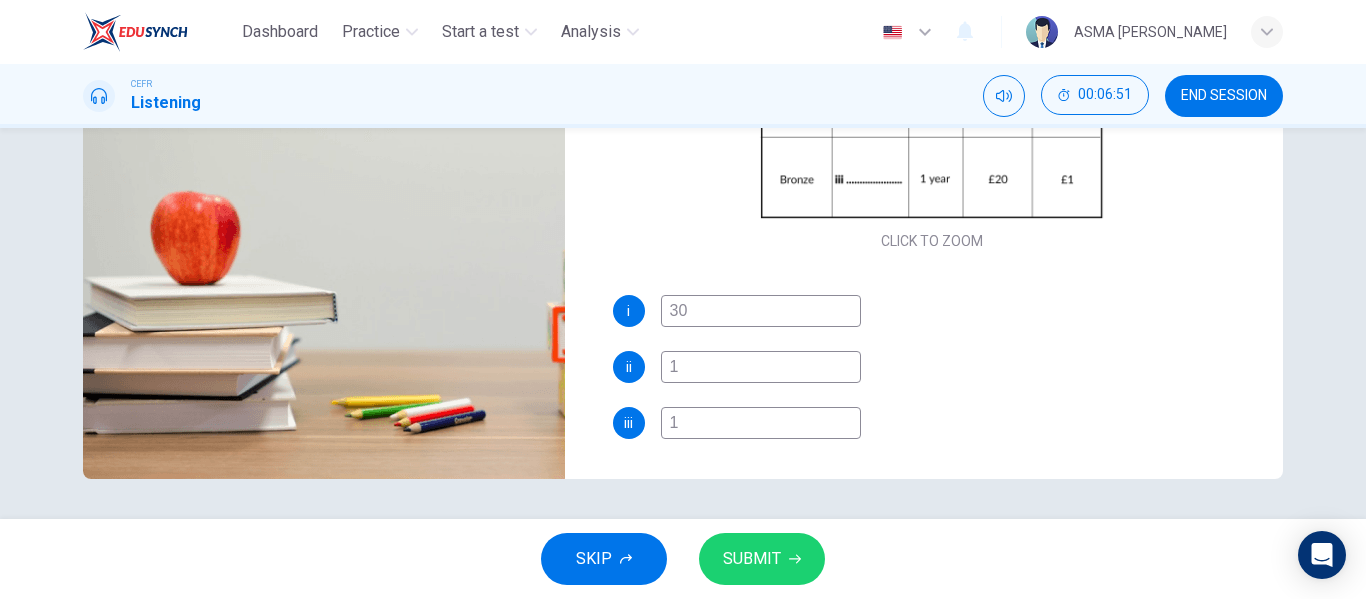 type on "77" 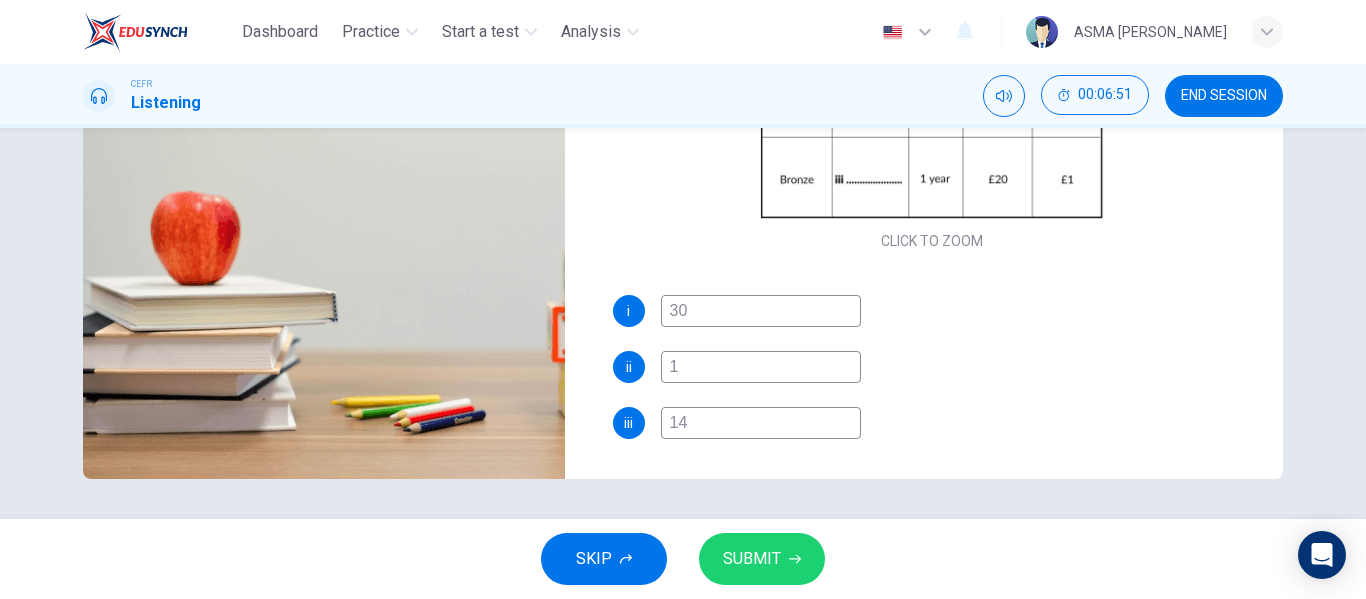 type on "77" 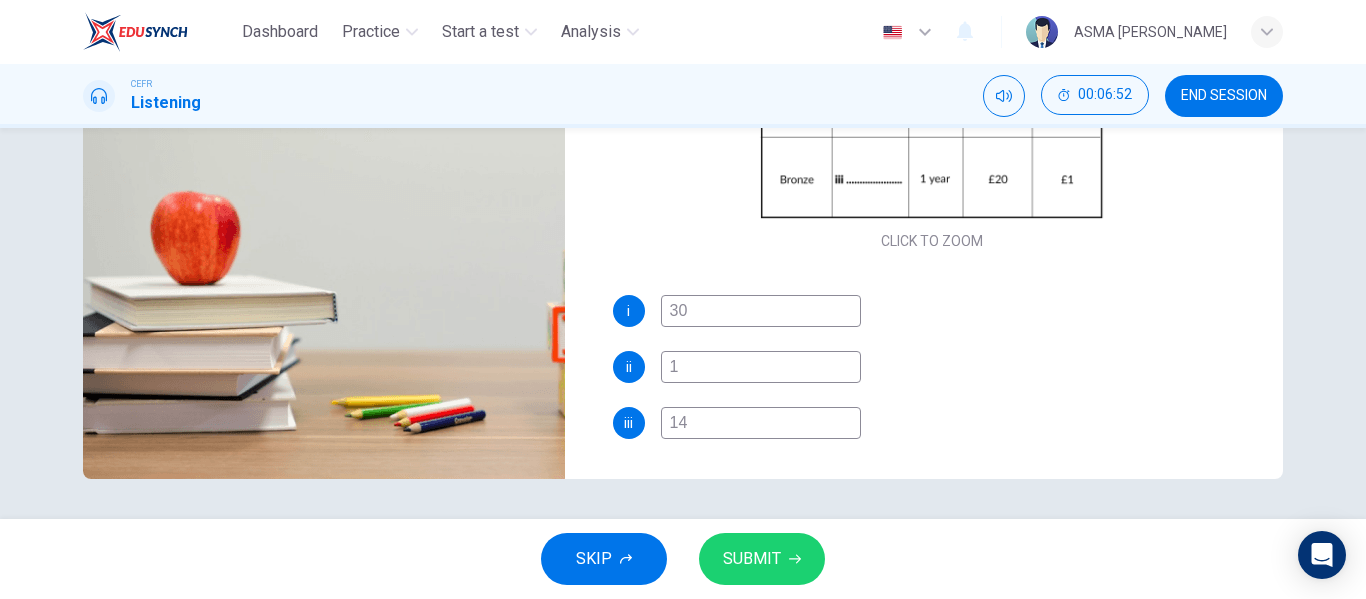 type on "14-" 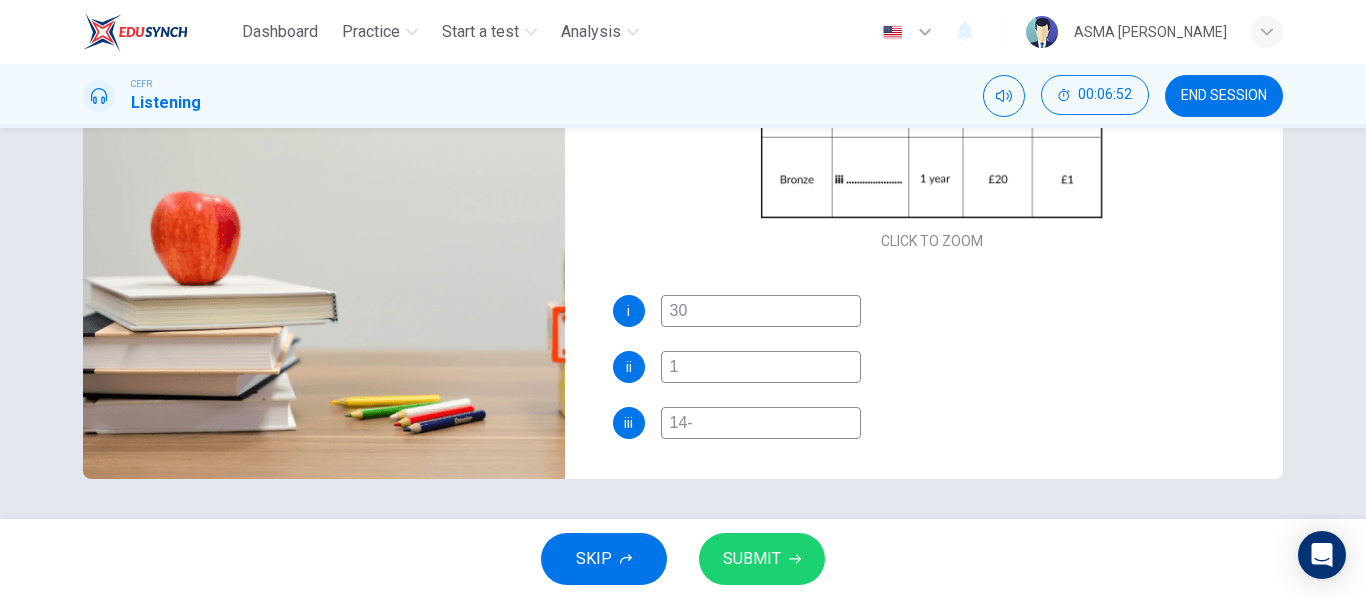 type on "77" 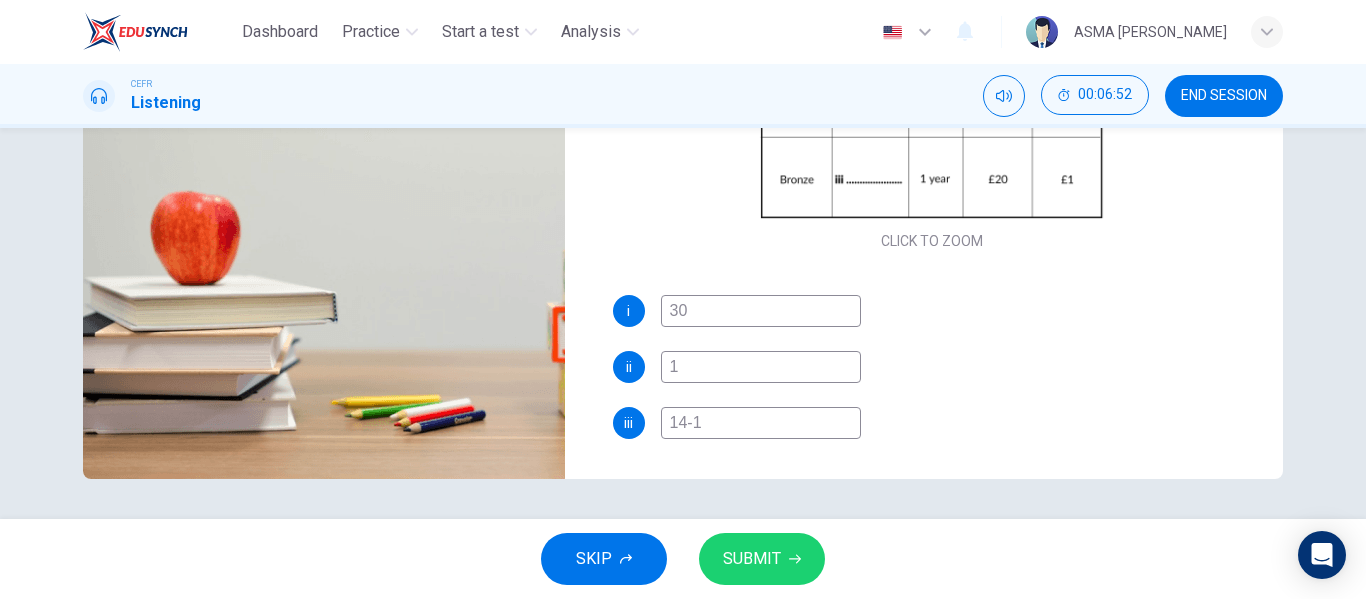 type on "78" 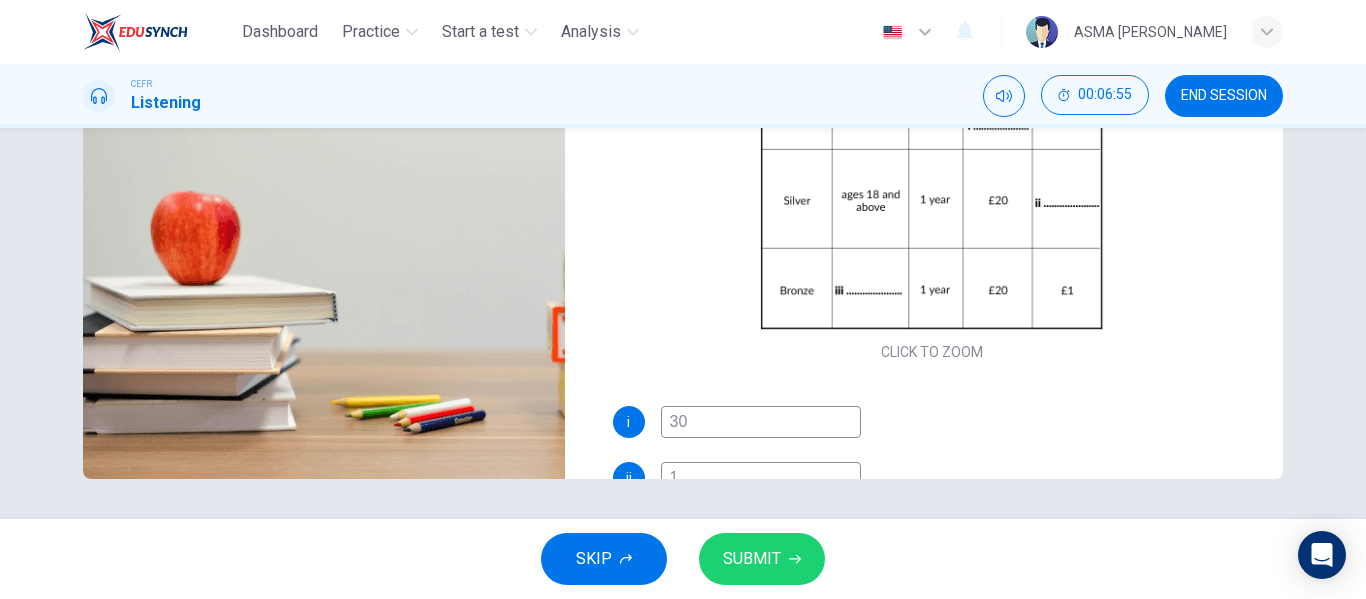 scroll, scrollTop: 118, scrollLeft: 0, axis: vertical 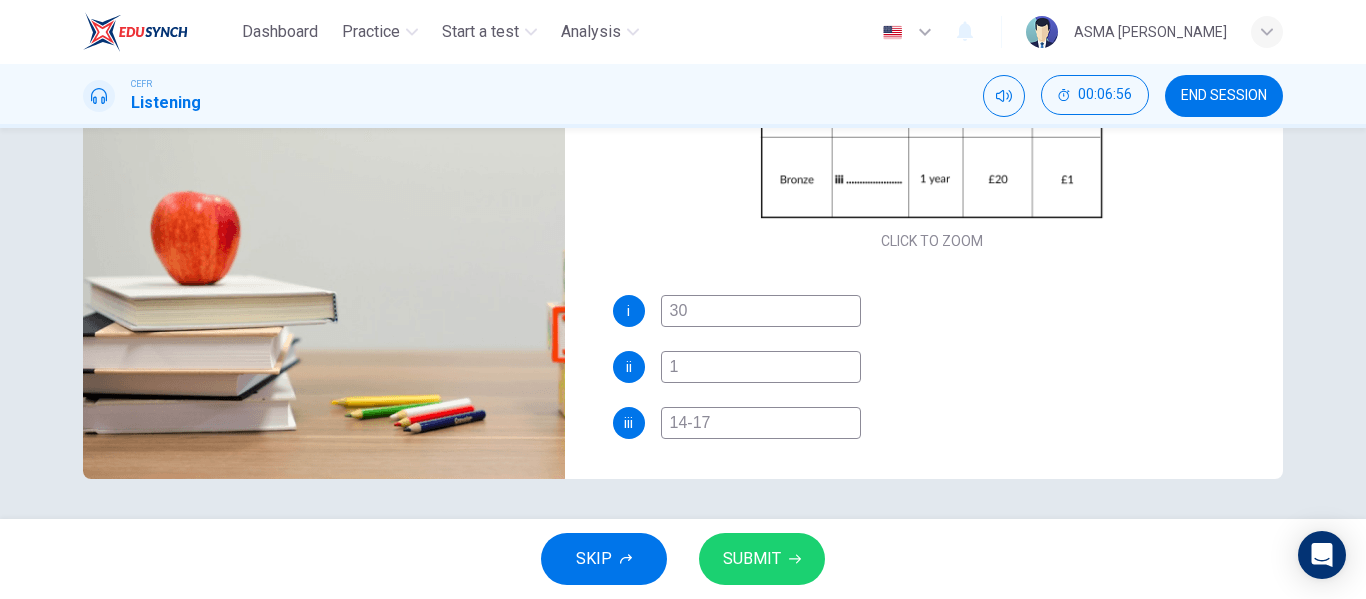 click on "14-17" at bounding box center [761, 423] 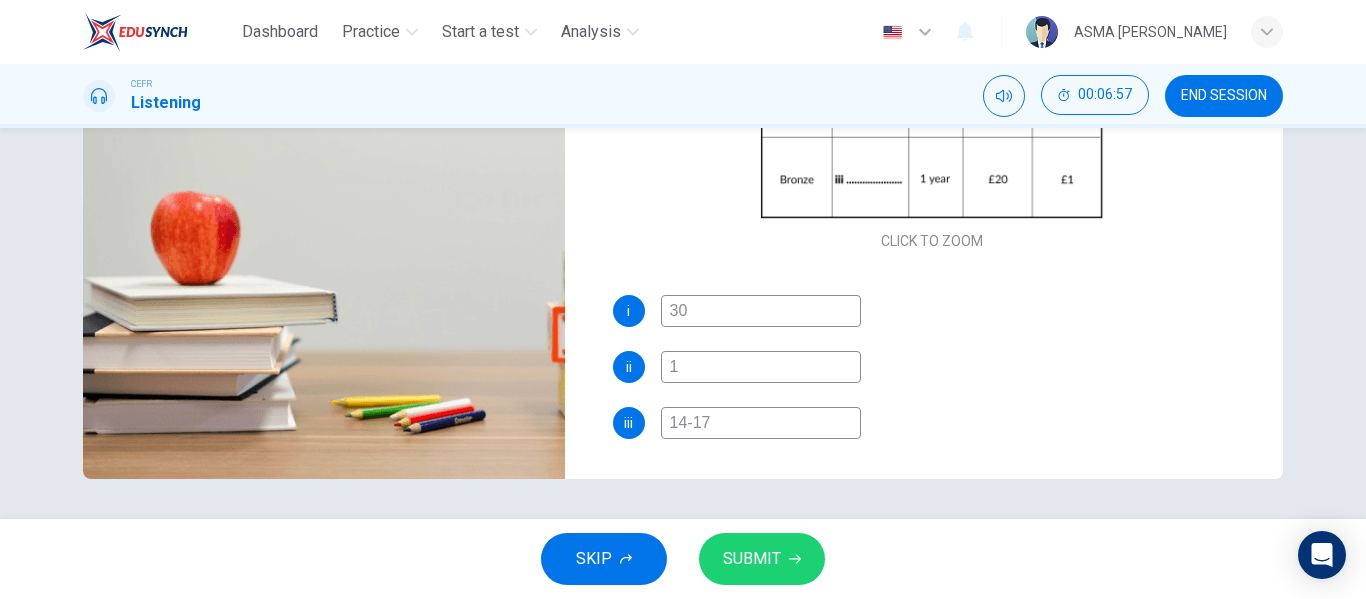 type on "79" 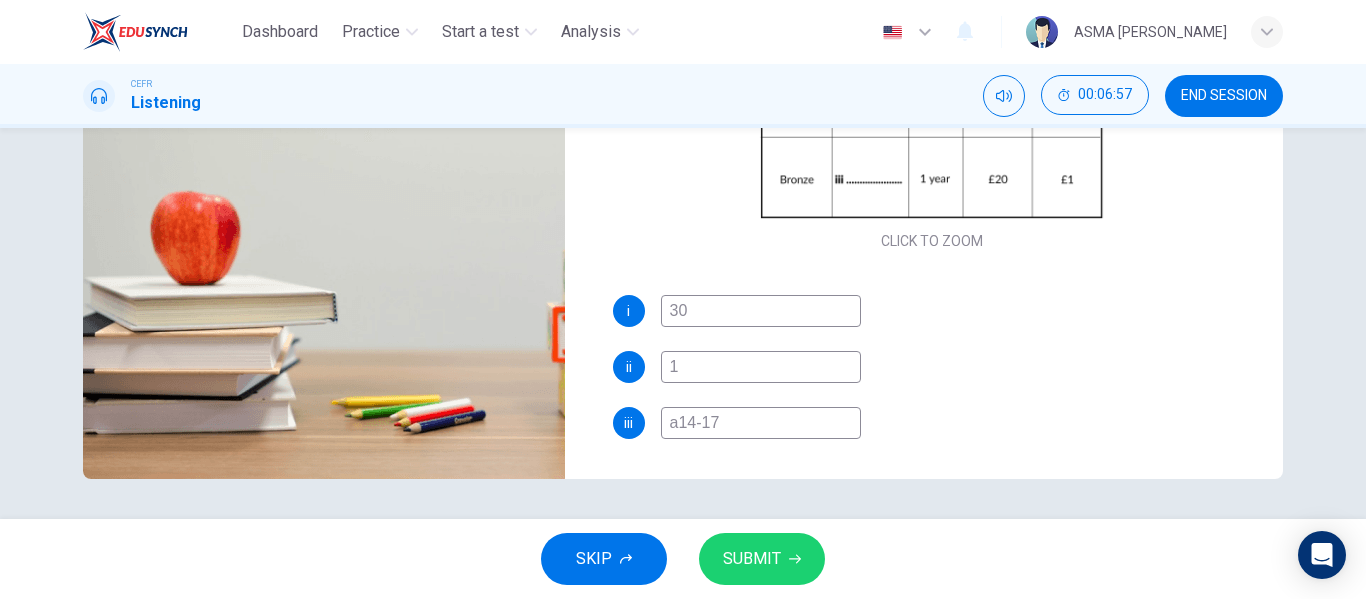 type on "79" 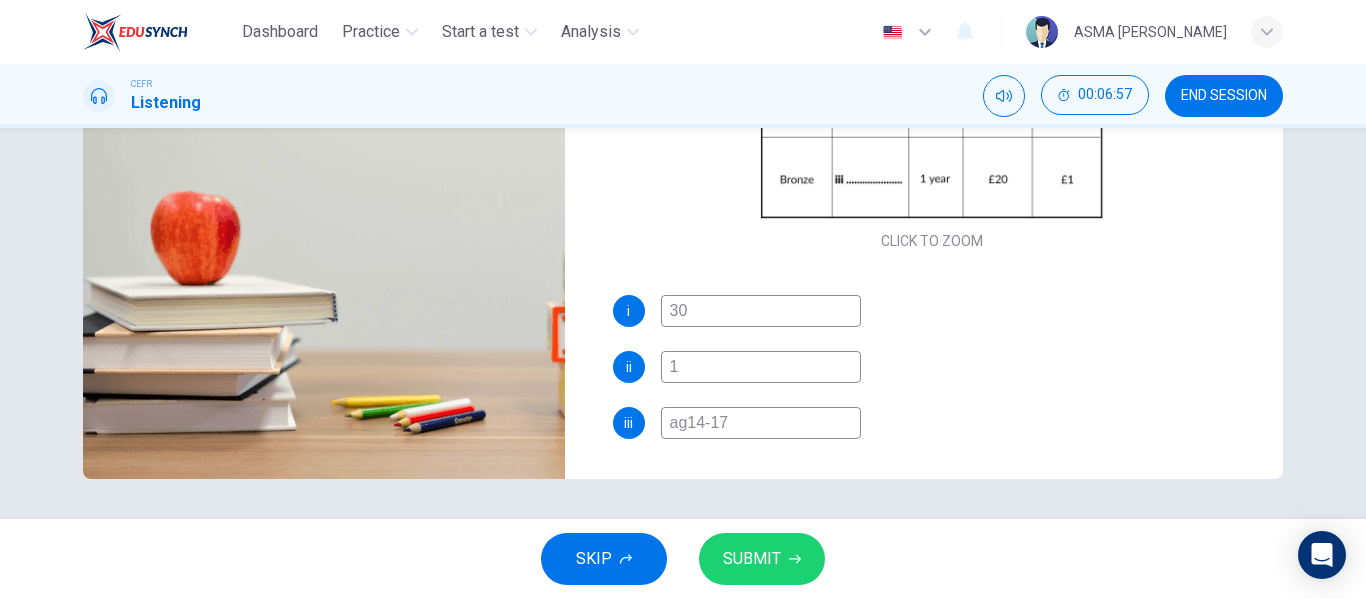 type on "79" 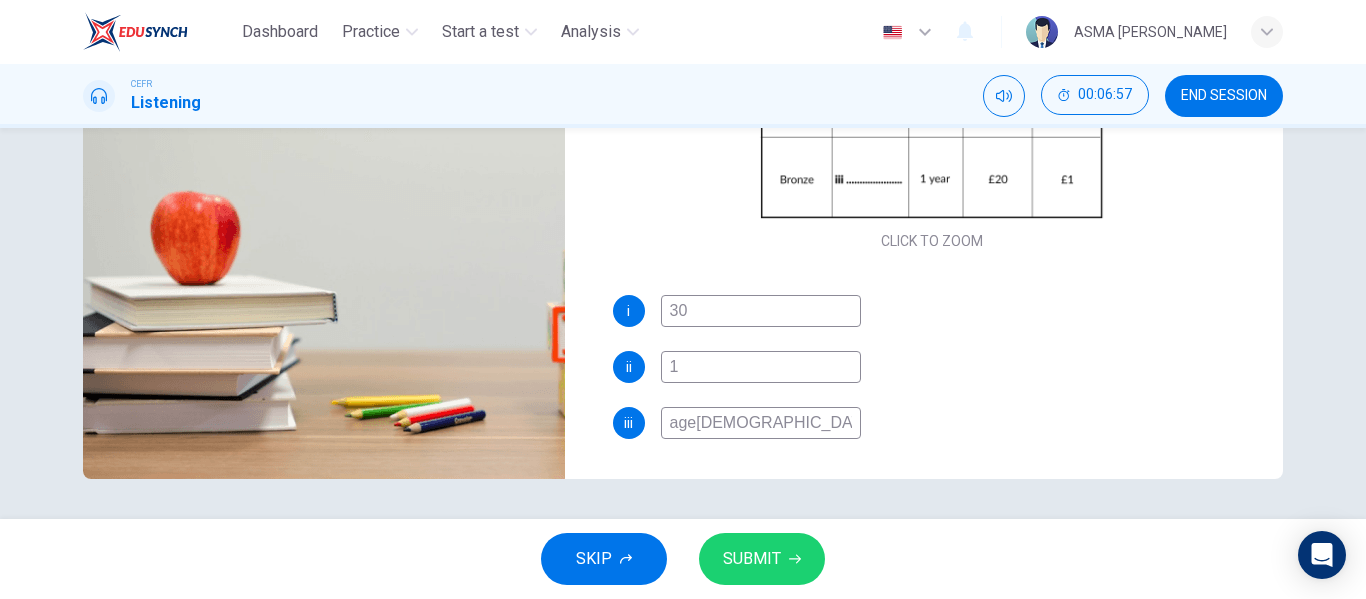 type on "79" 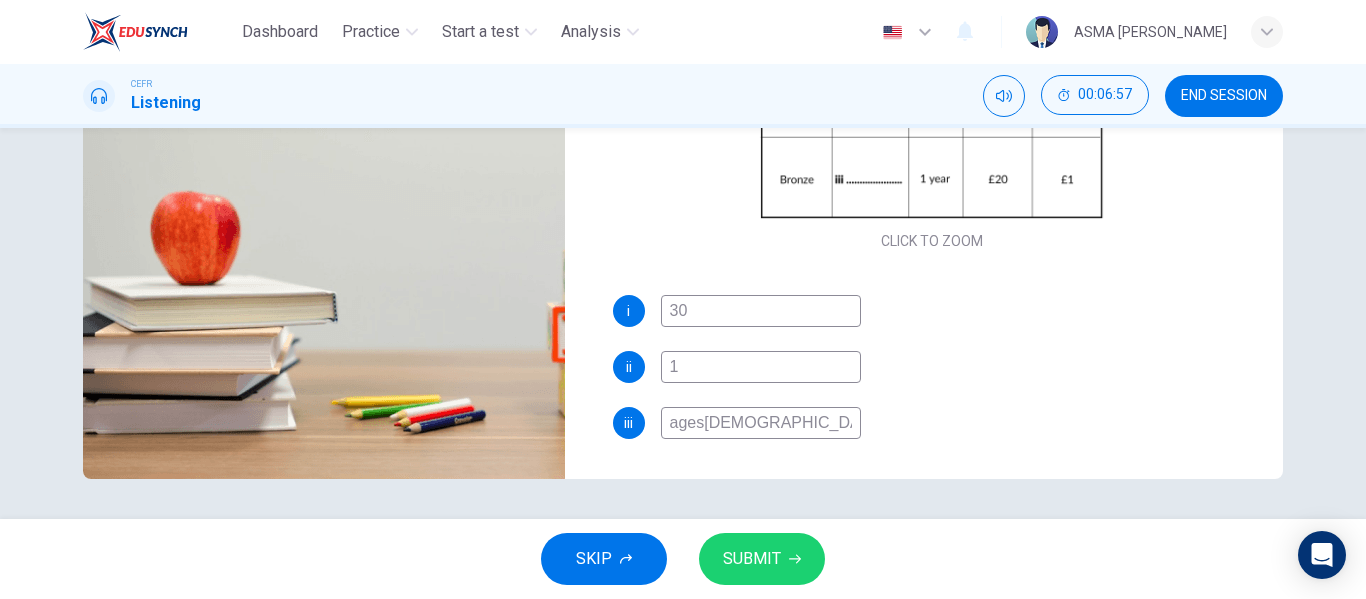 type on "79" 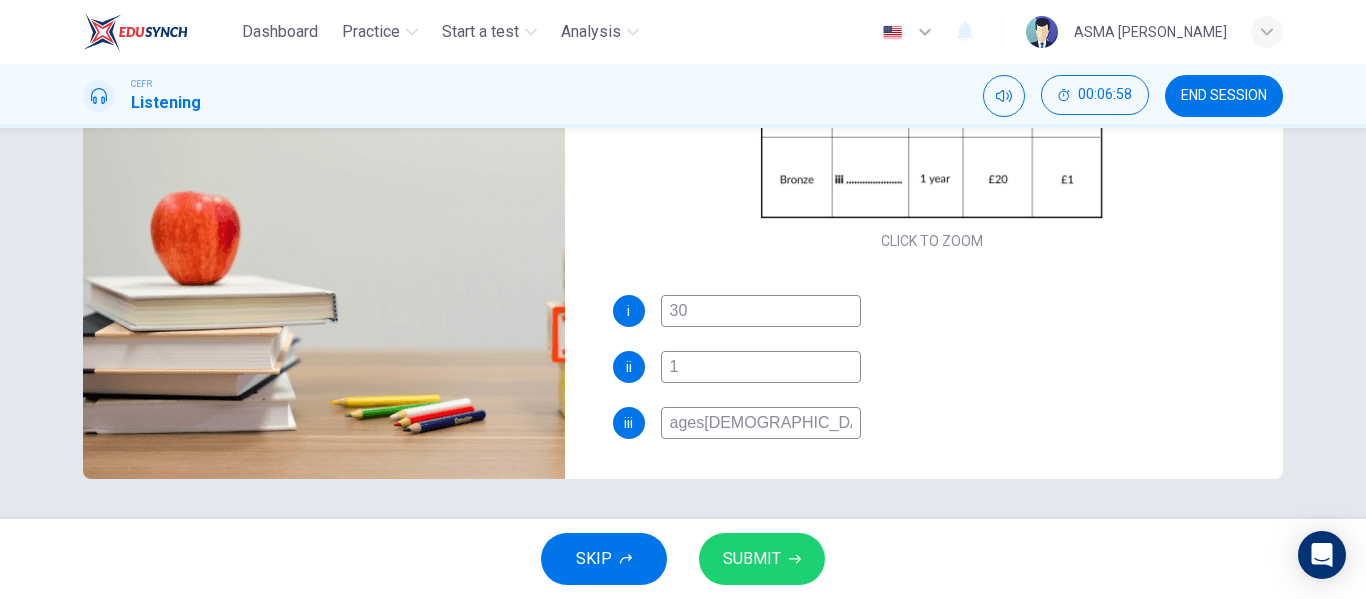 type on "ages [DEMOGRAPHIC_DATA]" 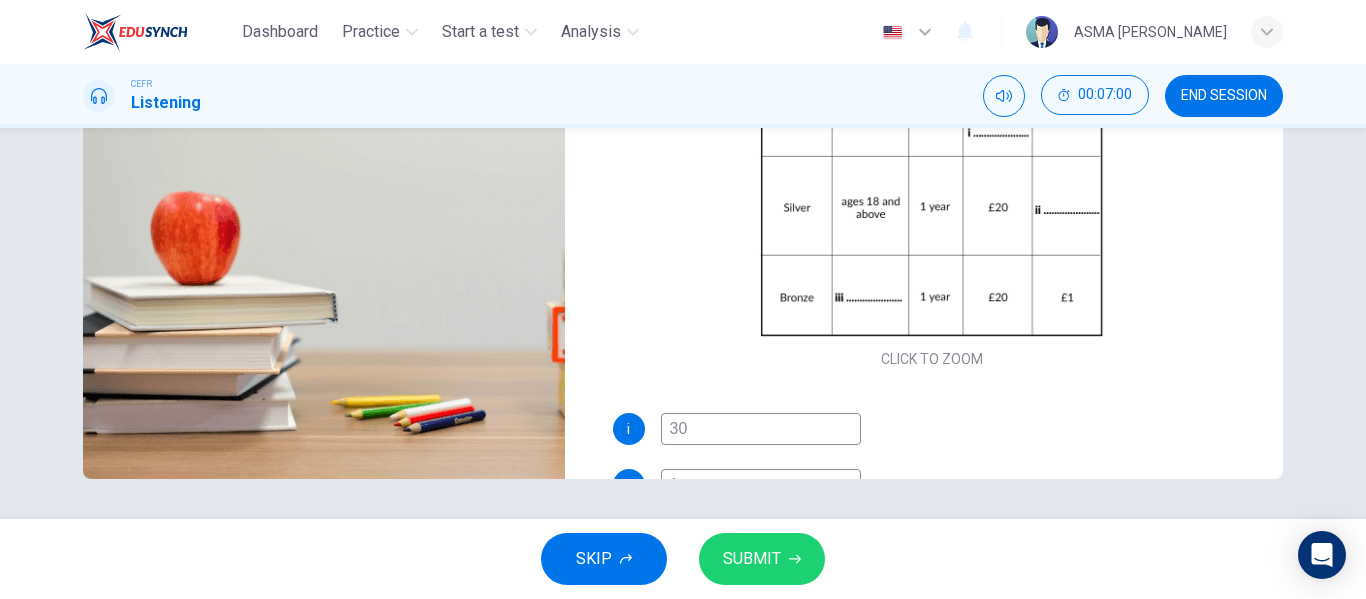 scroll, scrollTop: 118, scrollLeft: 0, axis: vertical 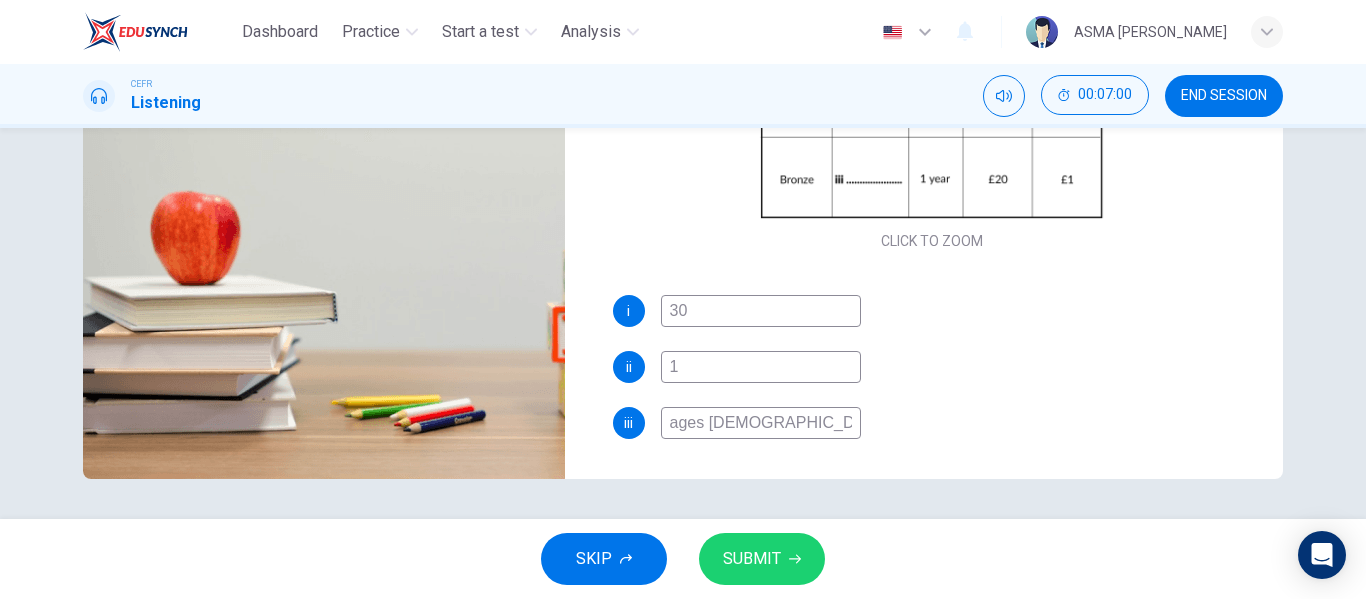 type on "80" 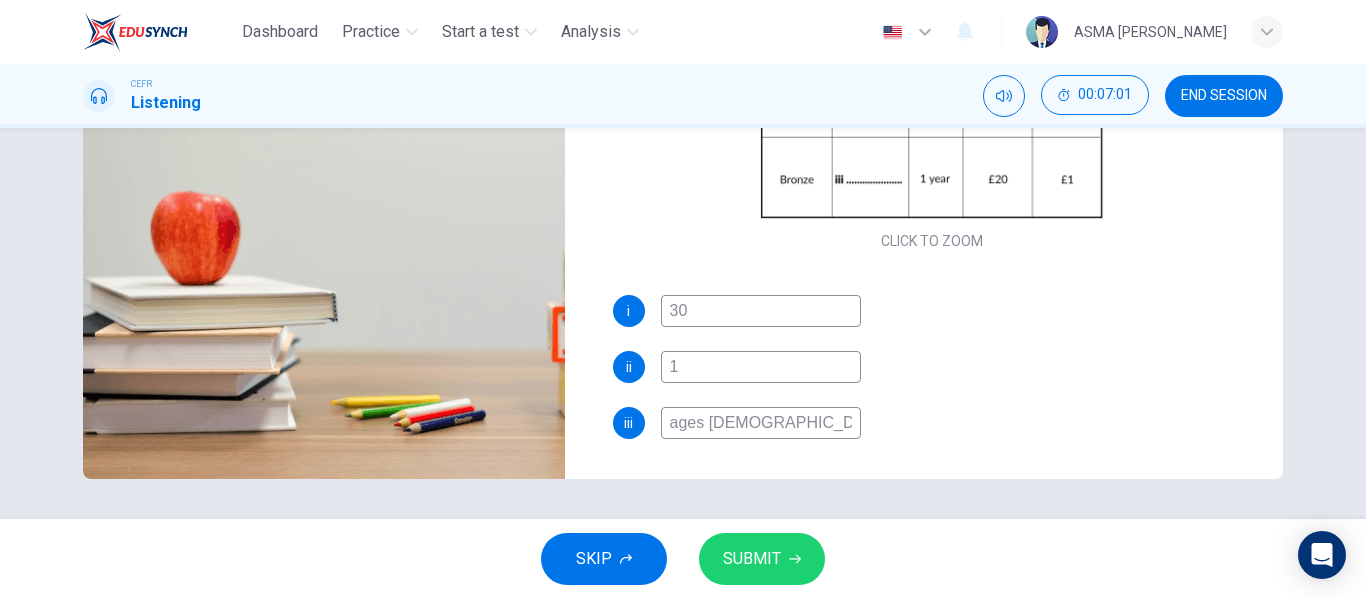 type on "ages [DEMOGRAPHIC_DATA]" 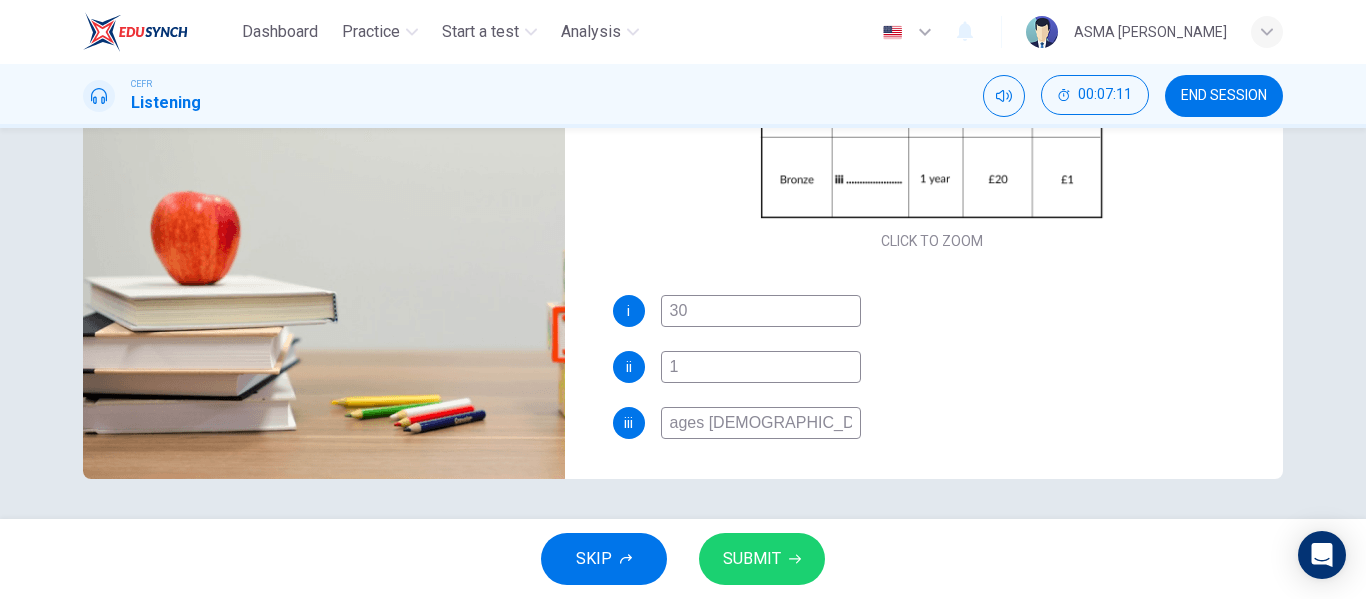 click on "SUBMIT" at bounding box center [752, 559] 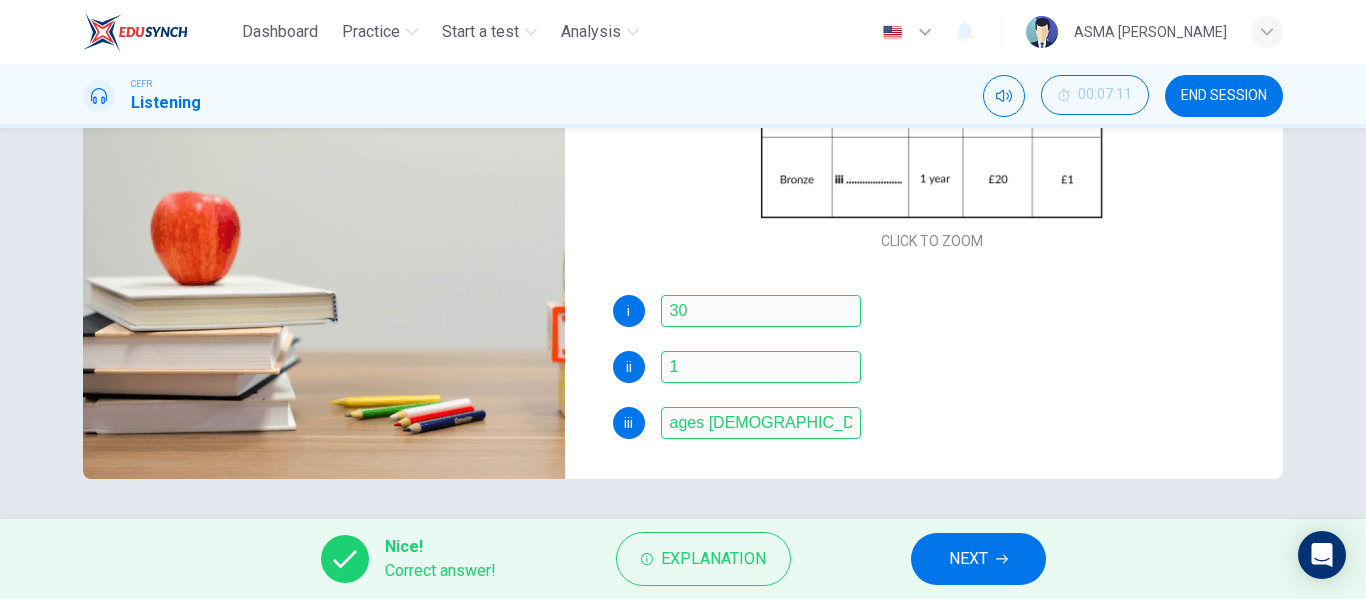 click on "NEXT" at bounding box center (968, 559) 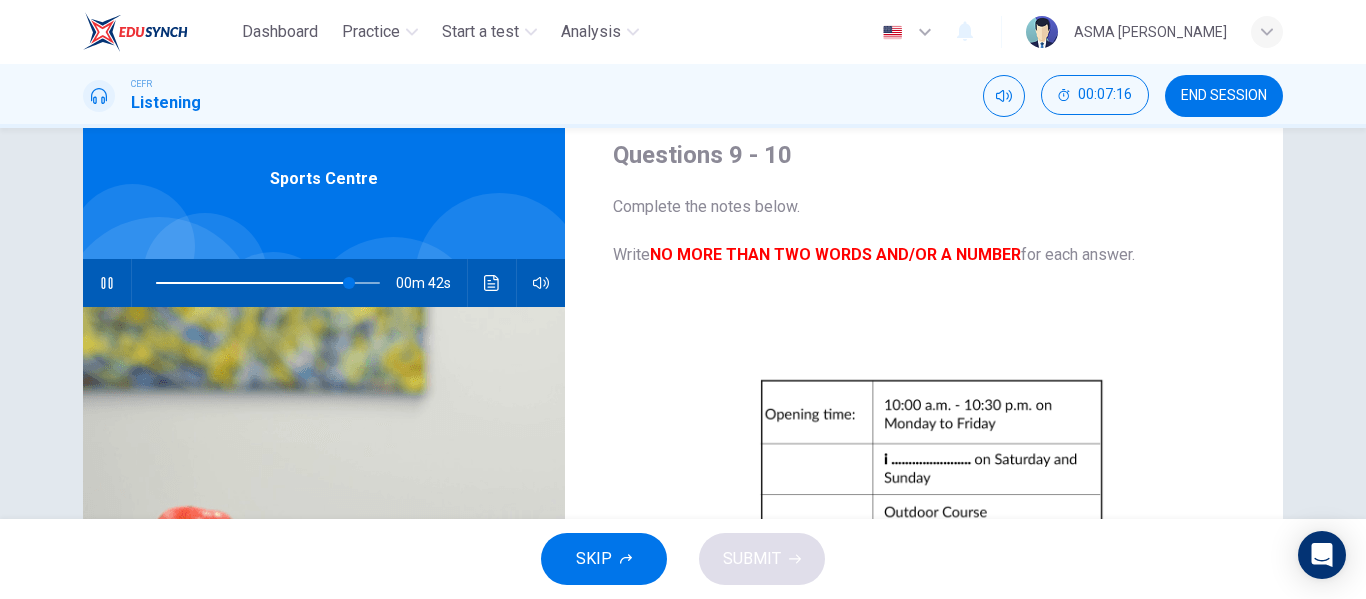 scroll, scrollTop: 68, scrollLeft: 0, axis: vertical 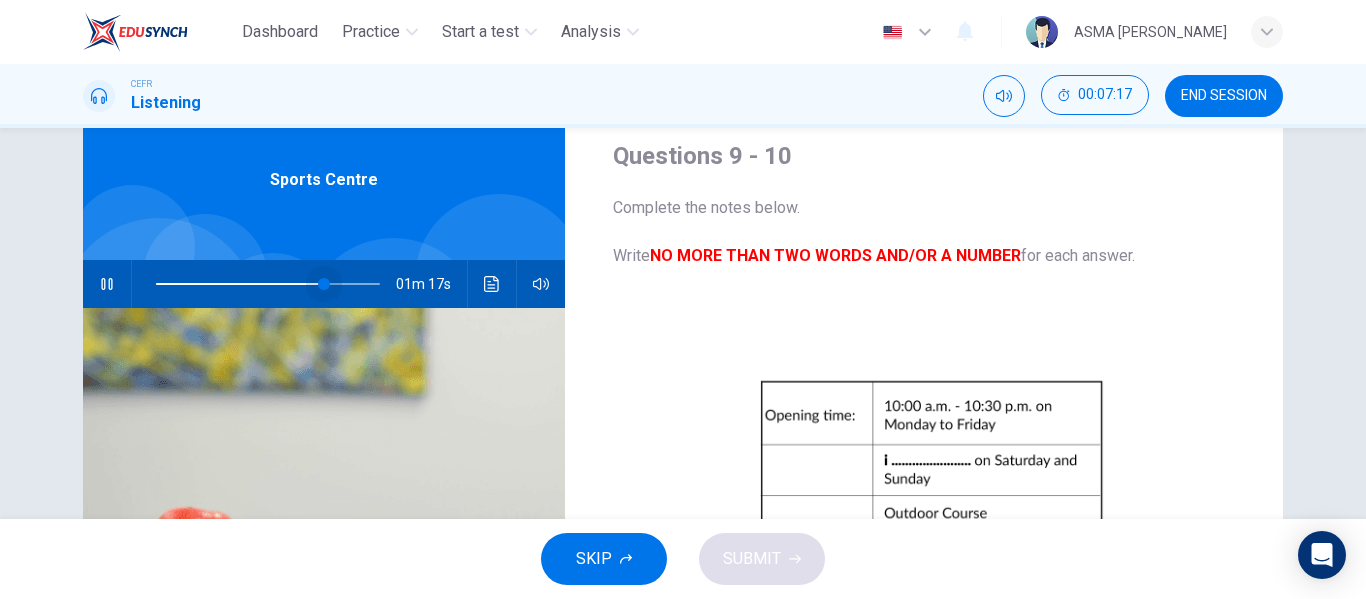 click at bounding box center [268, 284] 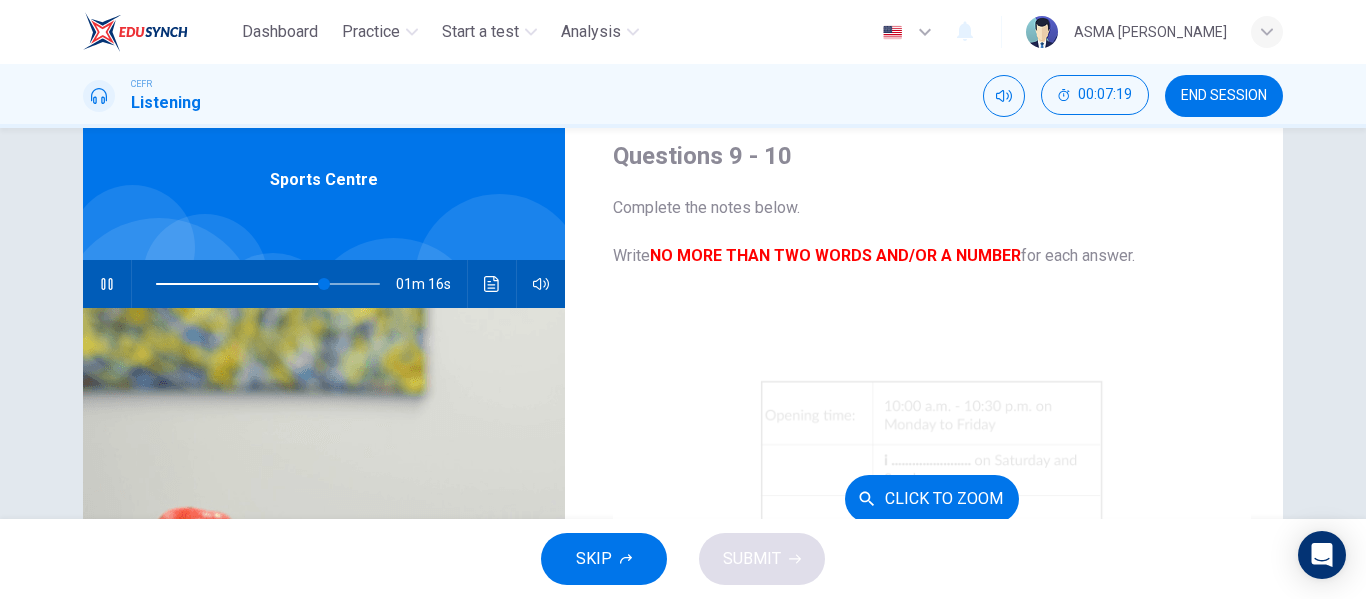 scroll, scrollTop: 62, scrollLeft: 0, axis: vertical 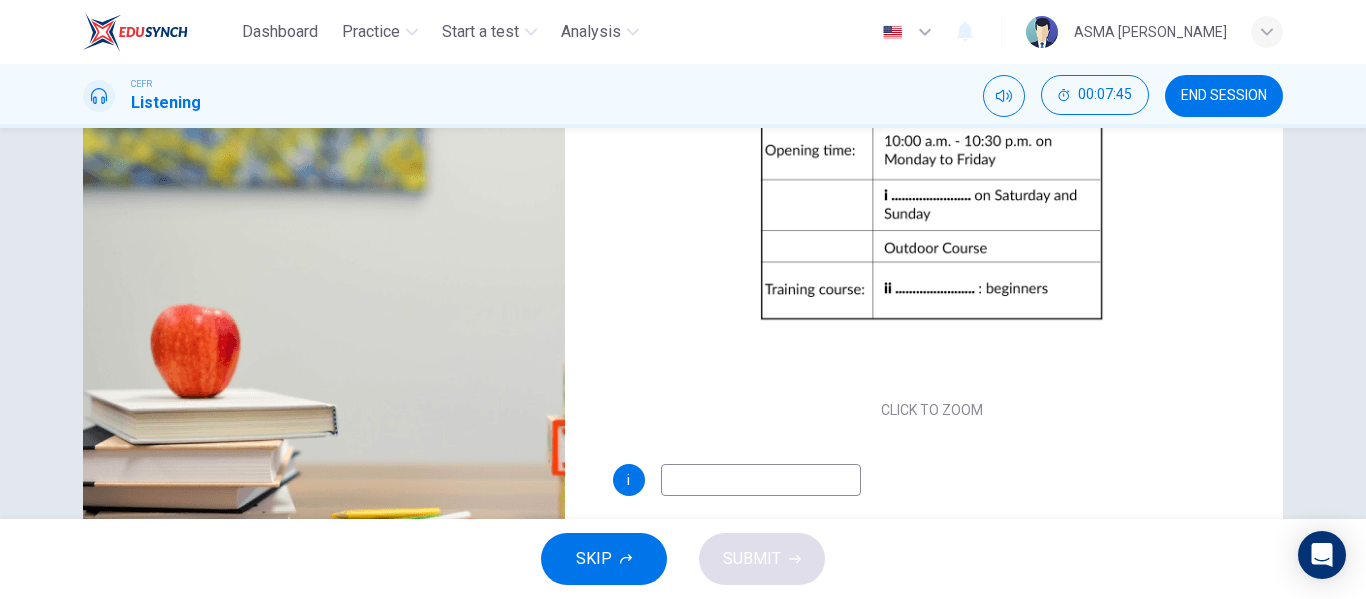 click at bounding box center [761, 480] 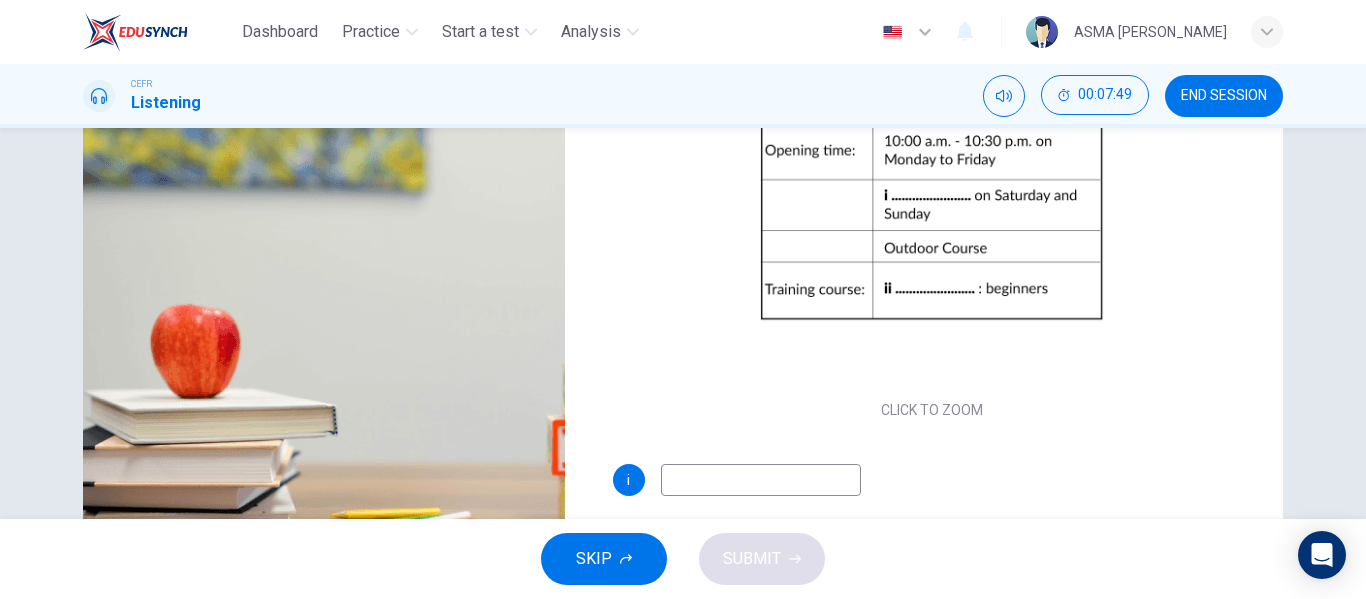 type on "85" 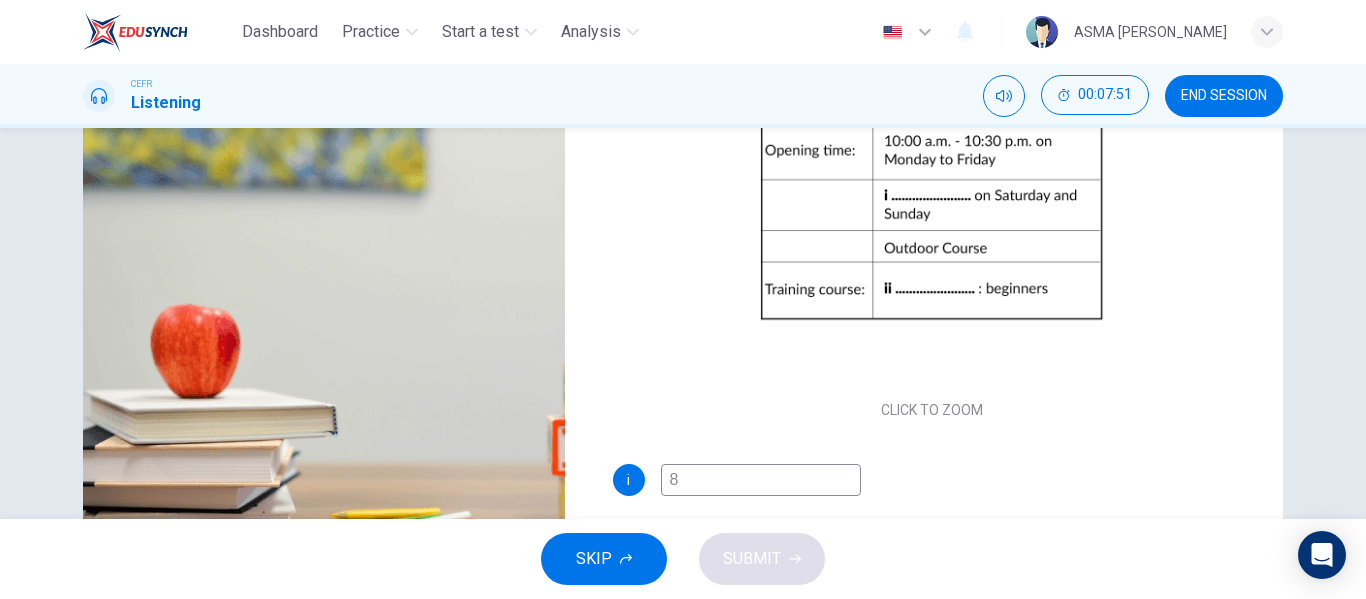 type on "86" 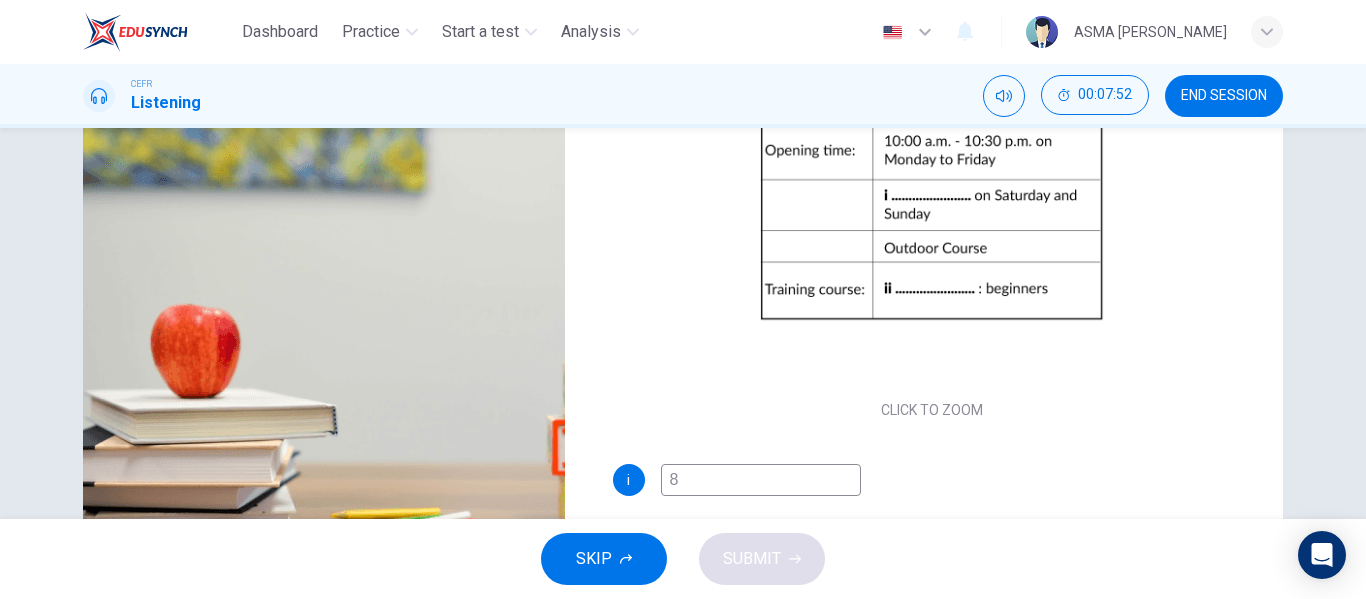 type on "86" 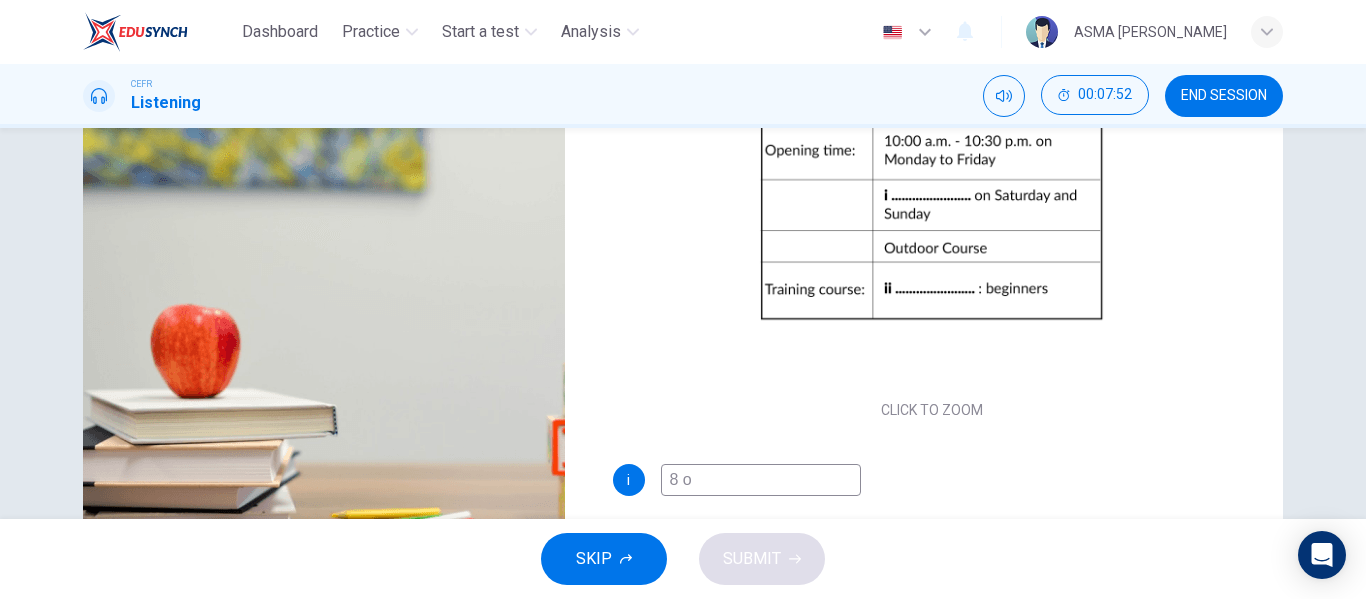 type on "86" 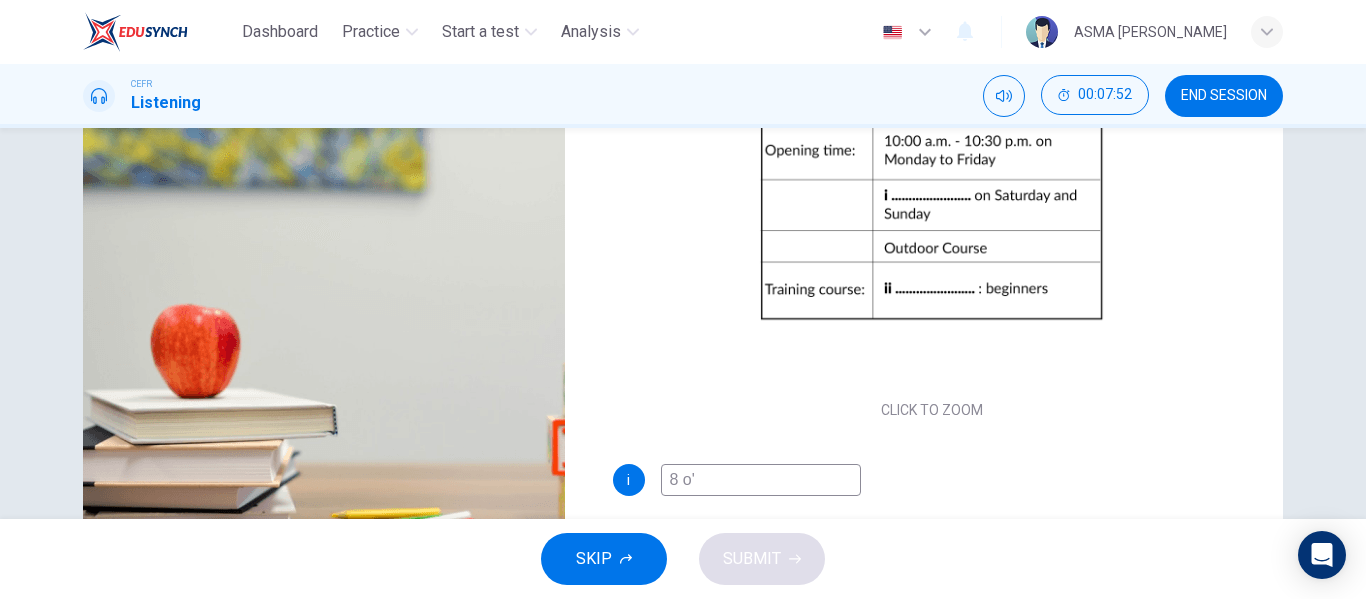 type on "8 o'c" 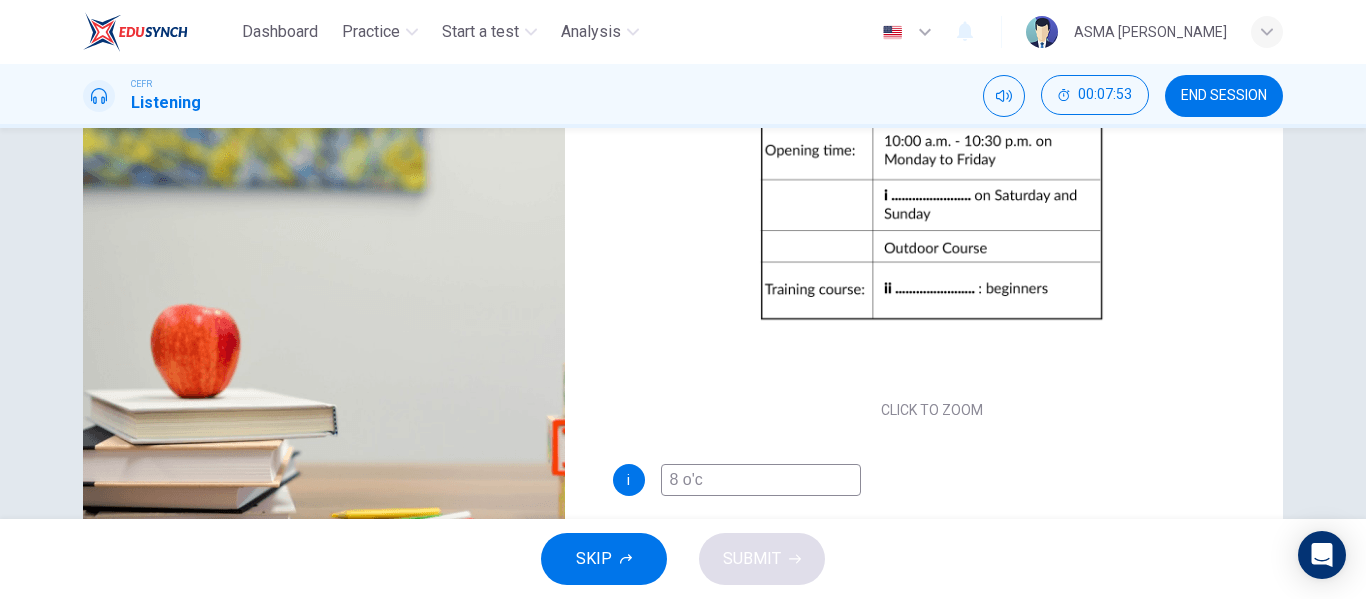 type on "86" 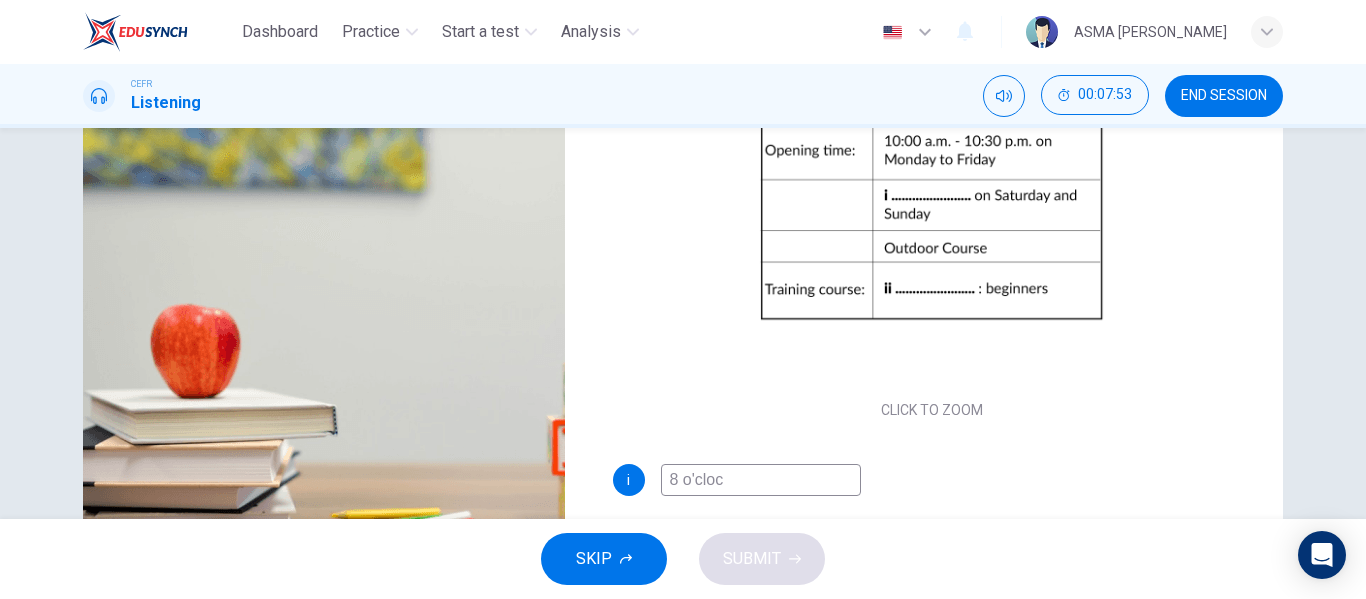 type on "8 o'clock" 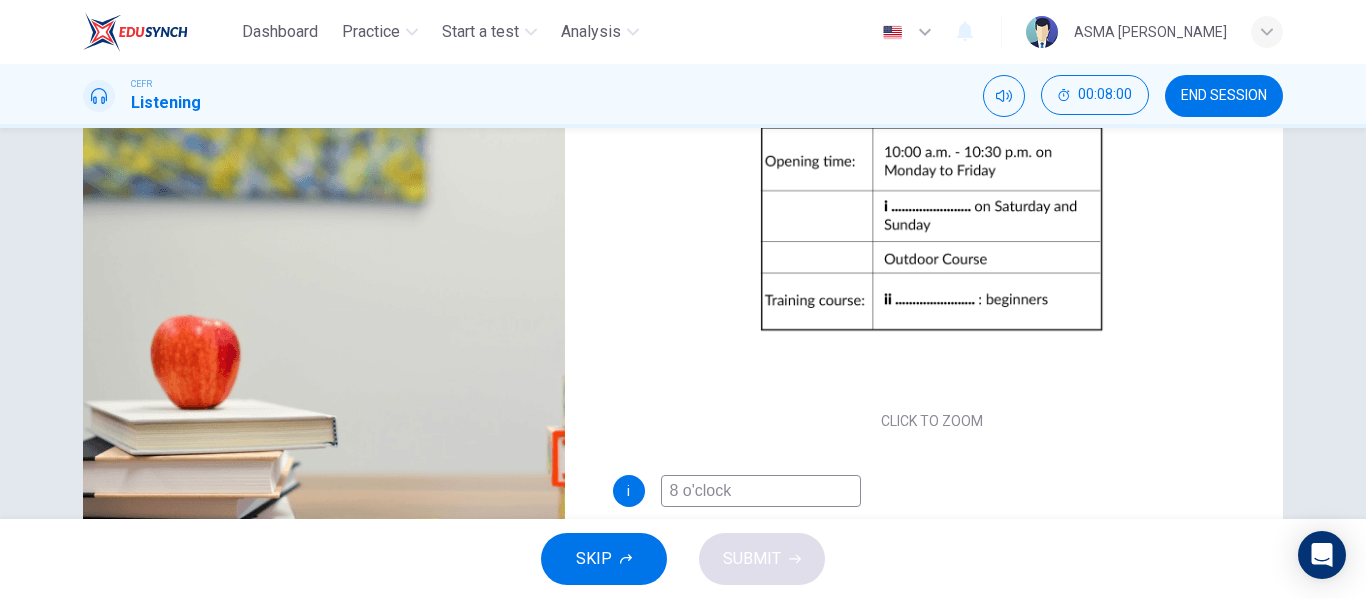 scroll, scrollTop: 261, scrollLeft: 0, axis: vertical 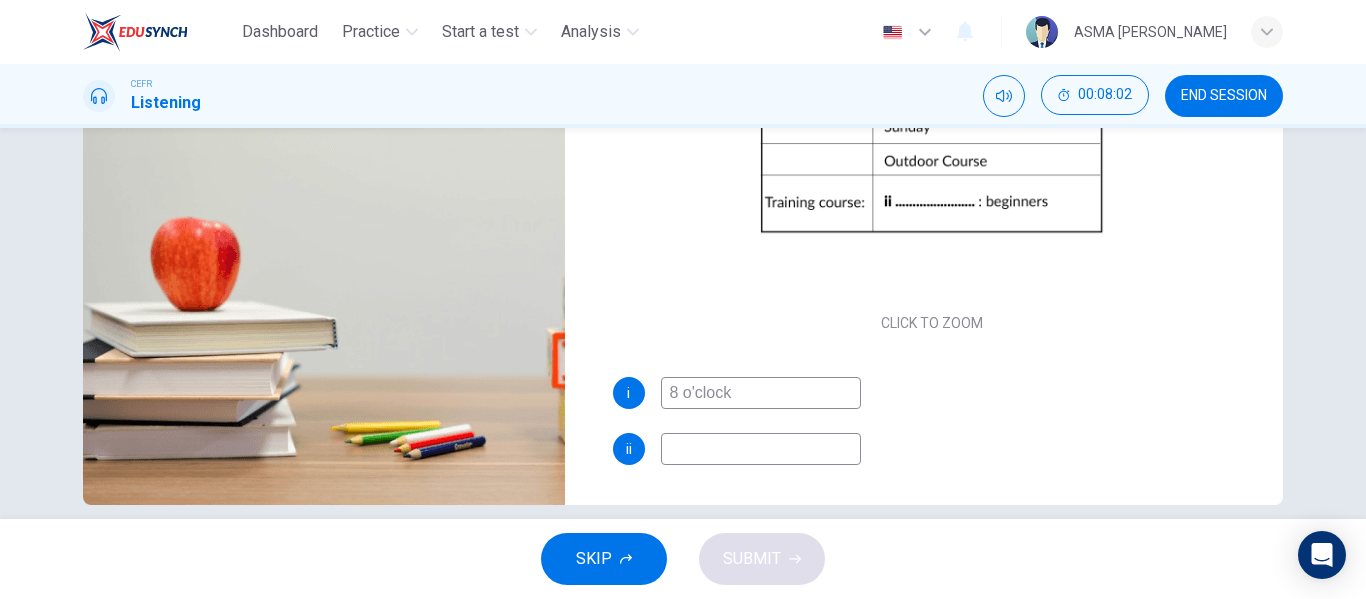 type on "89" 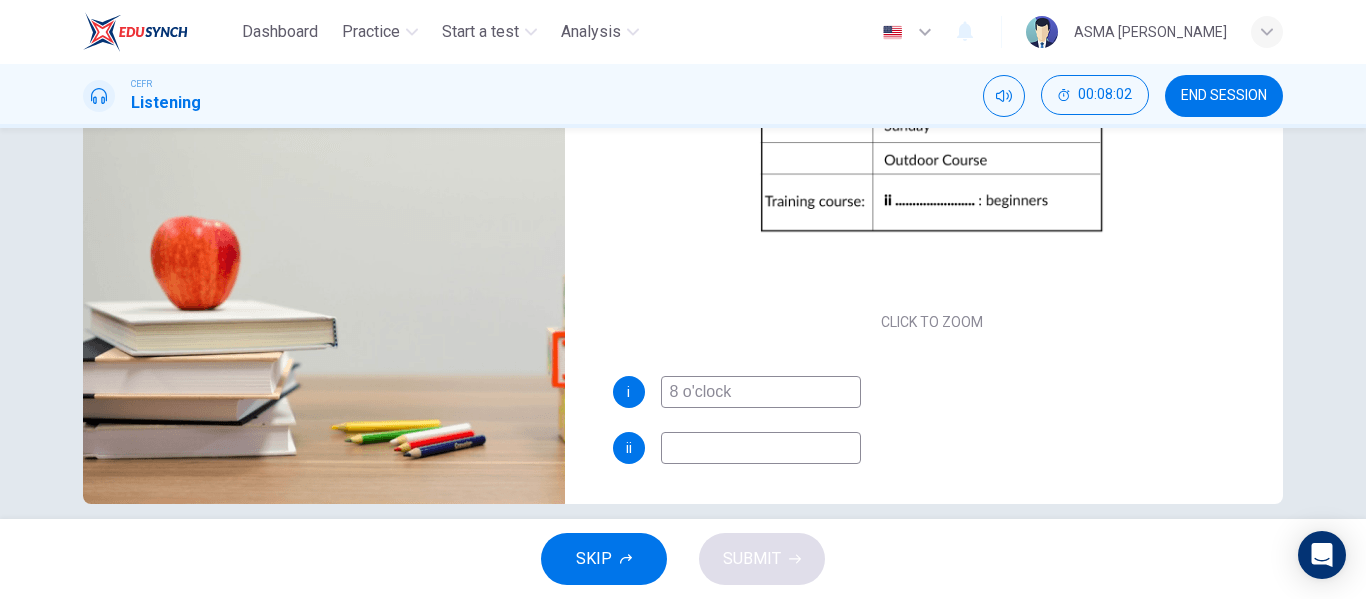 type on "8 o'clock" 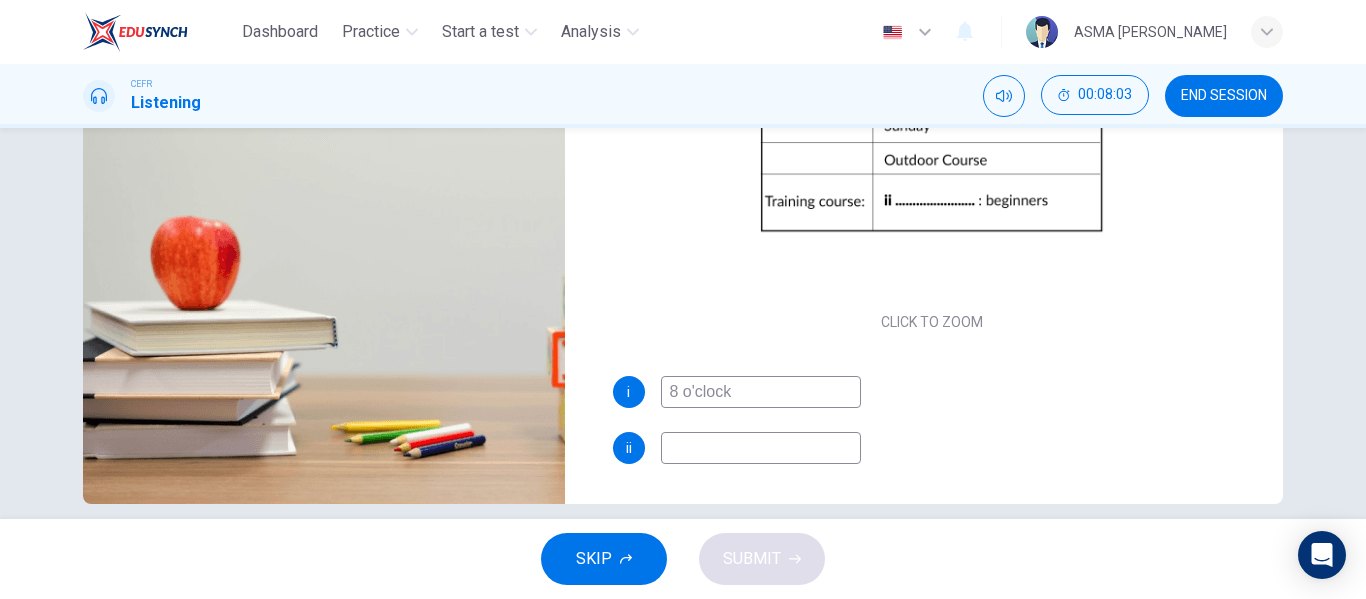 type on "90" 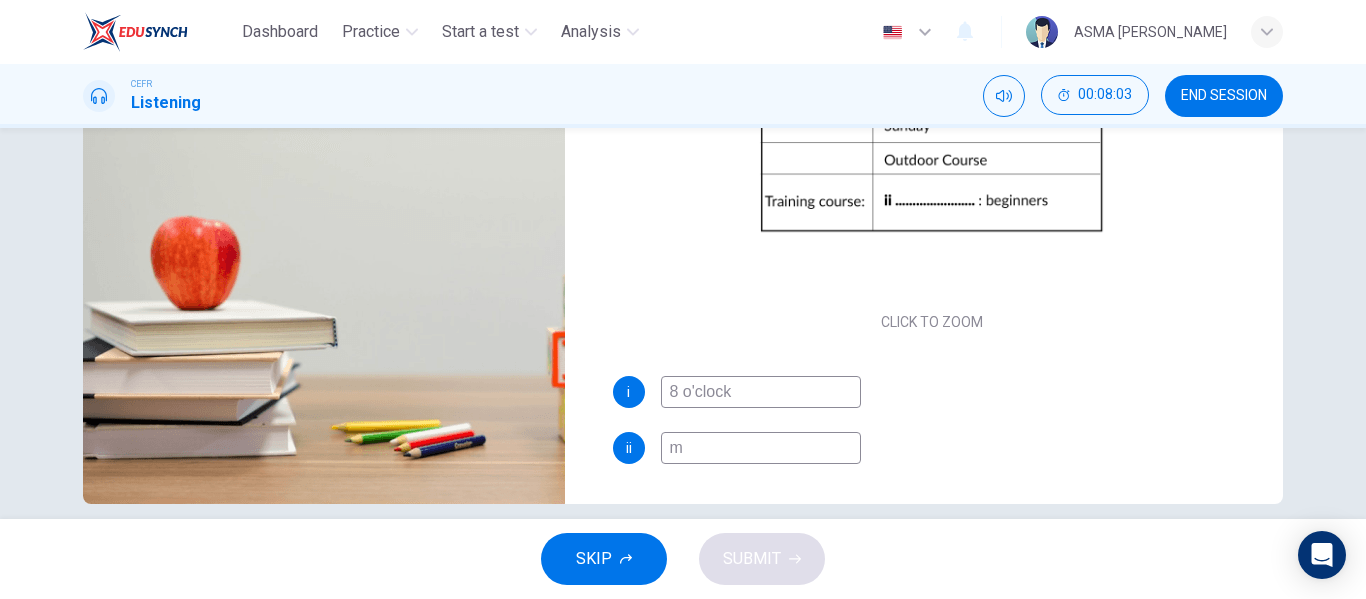 type on "90" 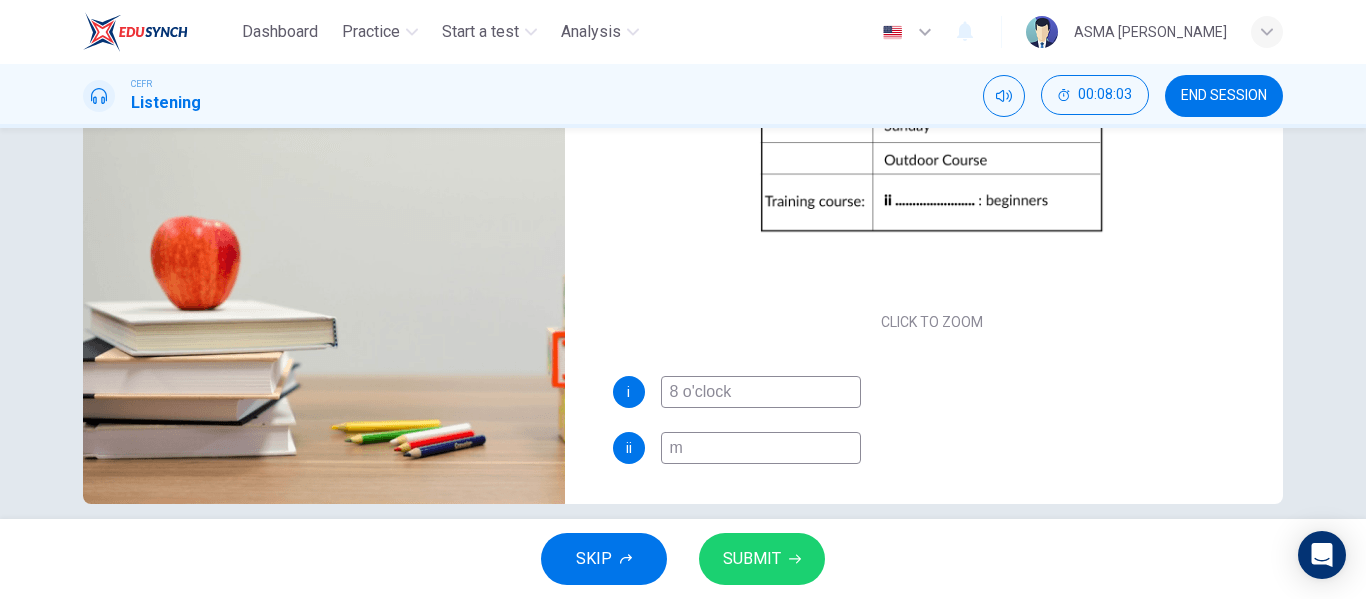 type on "mo" 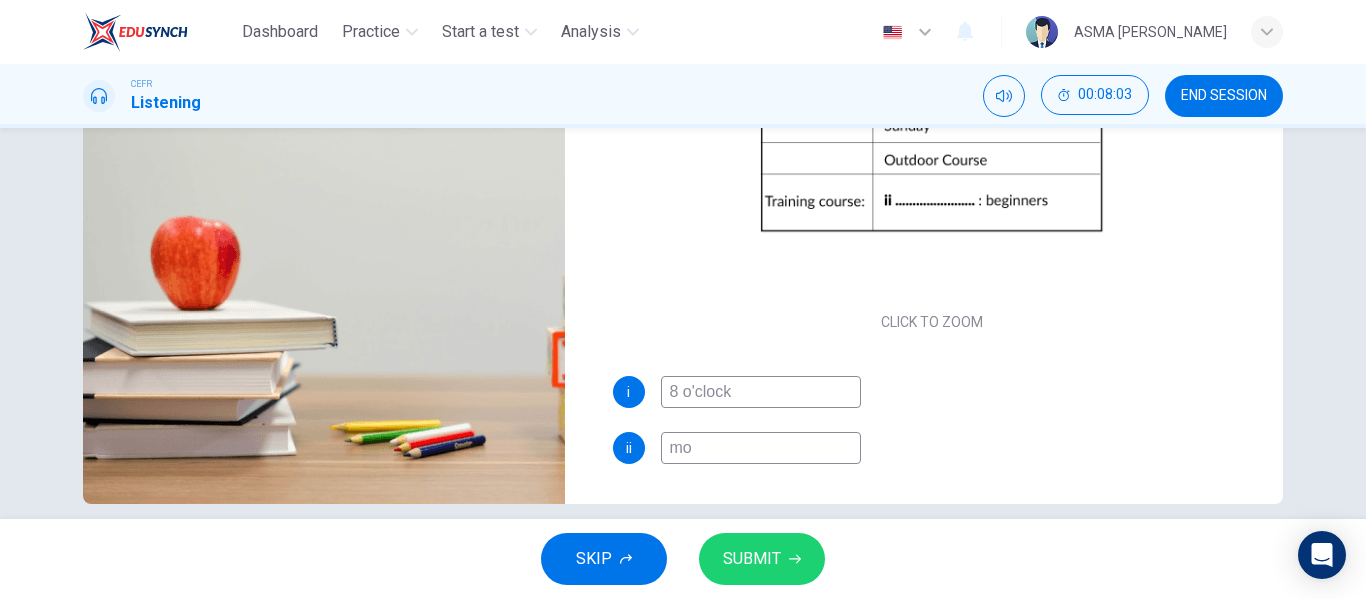 type on "90" 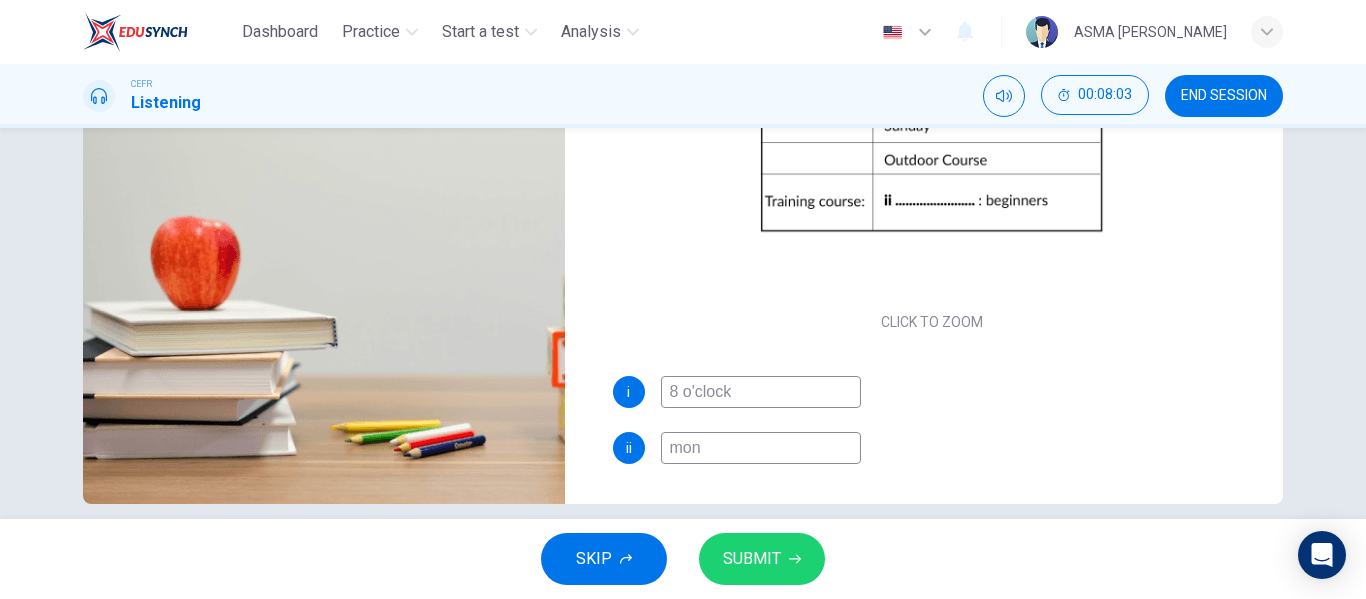type on "90" 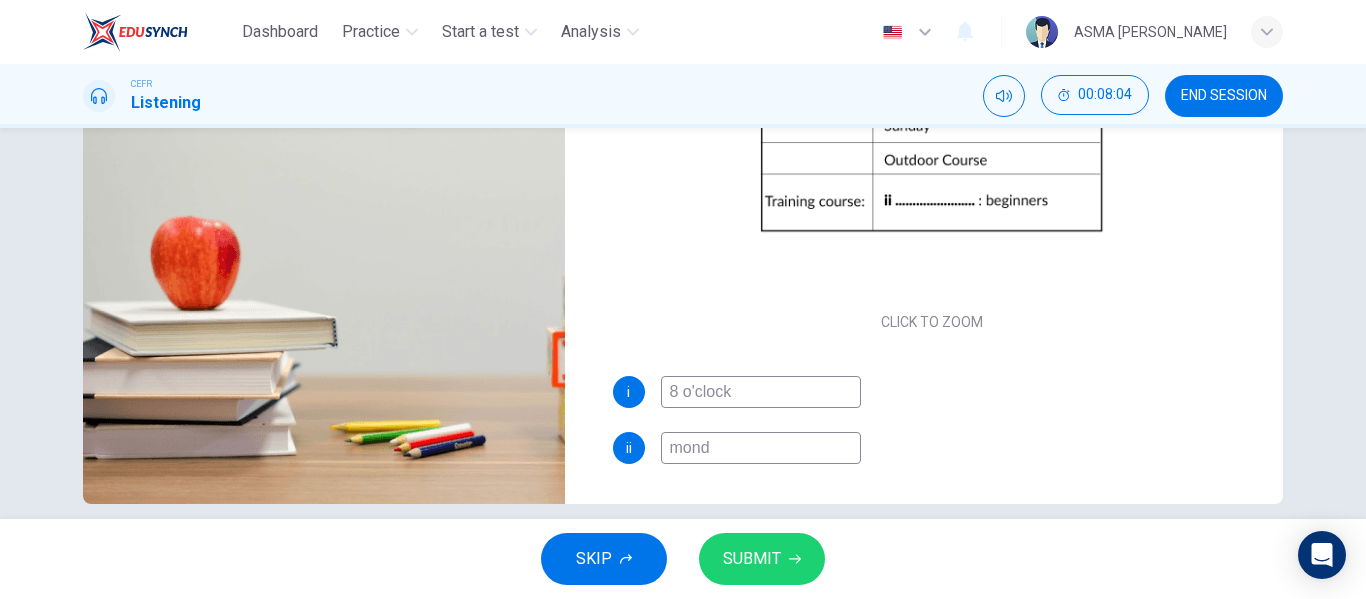 type on "90" 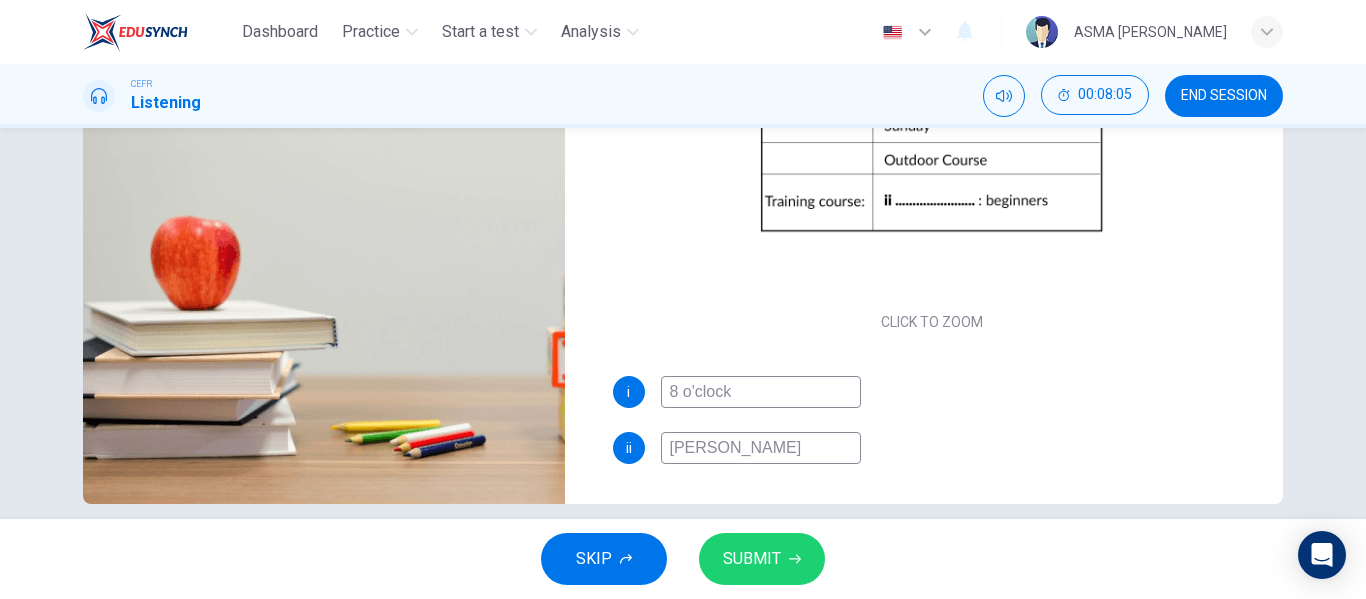type on "90" 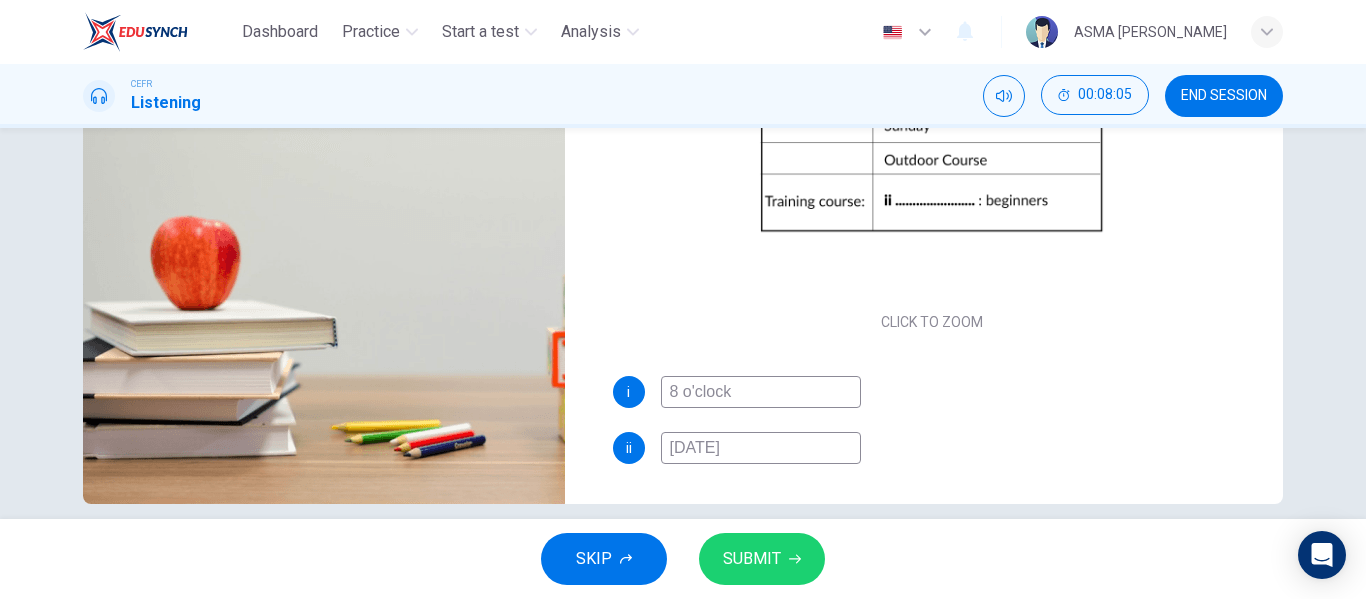 type on "90" 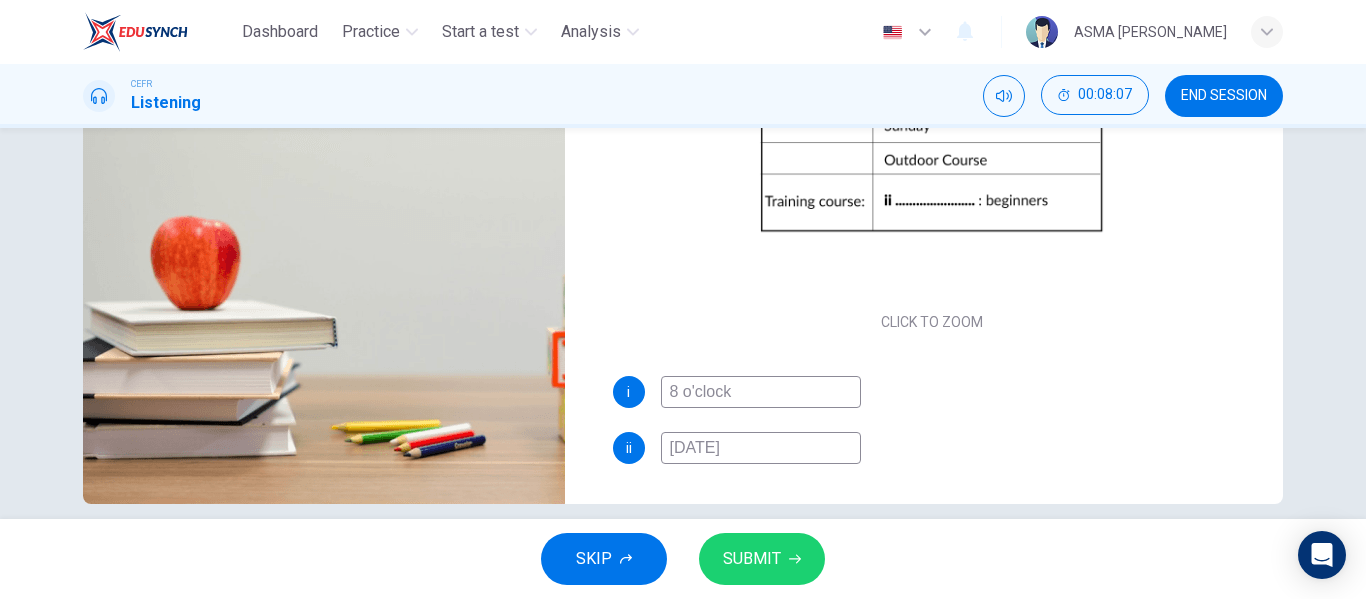 scroll, scrollTop: 0, scrollLeft: 0, axis: both 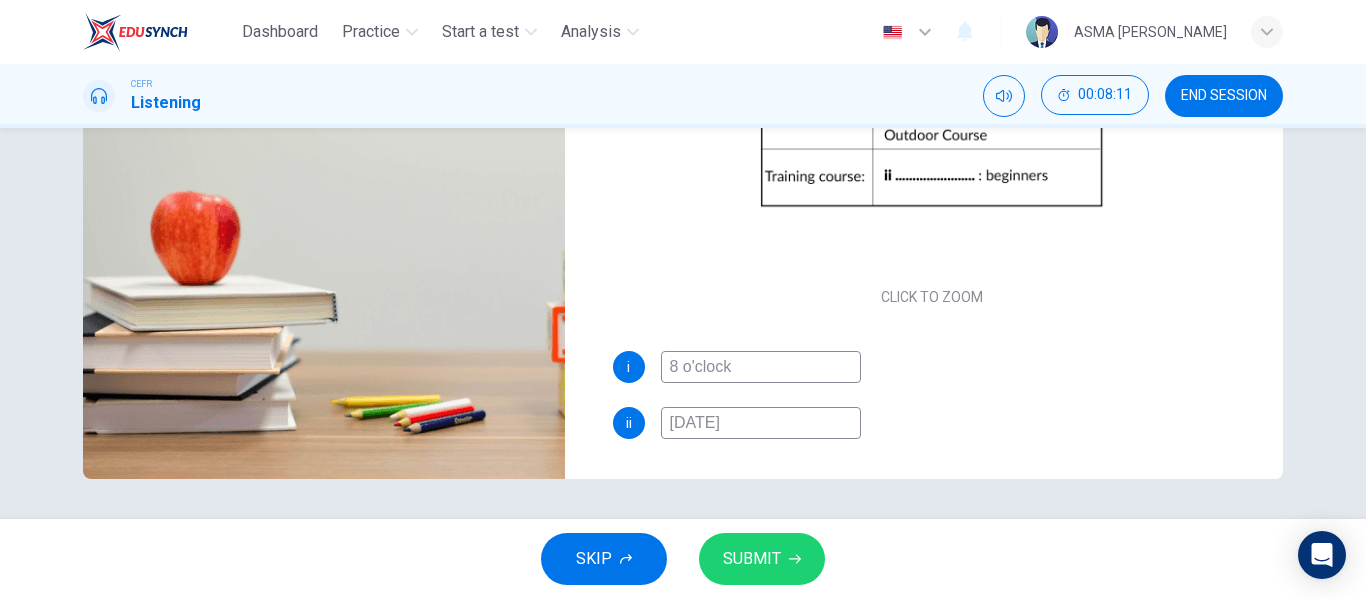 type on "92" 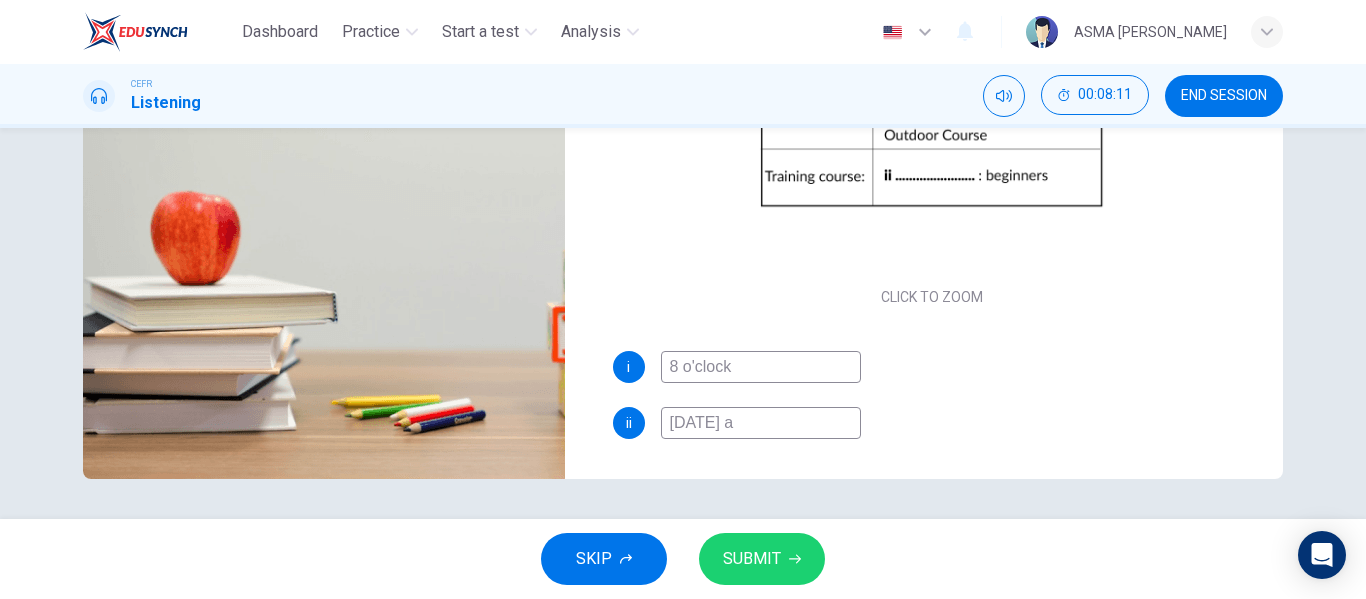 type on "[DATE] an" 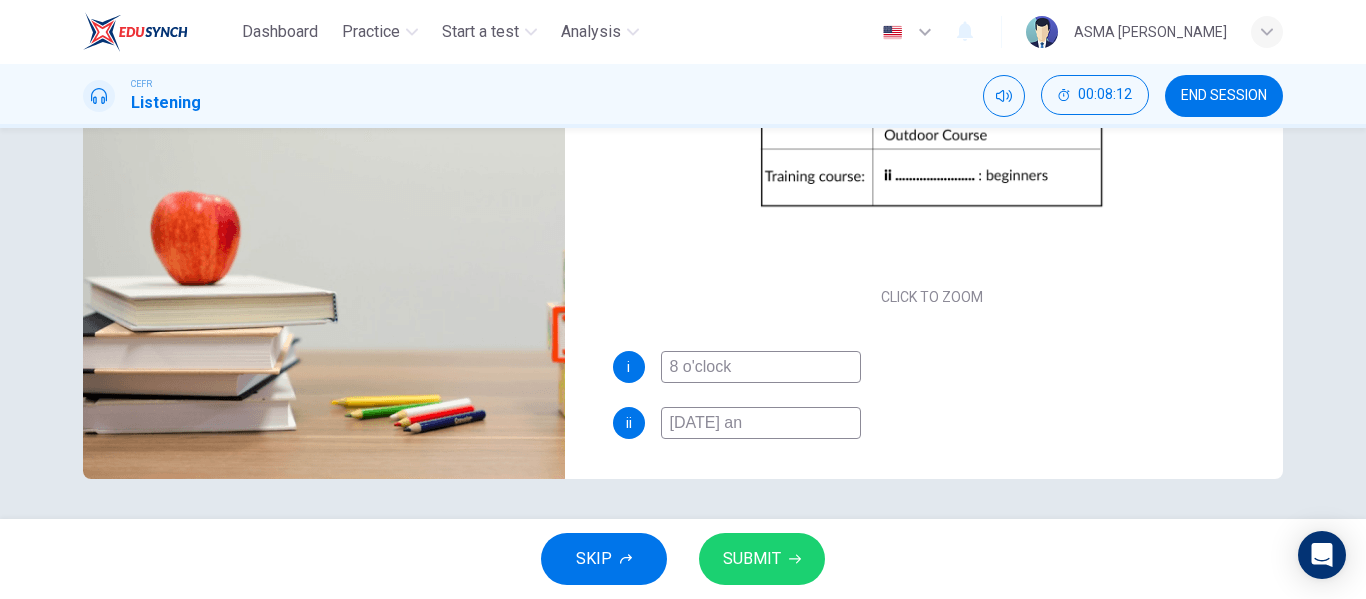 type on "93" 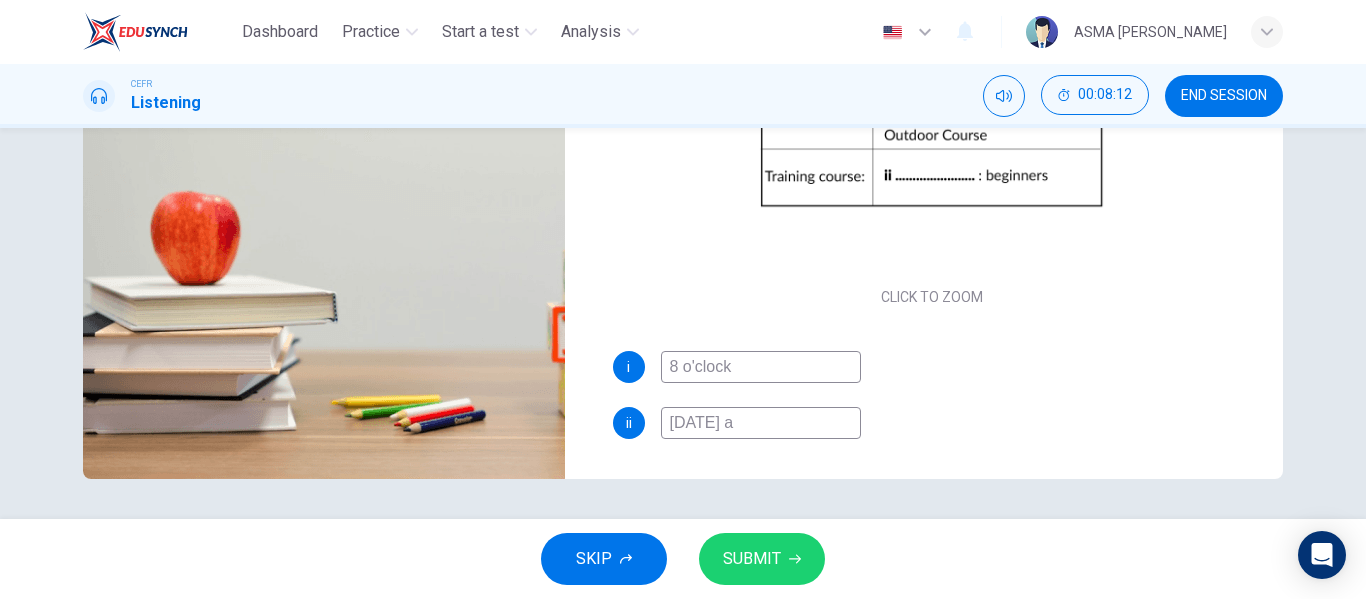 type on "93" 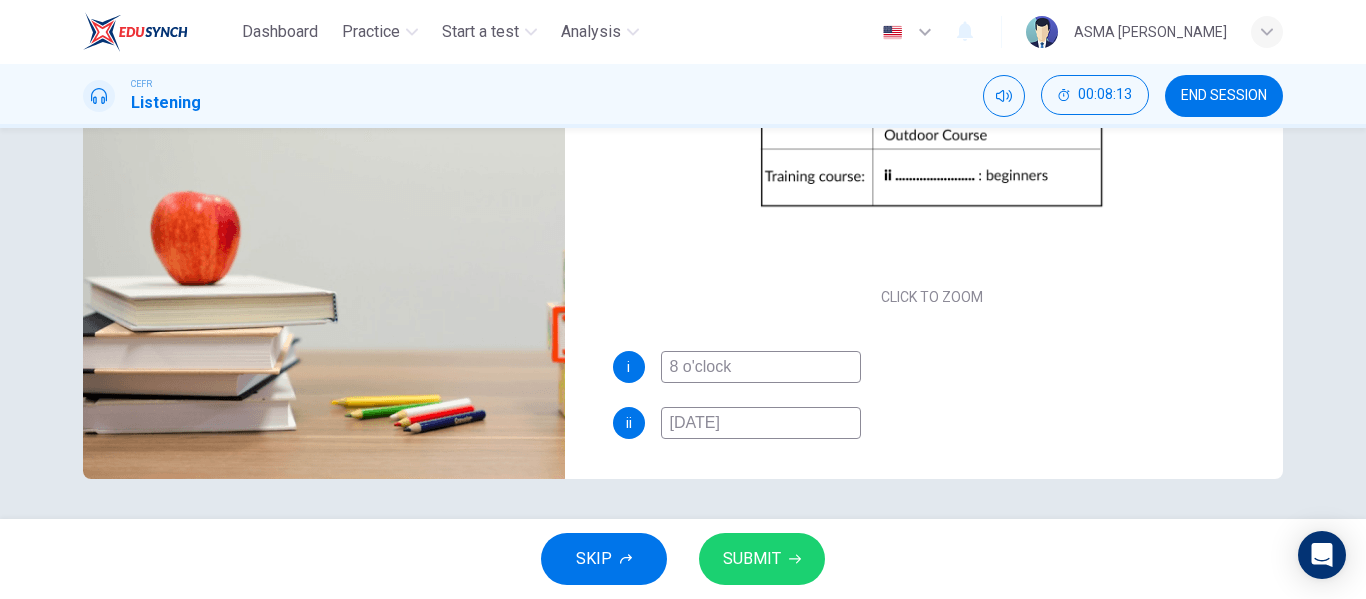 type on "[DATE]" 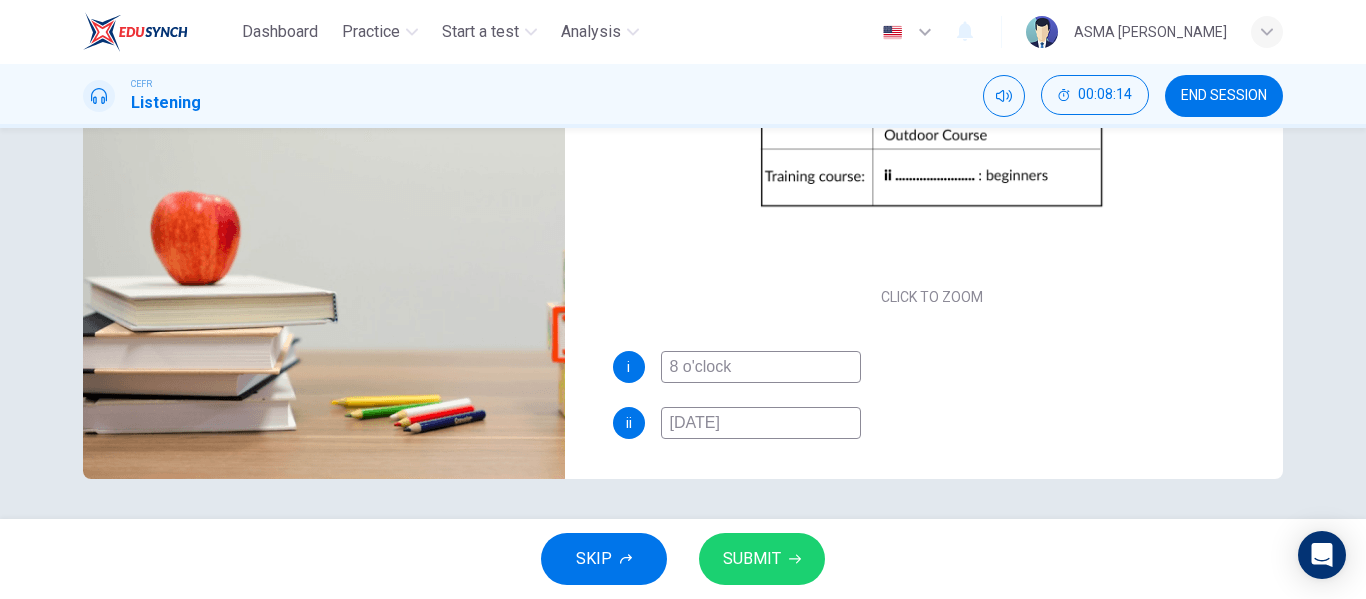 type on "[DATE]" 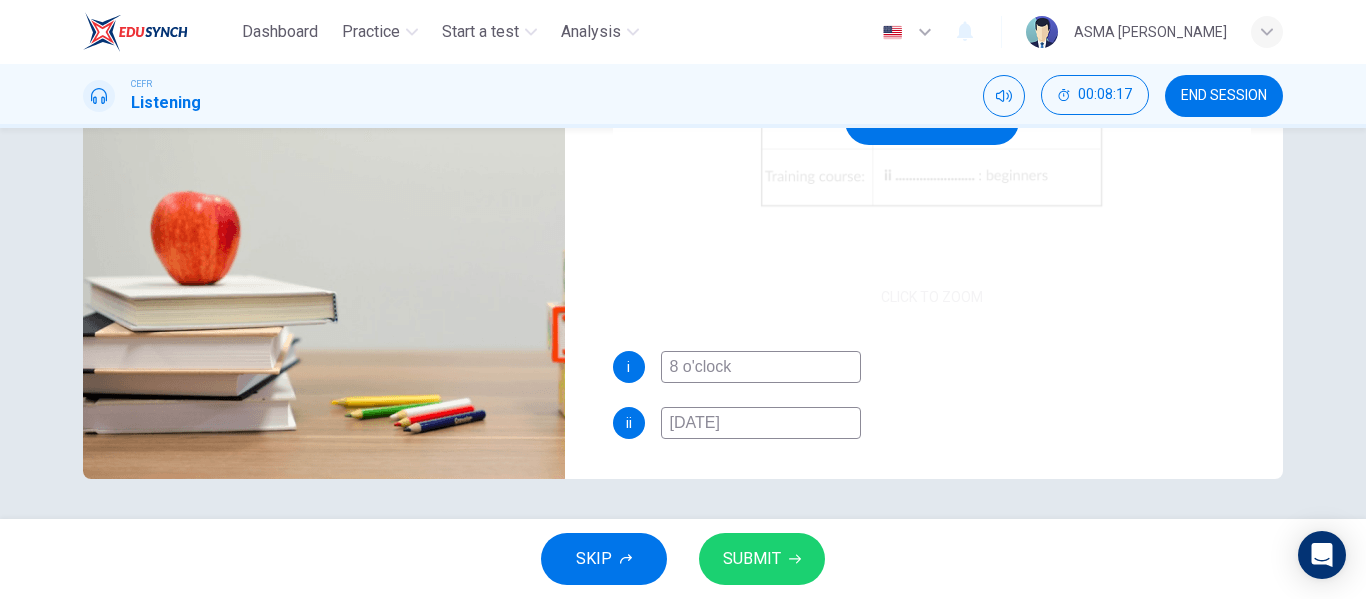 scroll, scrollTop: 0, scrollLeft: 0, axis: both 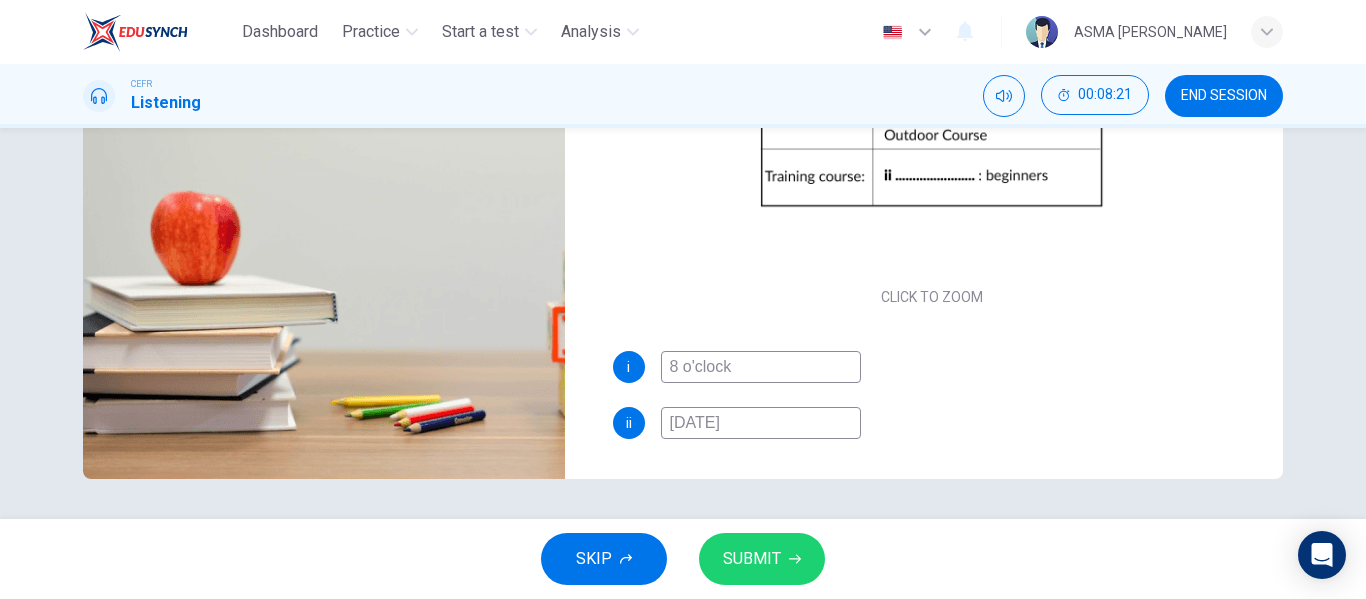 click on "[DATE]" at bounding box center (761, 423) 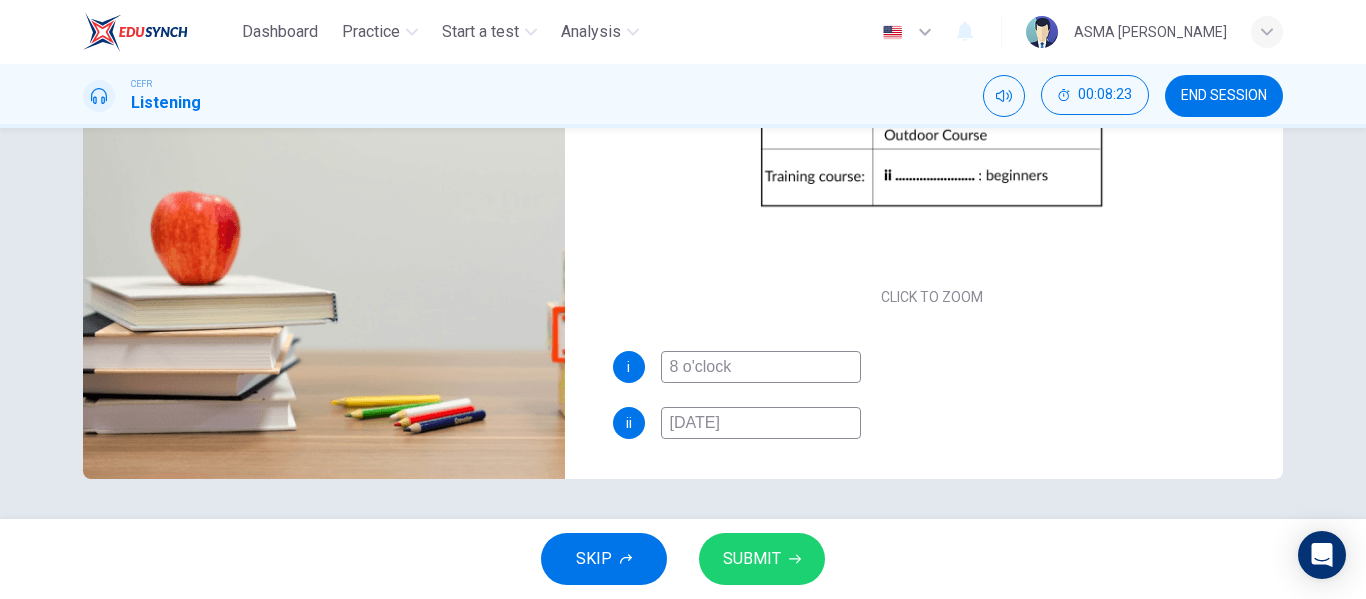 type on "96" 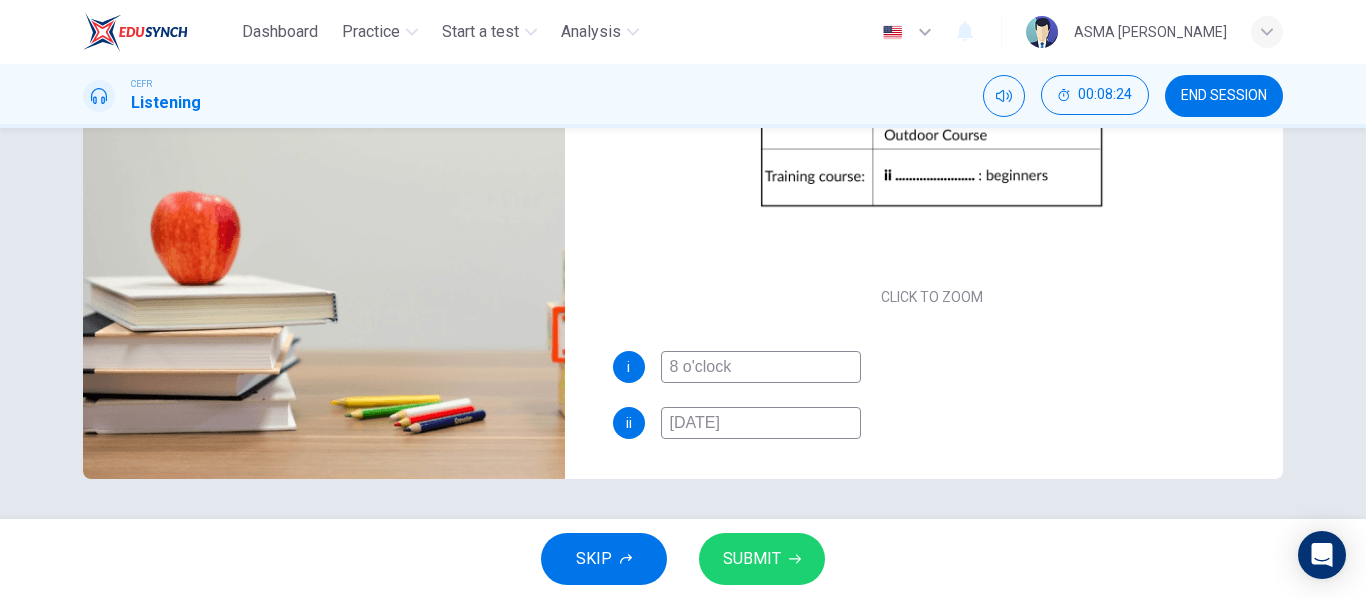 type on "i" 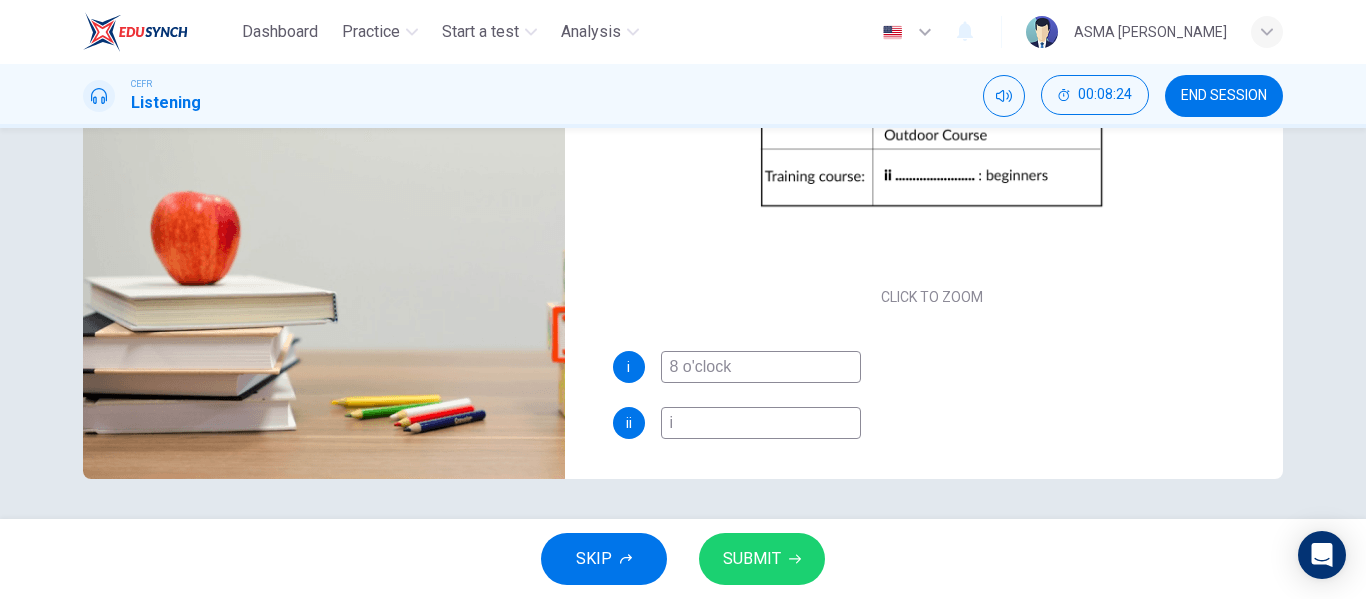 type on "97" 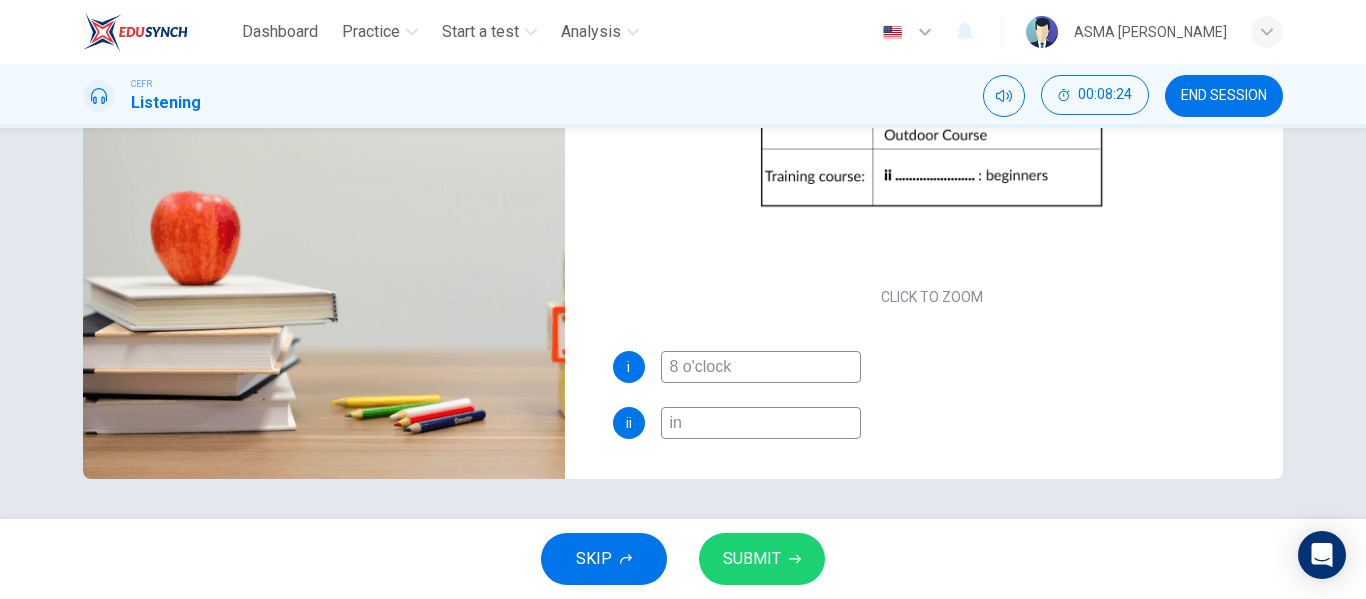 type on "97" 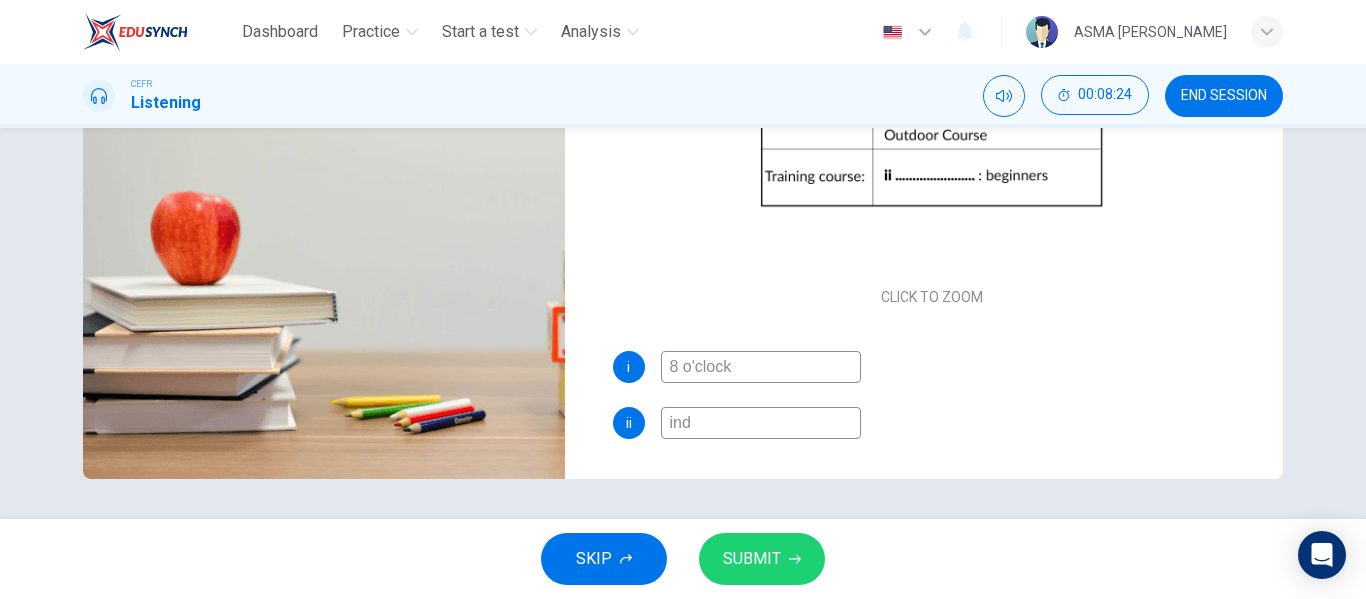 type on "97" 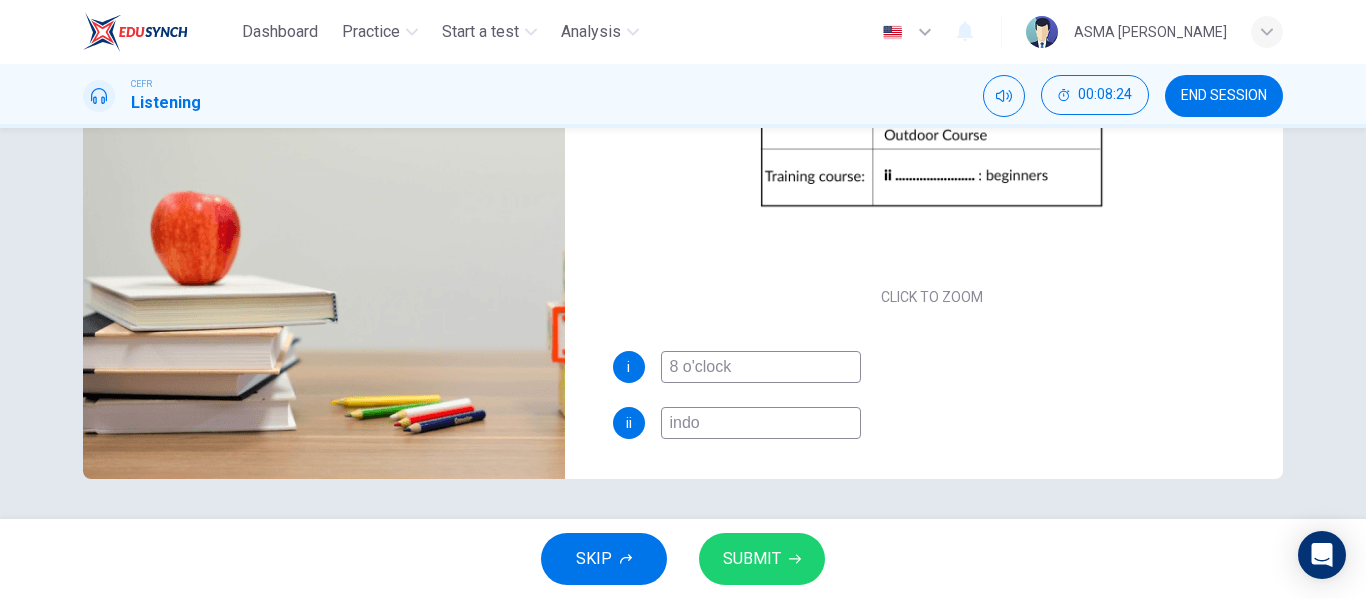 type on "97" 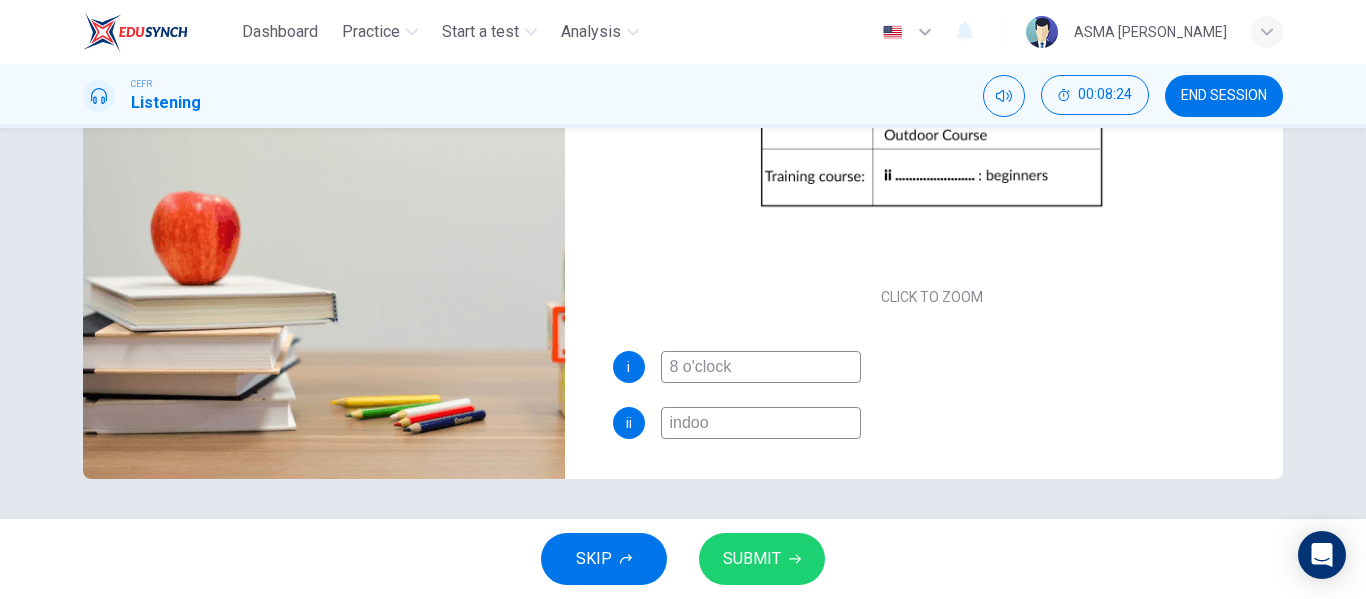 type on "97" 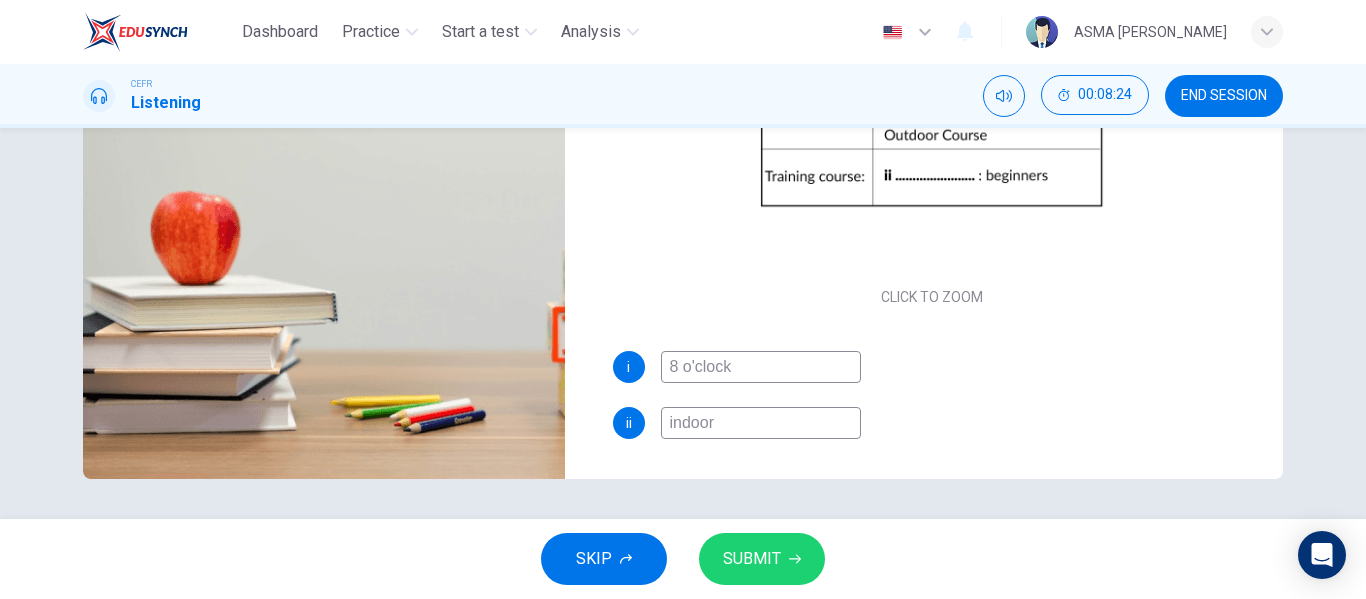 type on "97" 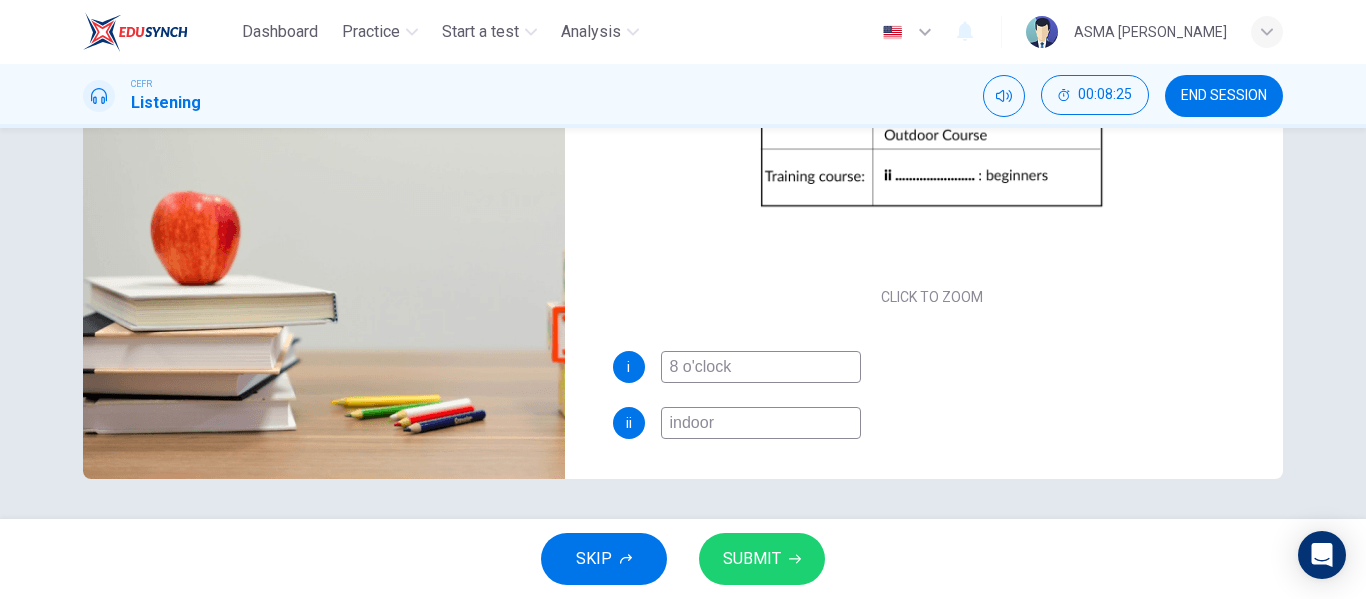 type on "indoor" 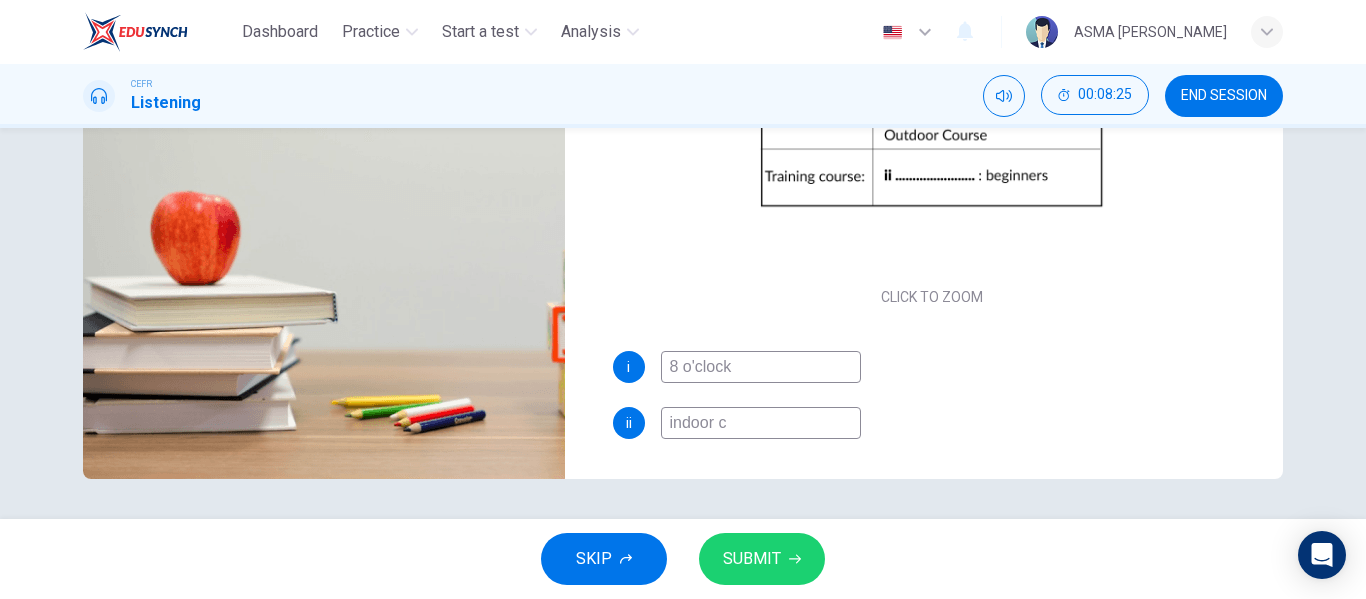 type on "97" 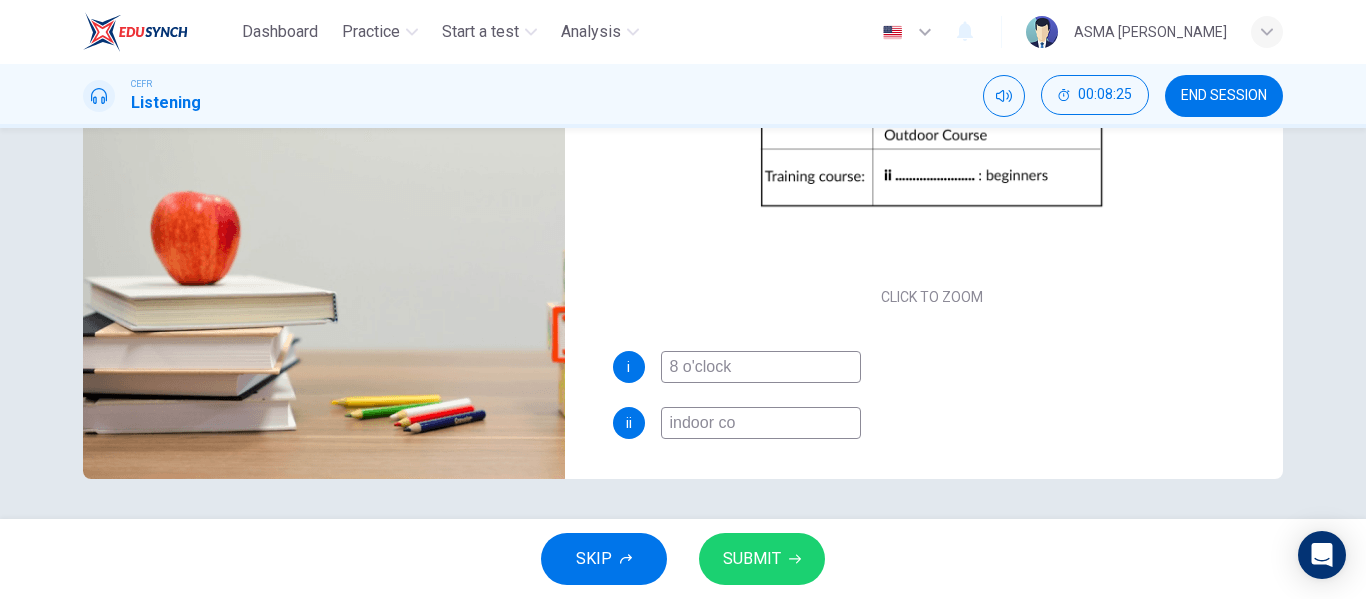 type on "97" 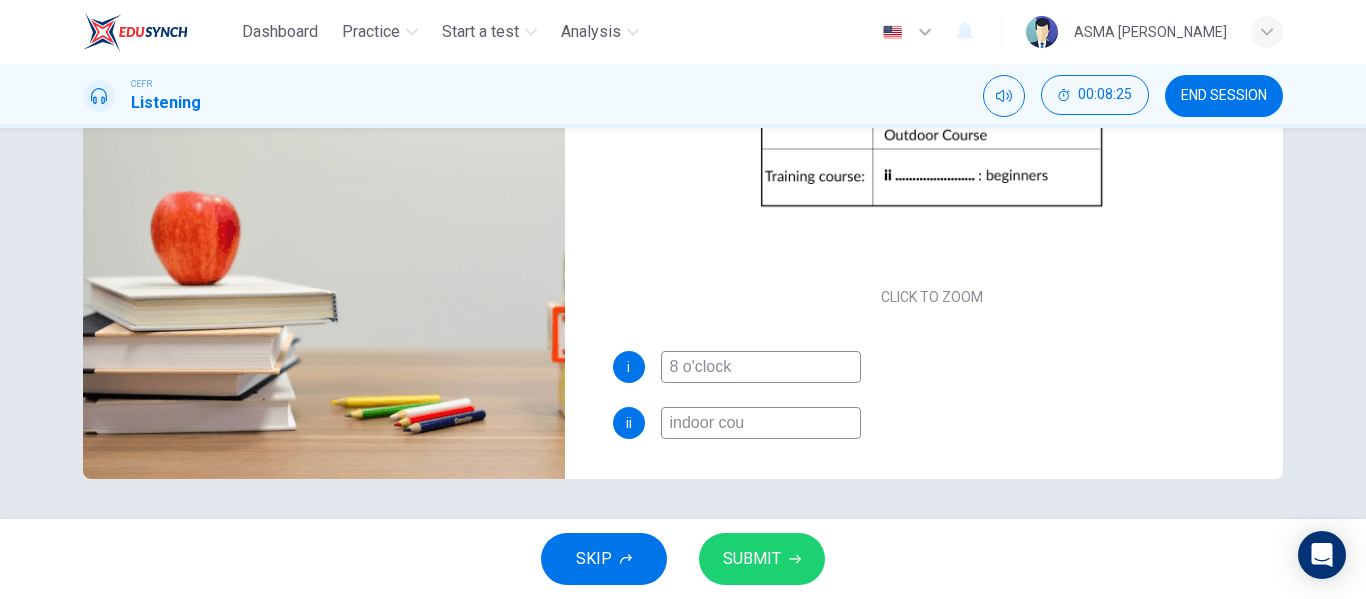 type on "97" 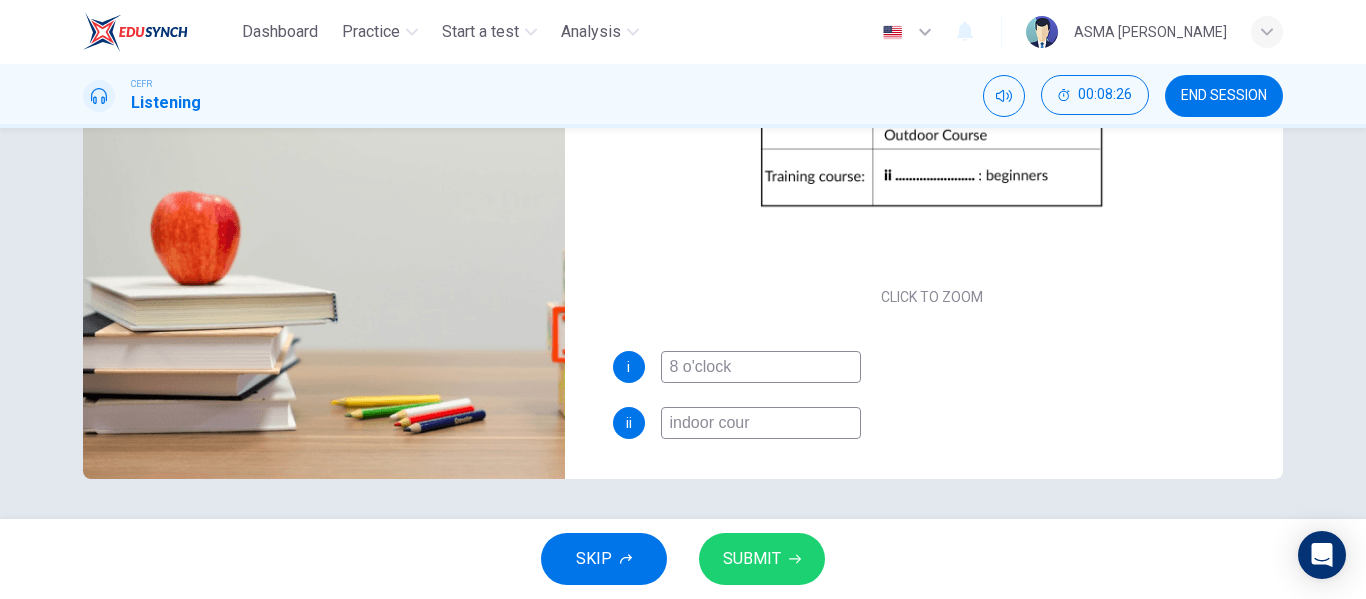 type on "97" 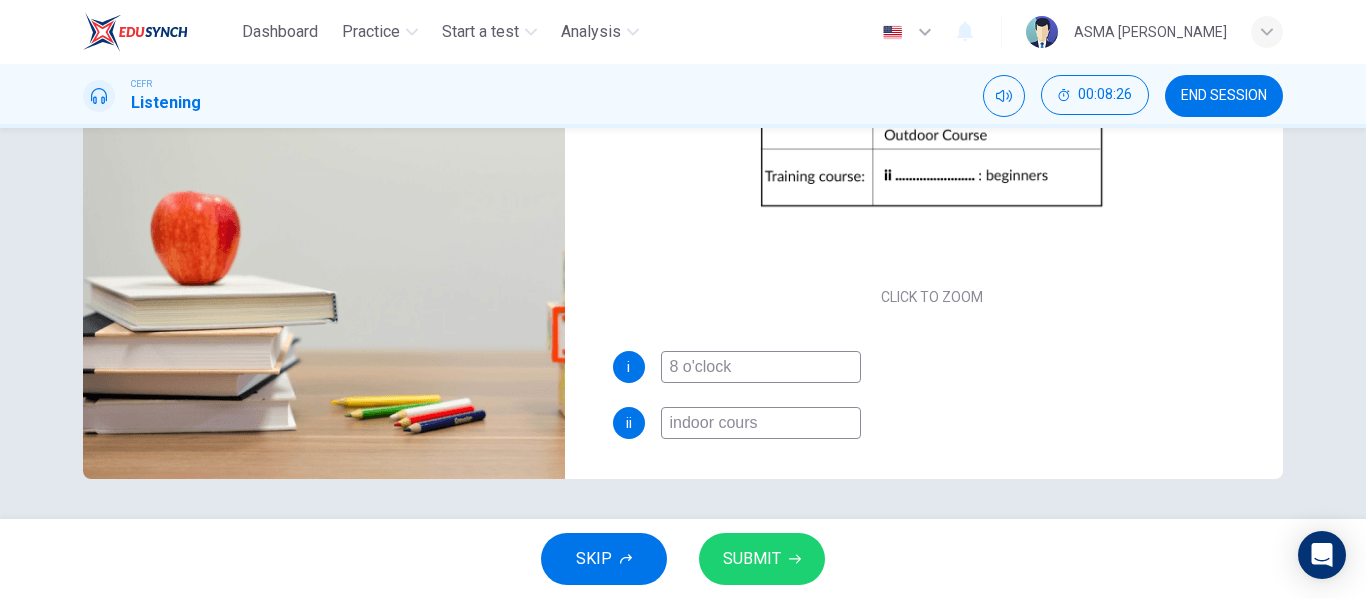 type on "97" 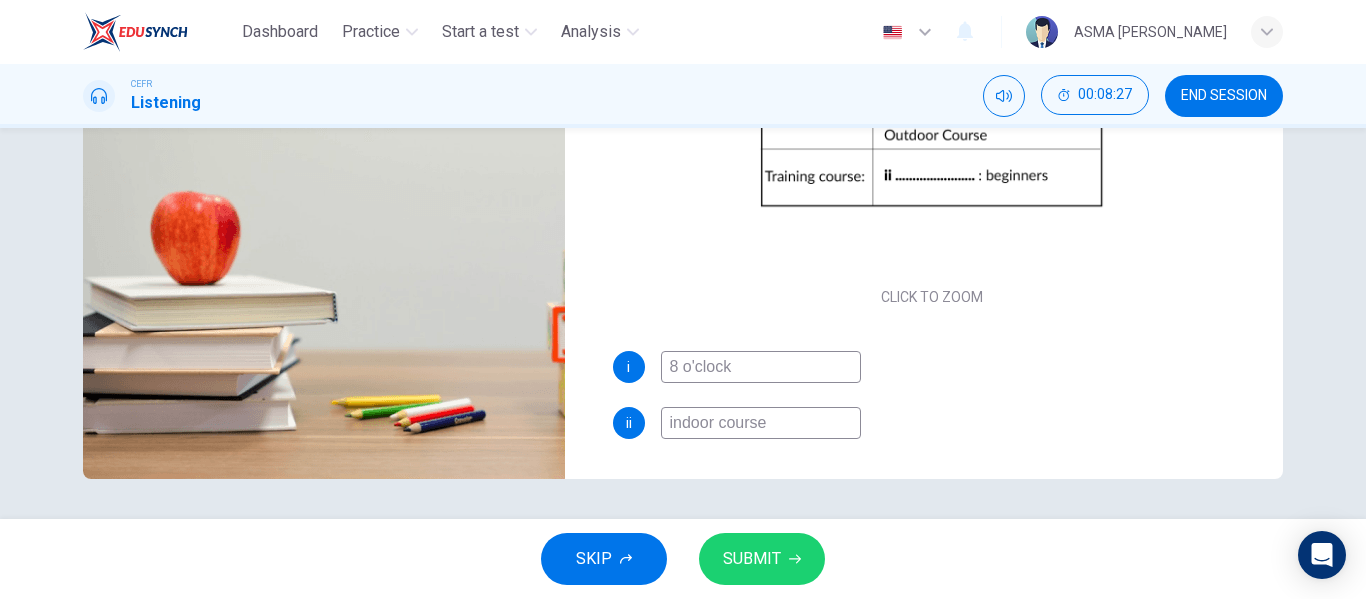 type on "97" 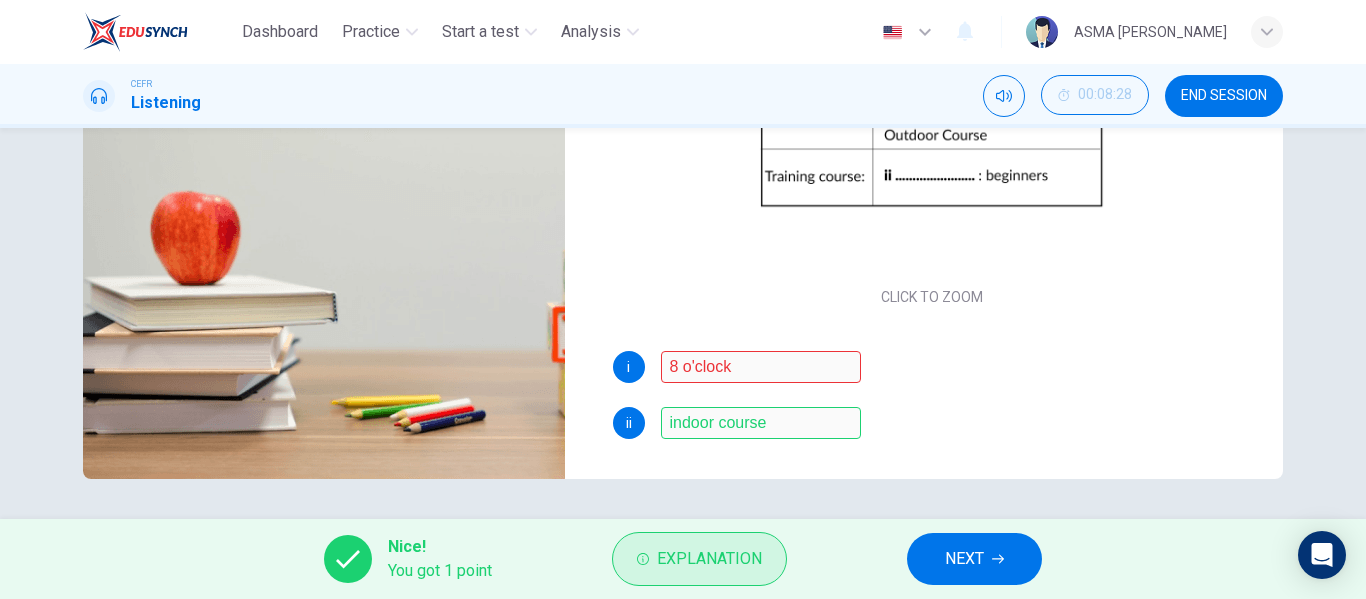 click on "Explanation" at bounding box center [699, 559] 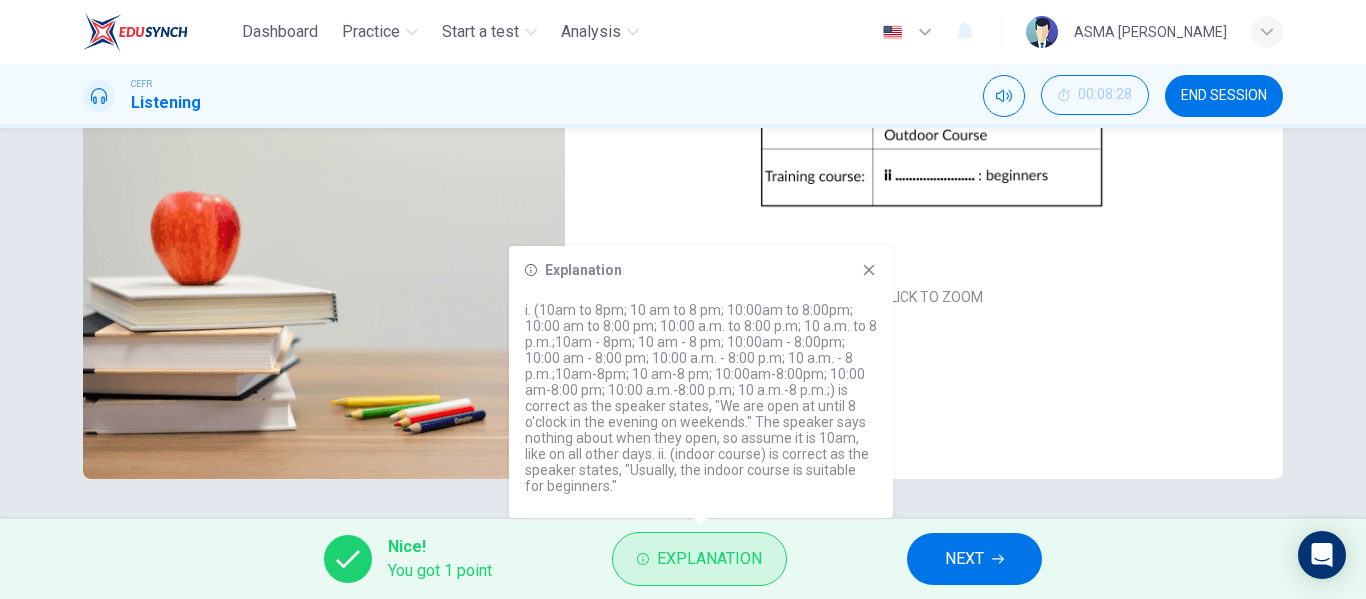 type on "0" 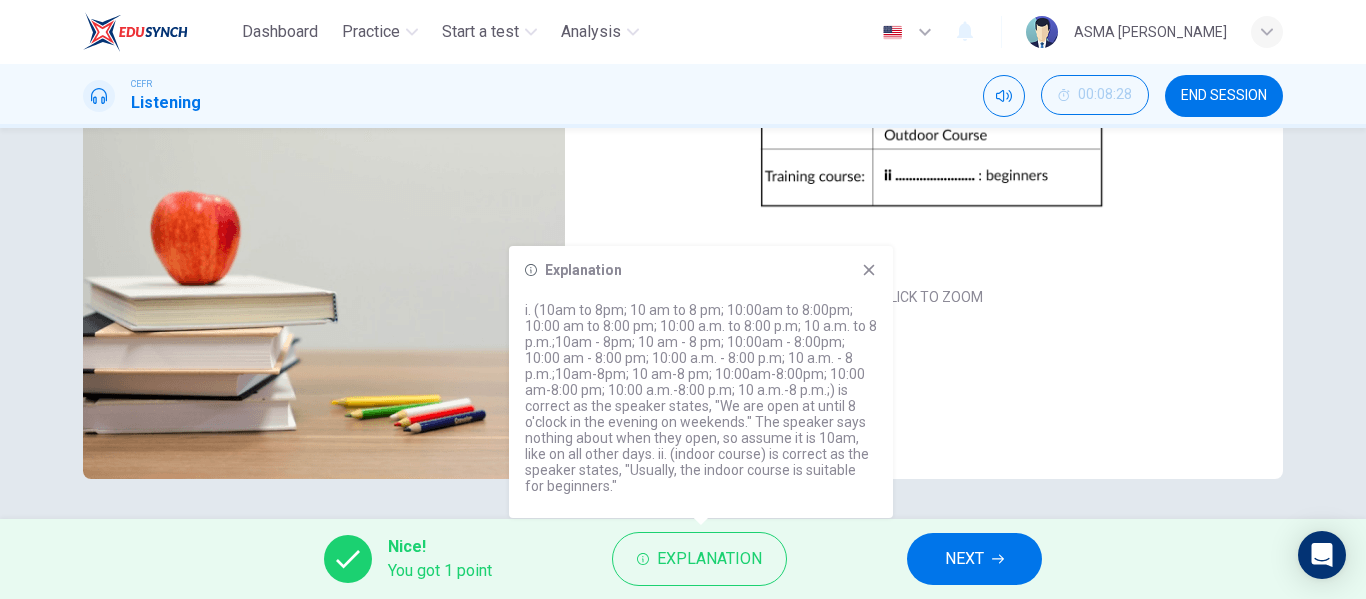 click 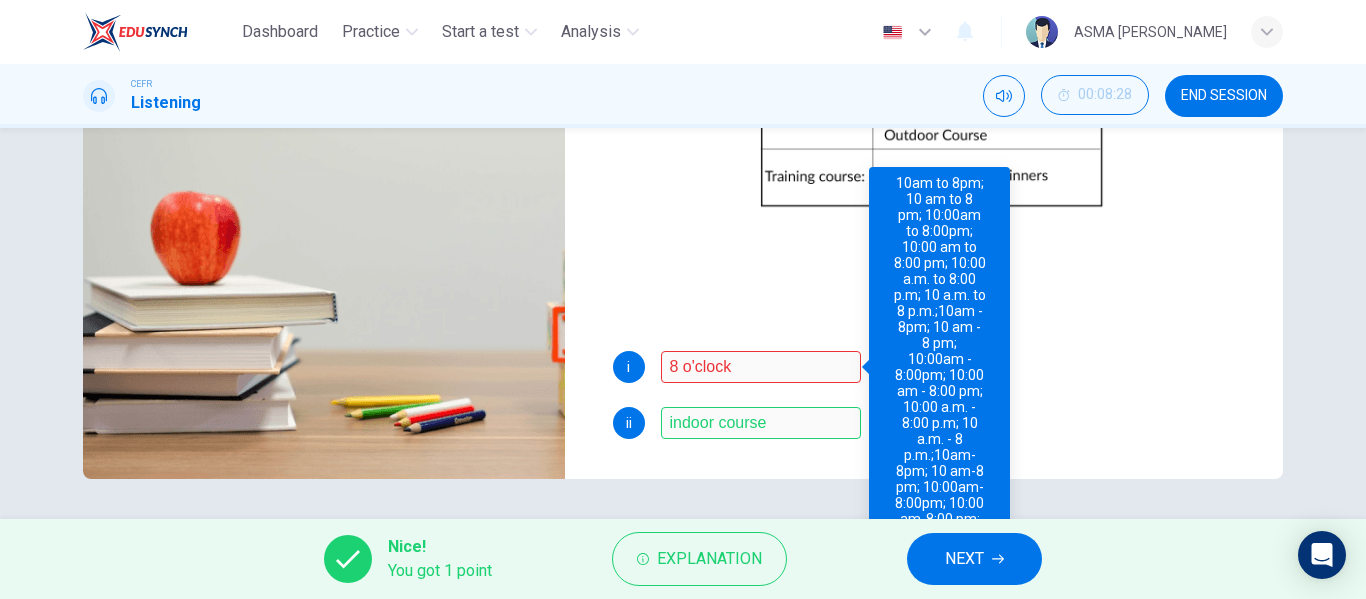scroll, scrollTop: 0, scrollLeft: 0, axis: both 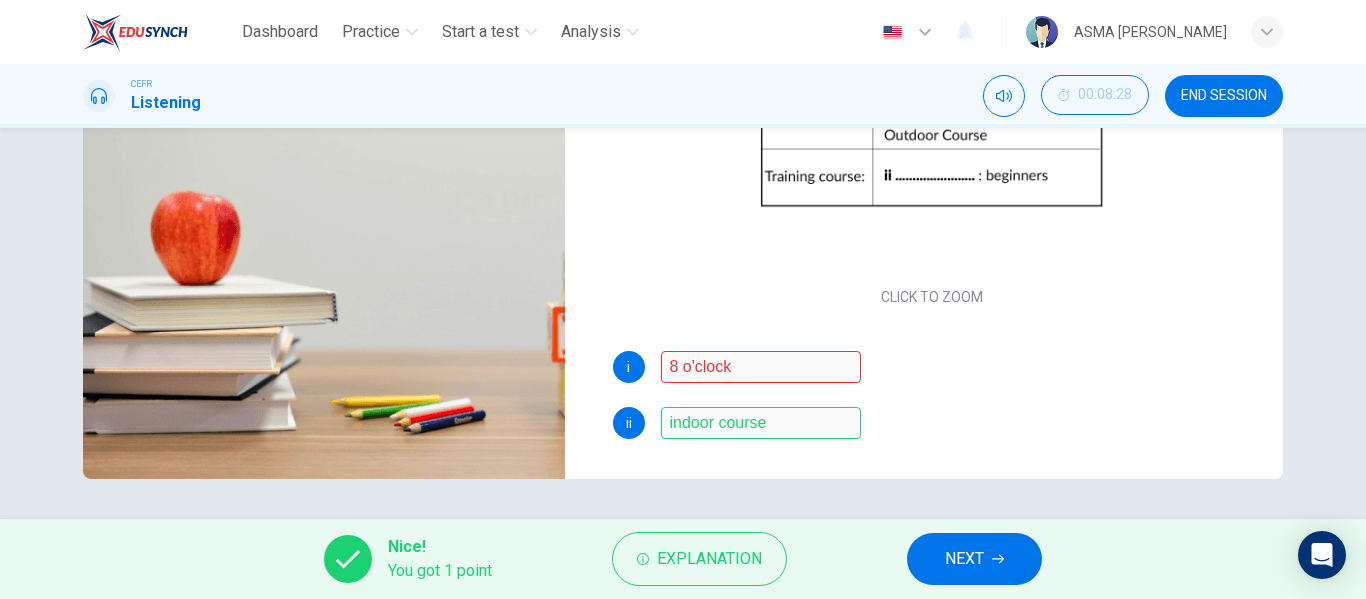 click on "NEXT" at bounding box center [974, 559] 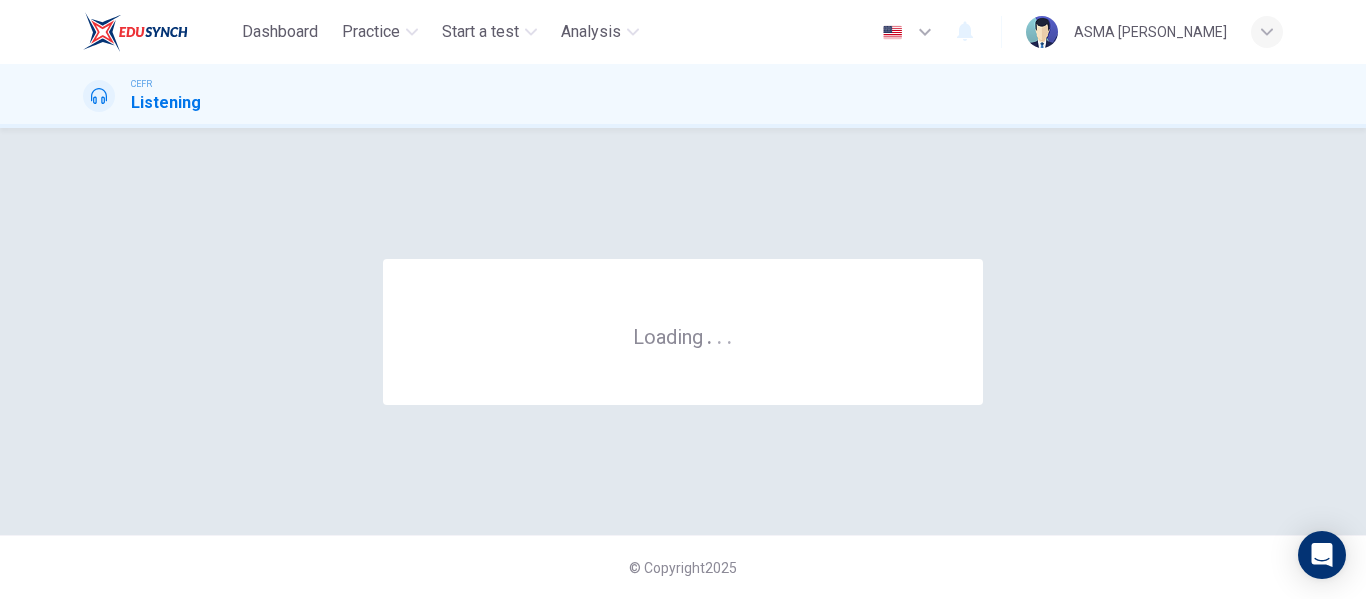 scroll, scrollTop: 0, scrollLeft: 0, axis: both 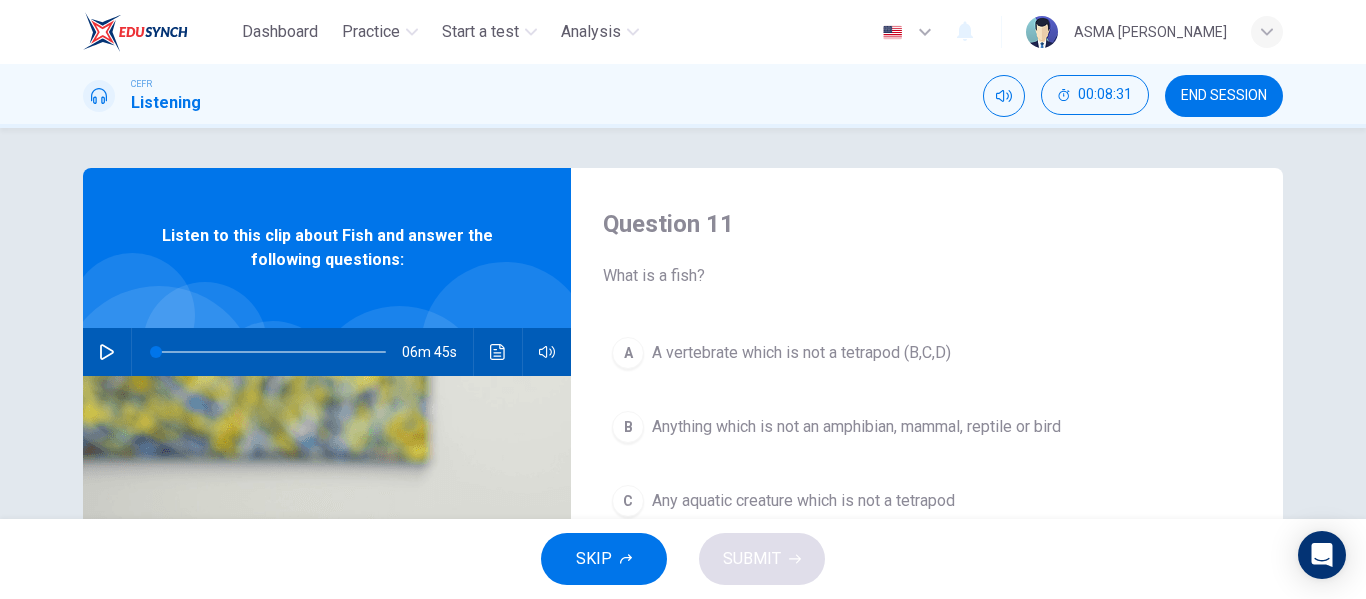 click on "END SESSION" at bounding box center [1224, 96] 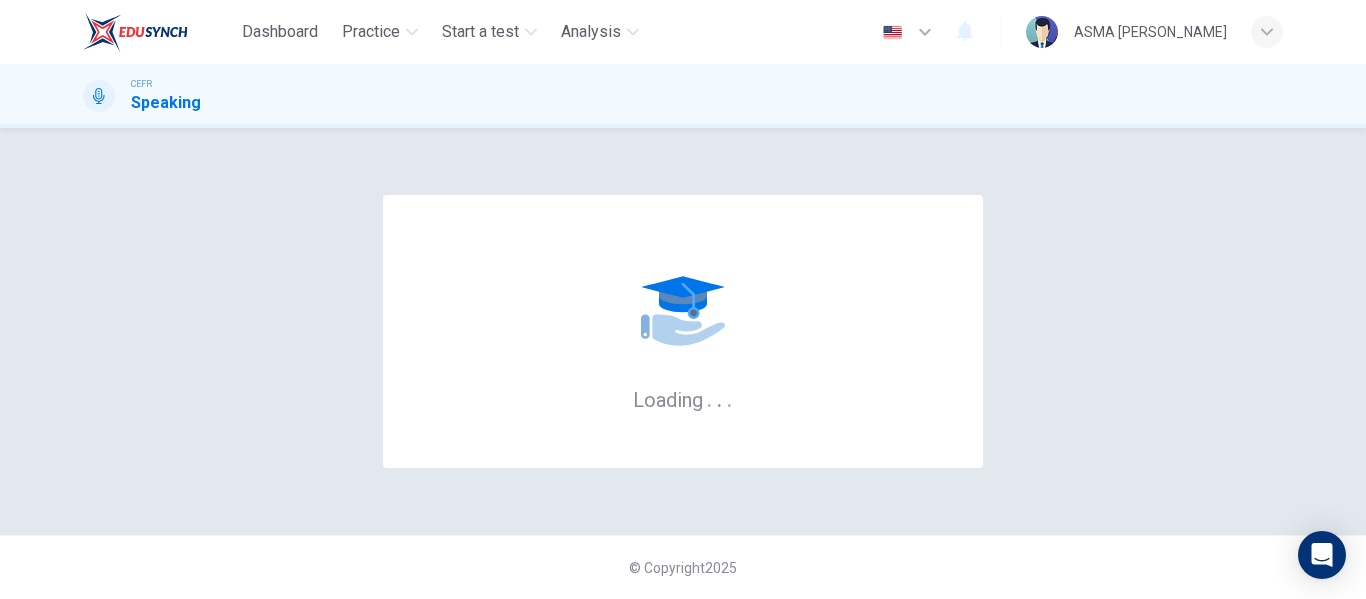 scroll, scrollTop: 0, scrollLeft: 0, axis: both 